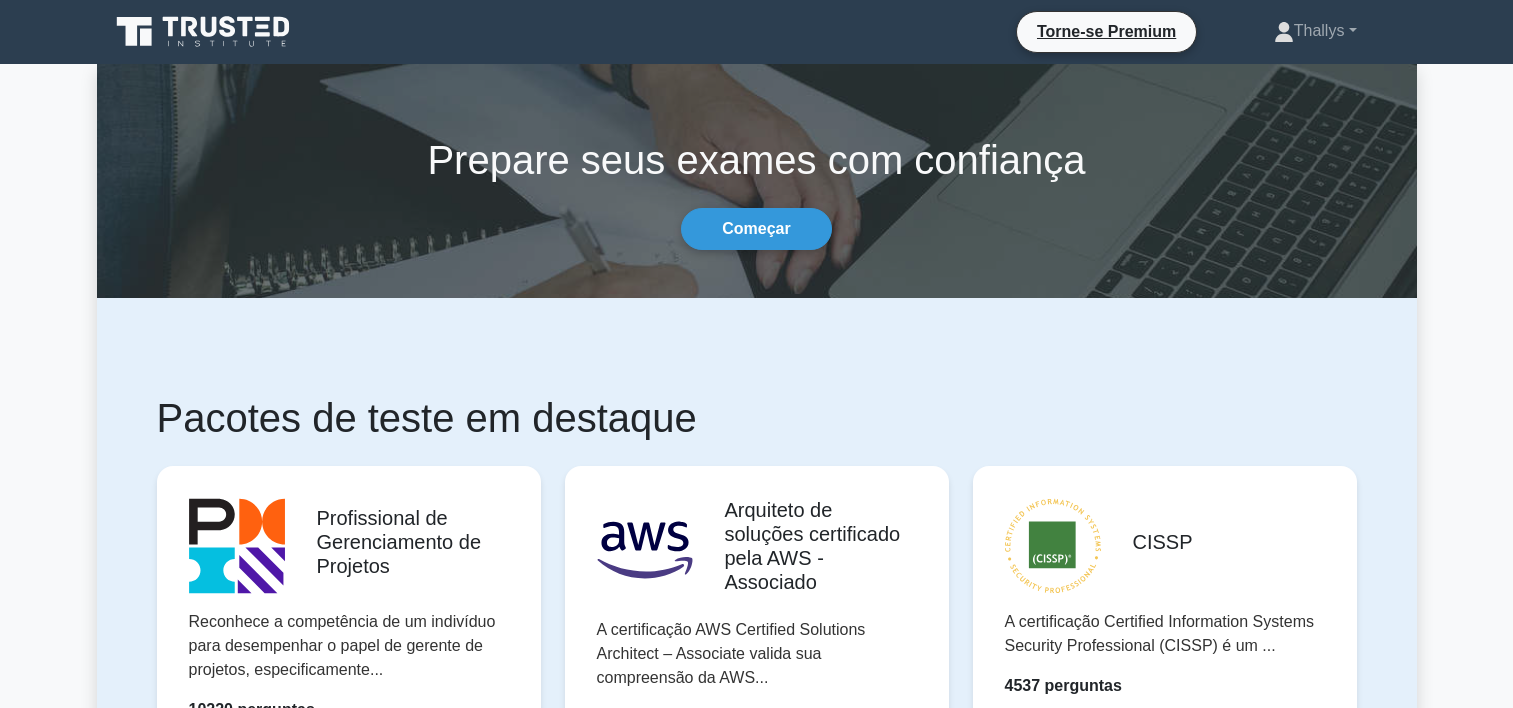 scroll, scrollTop: 864, scrollLeft: 0, axis: vertical 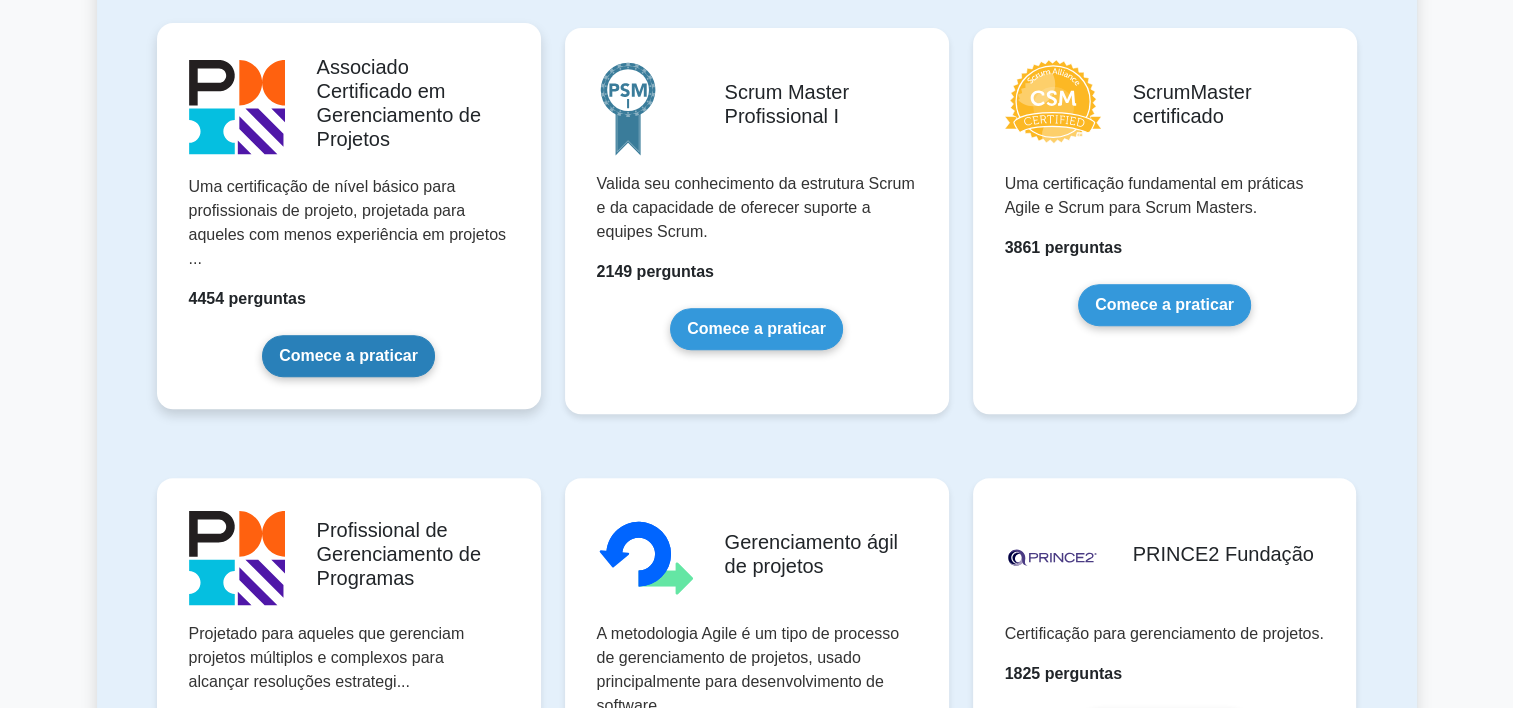 drag, startPoint x: 0, startPoint y: 0, endPoint x: 337, endPoint y: 348, distance: 484.4306 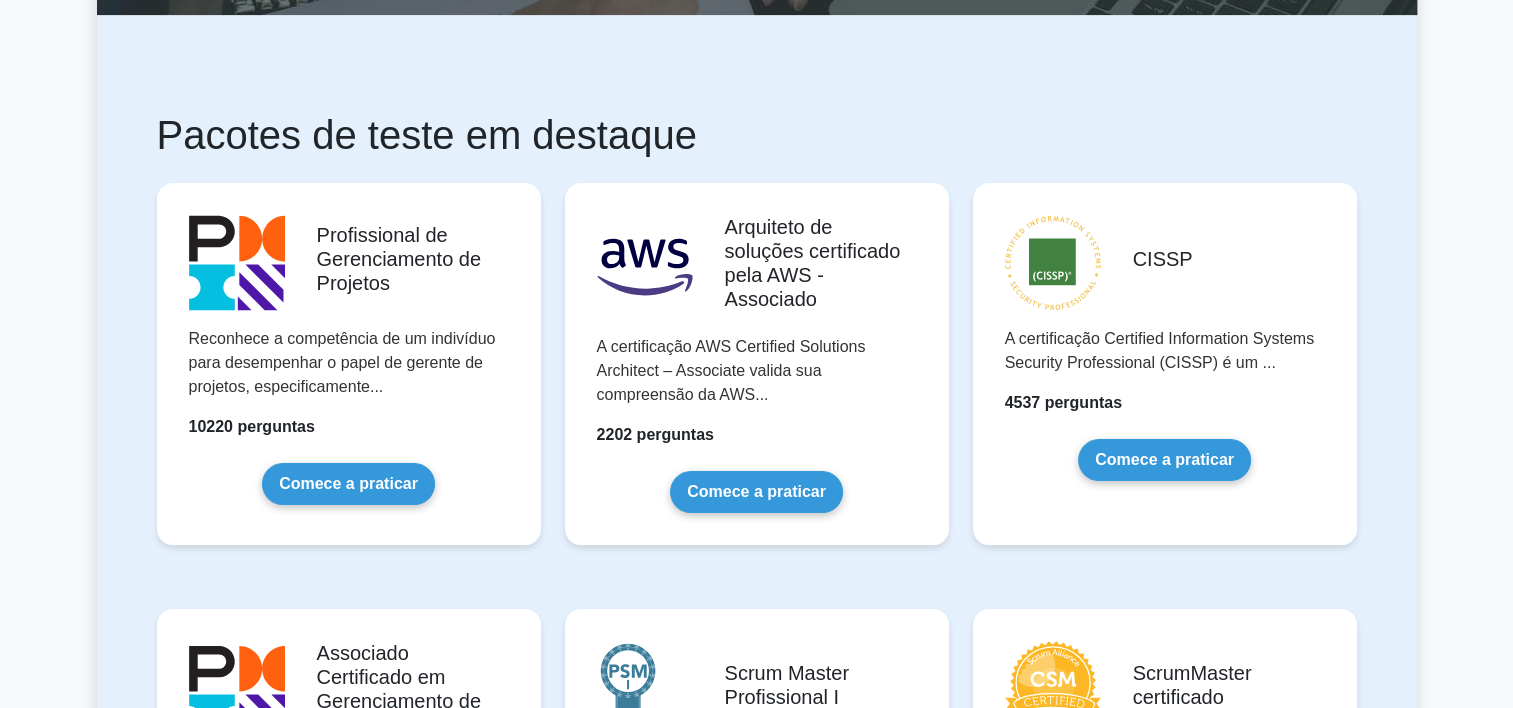scroll, scrollTop: 316, scrollLeft: 0, axis: vertical 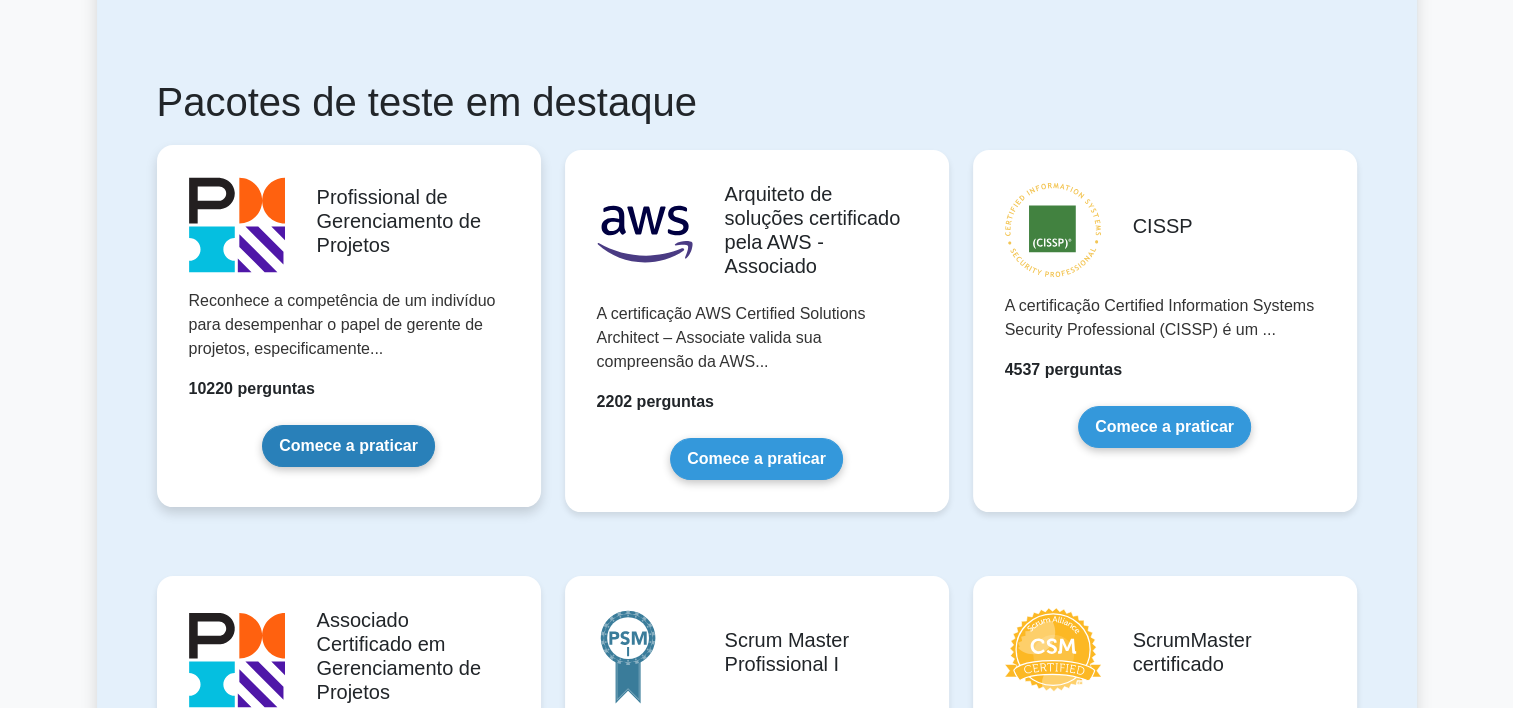 click on "Comece a praticar" at bounding box center [348, 446] 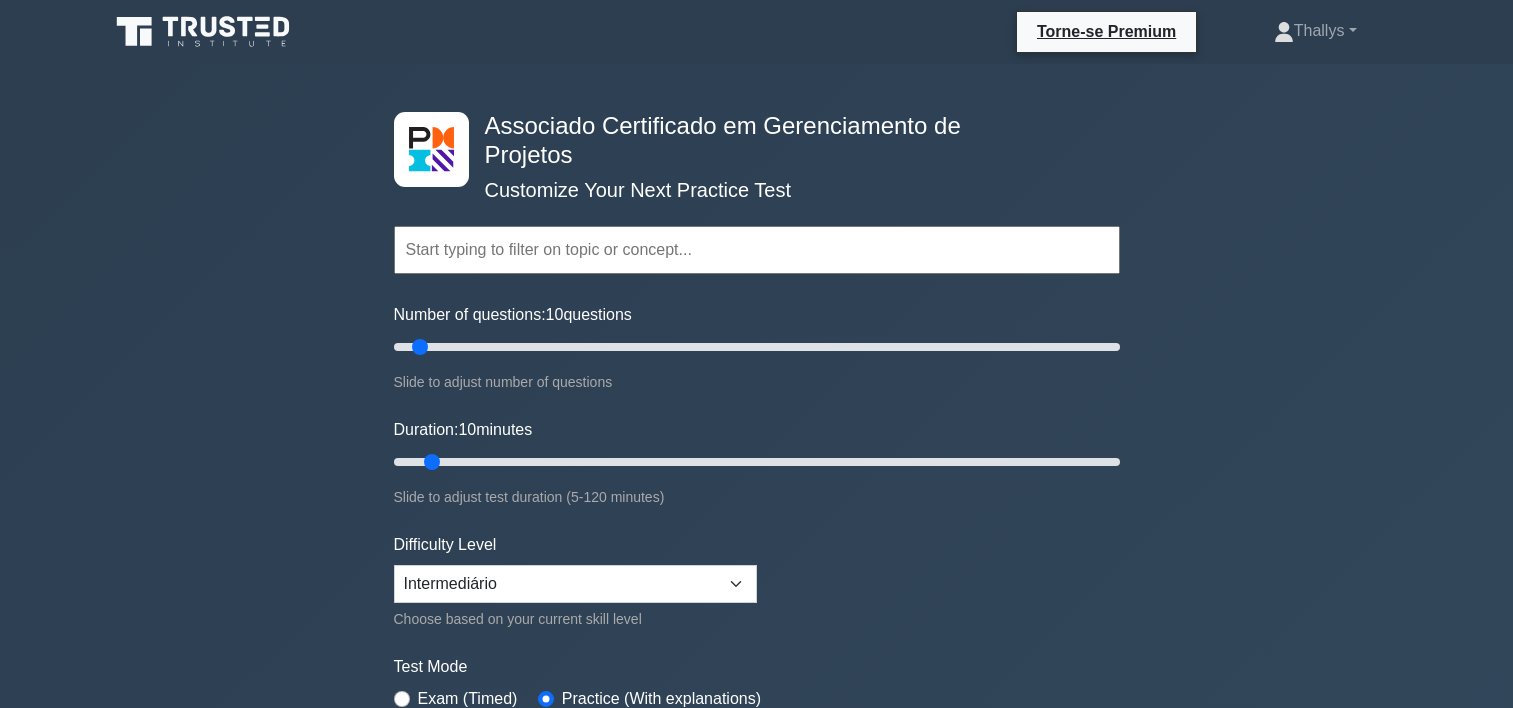 scroll, scrollTop: 0, scrollLeft: 0, axis: both 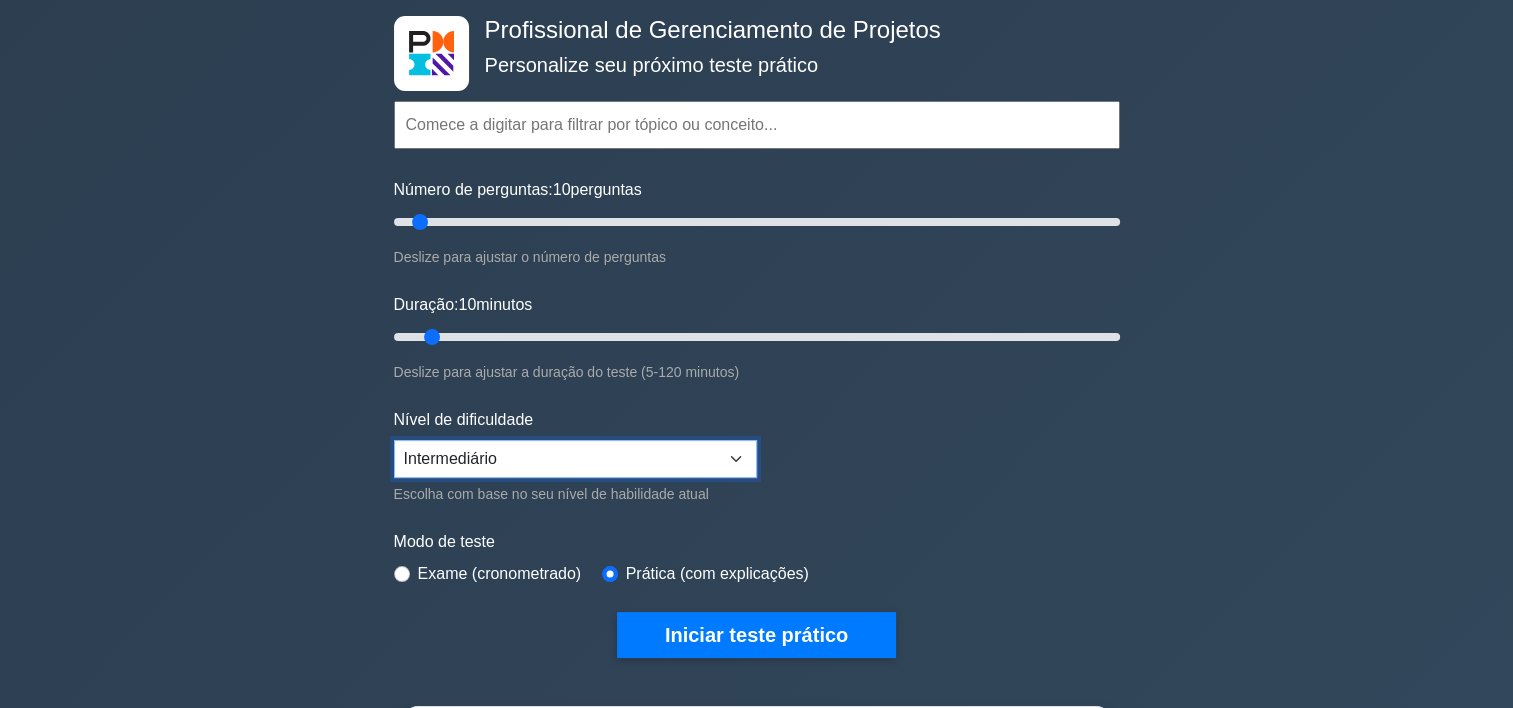 click on "Iniciante
Intermediário
Especialista" at bounding box center (575, 459) 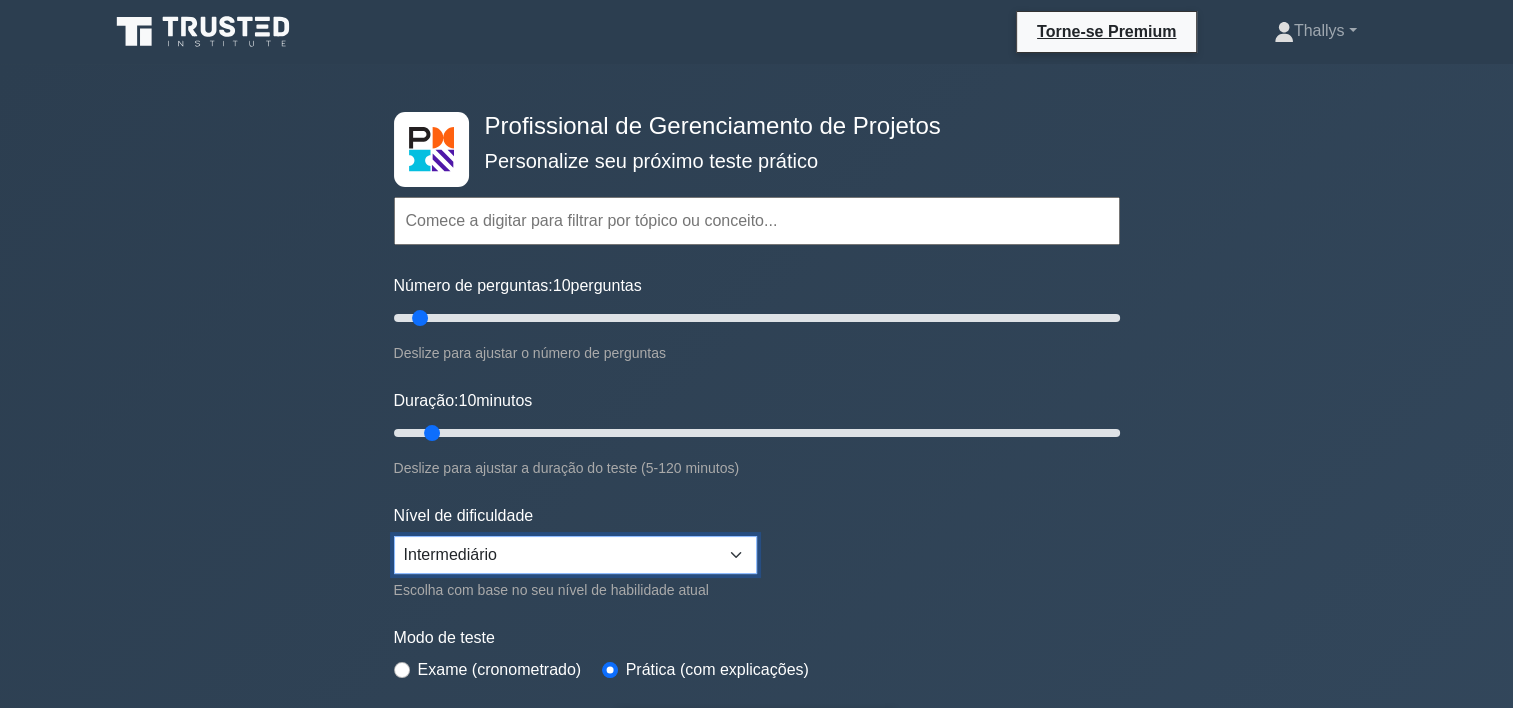 click on "Iniciante
Intermediário
Especialista" at bounding box center [575, 555] 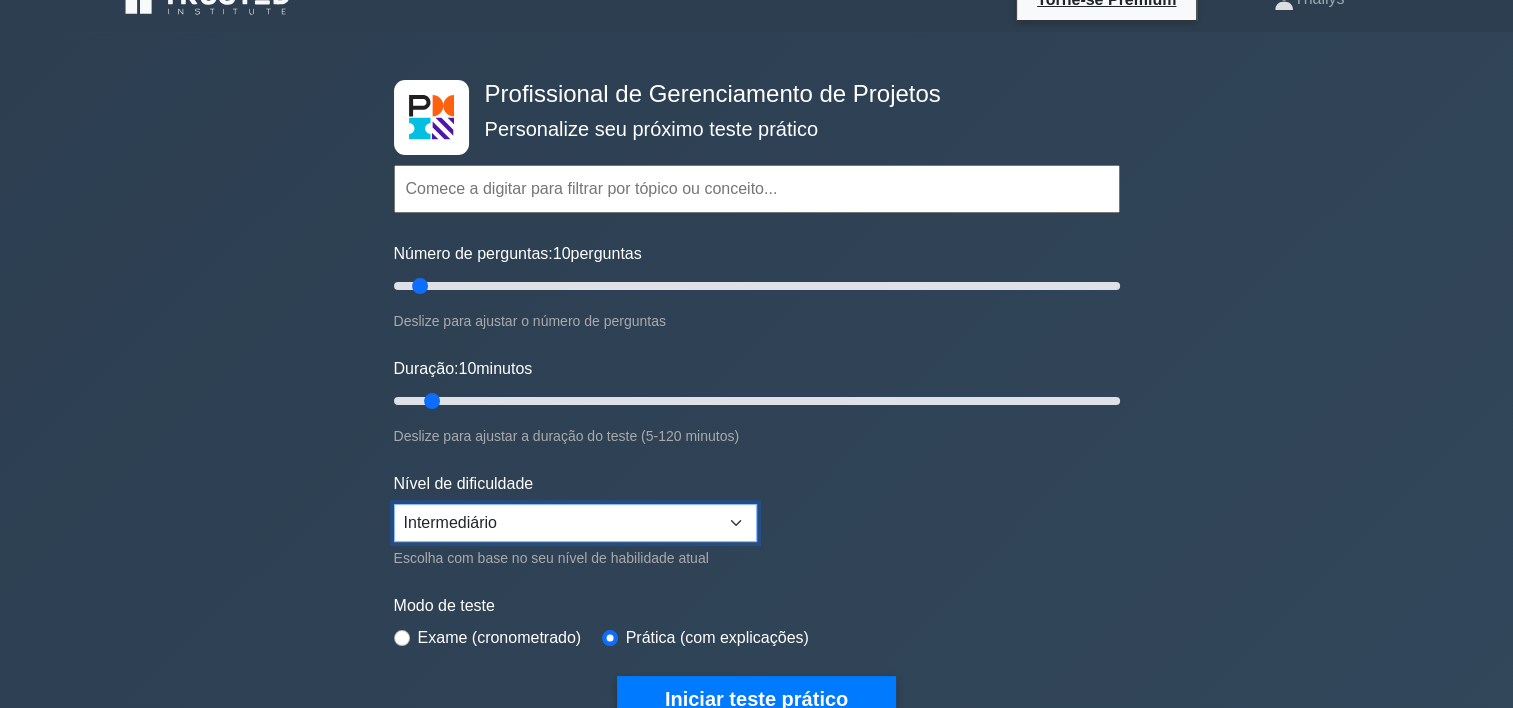 scroll, scrollTop: 31, scrollLeft: 0, axis: vertical 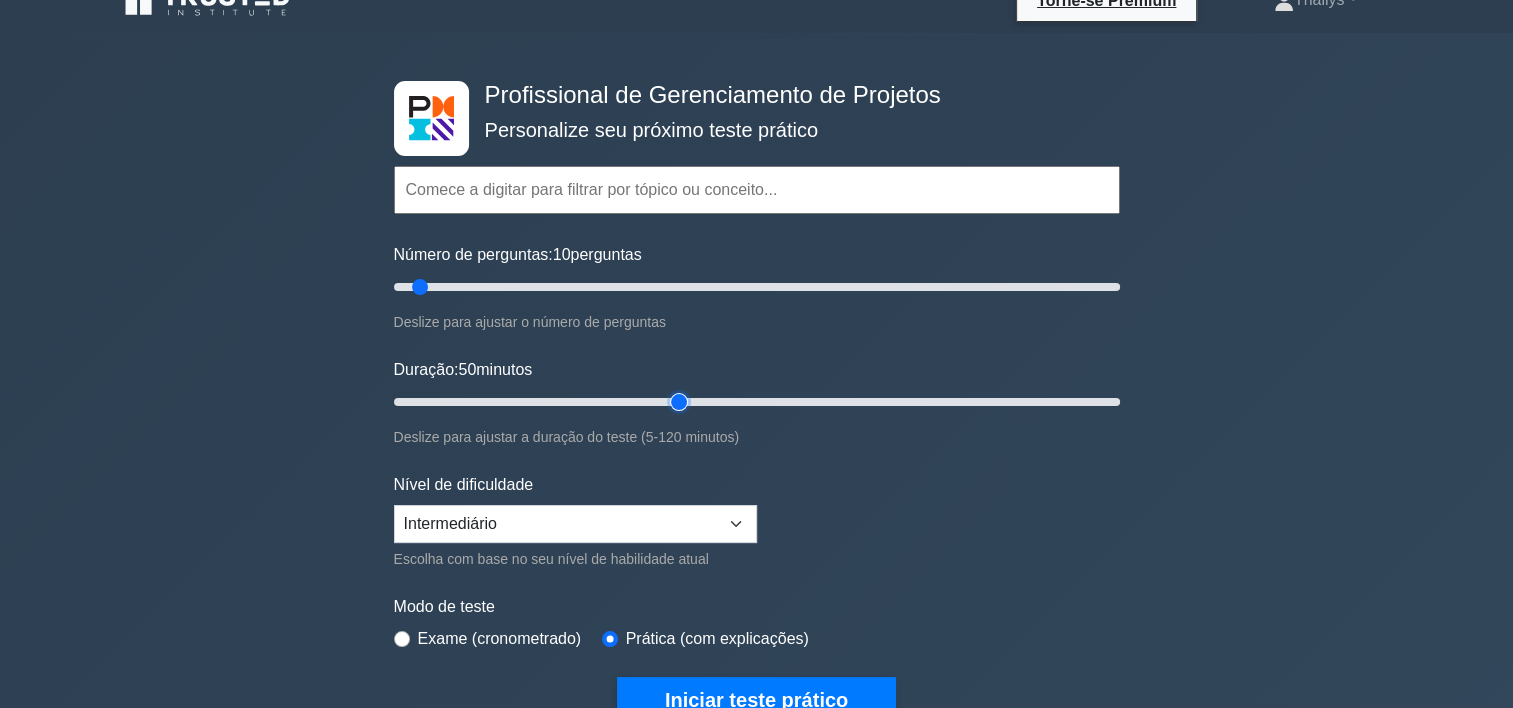 type on "50" 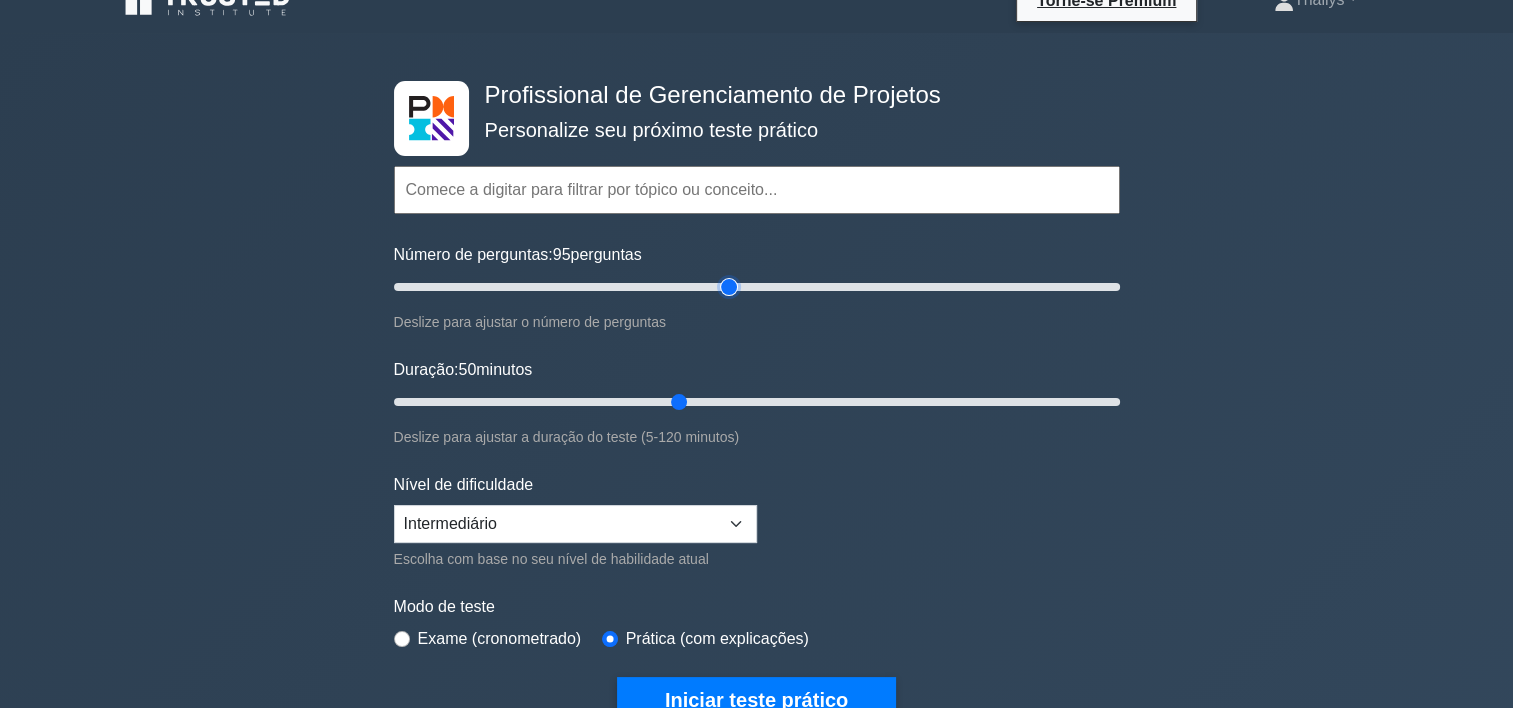 type on "95" 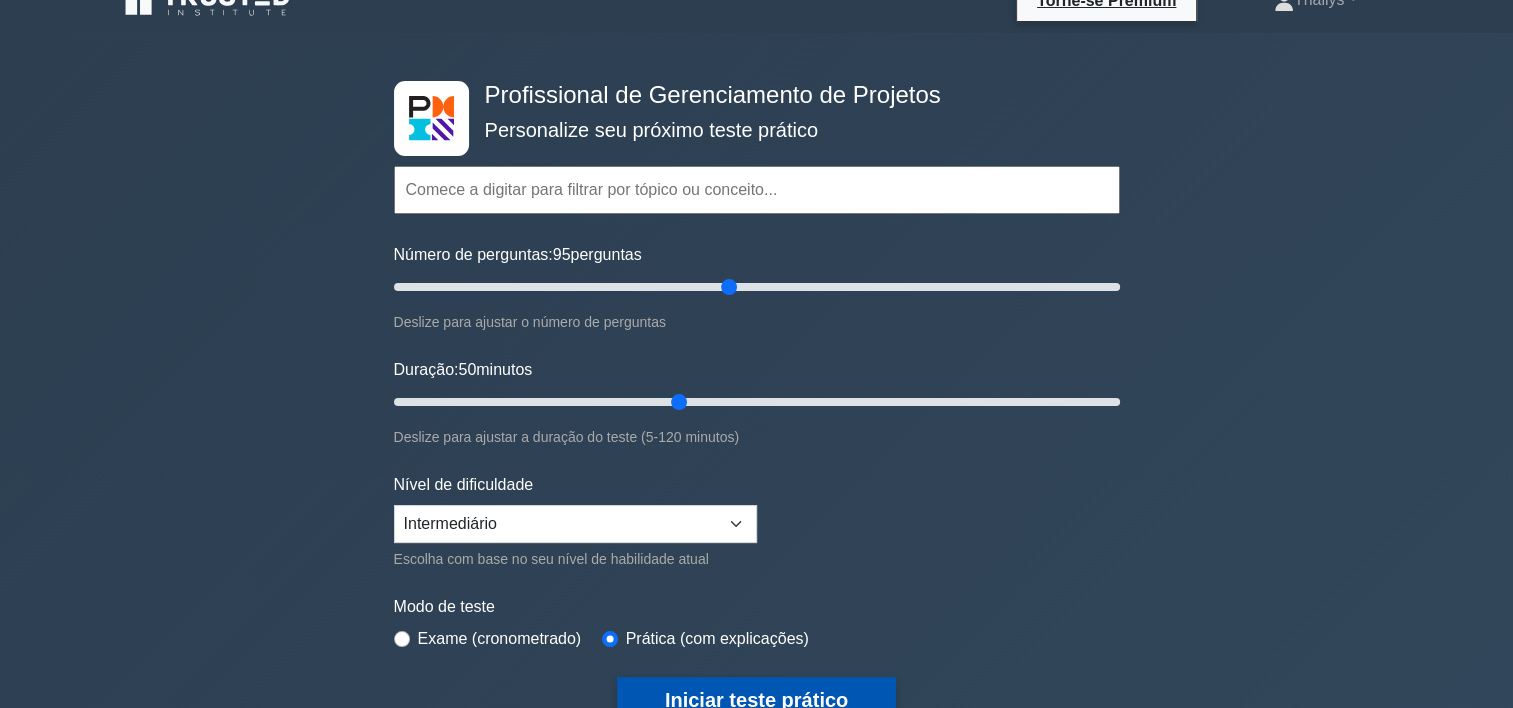 click on "Iniciar teste prático" at bounding box center [756, 700] 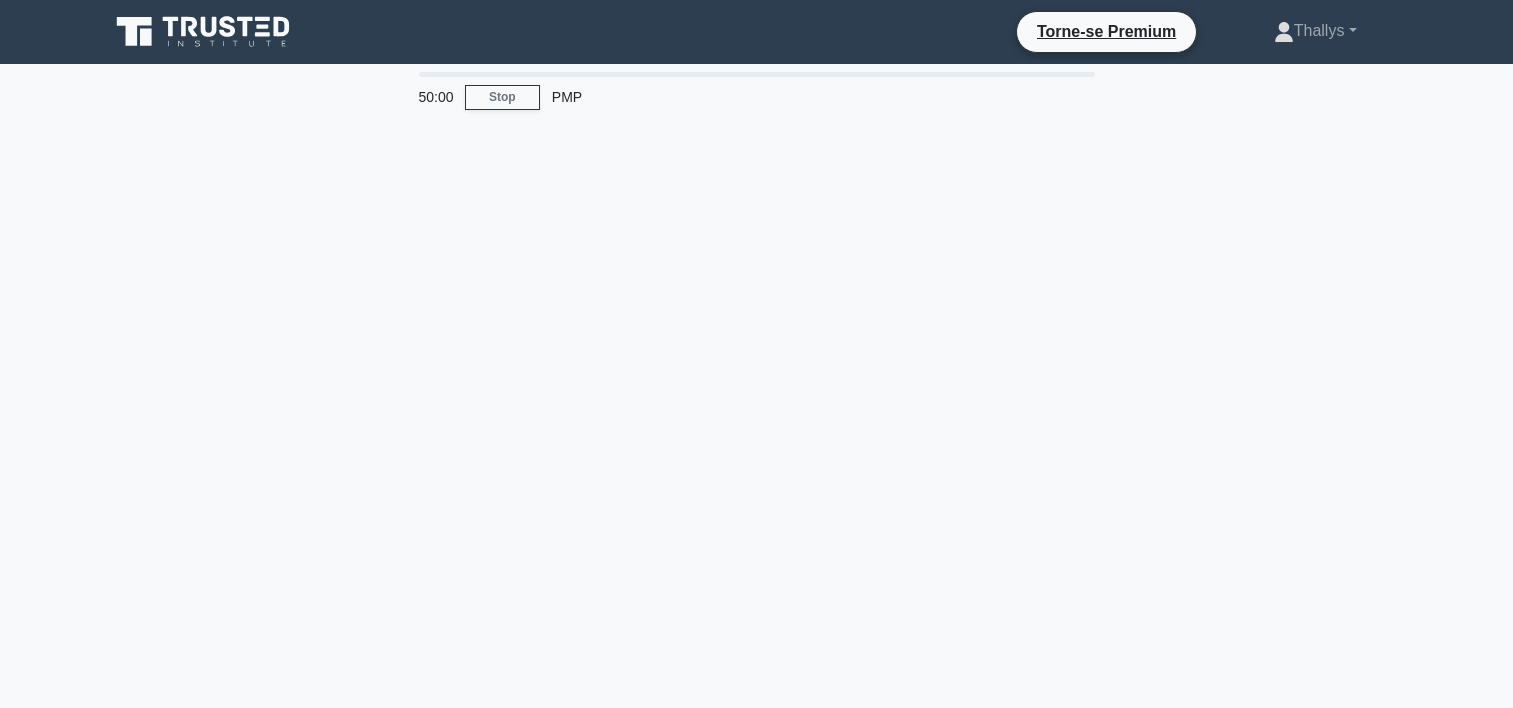 scroll, scrollTop: 0, scrollLeft: 0, axis: both 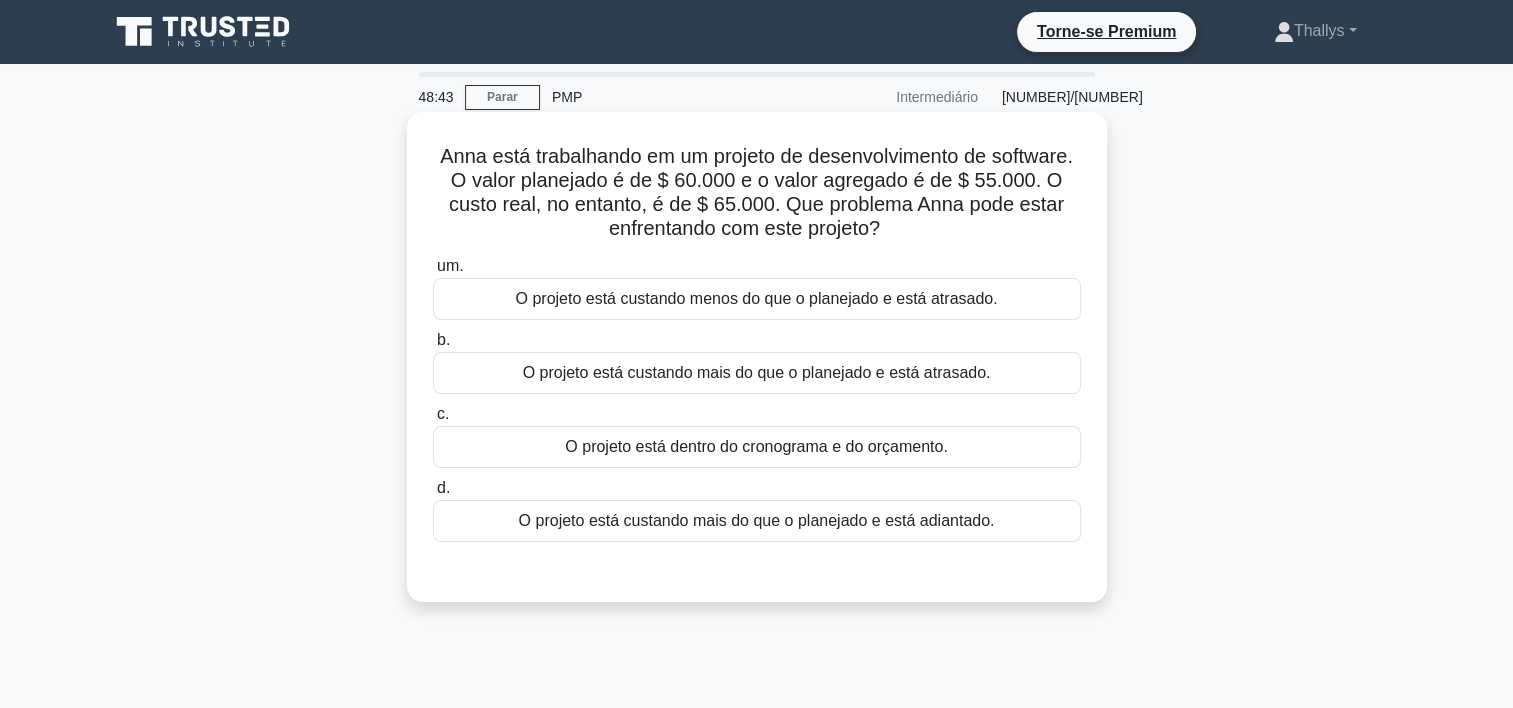 click on "O projeto está custando mais do que o planejado e está atrasado." at bounding box center (757, 373) 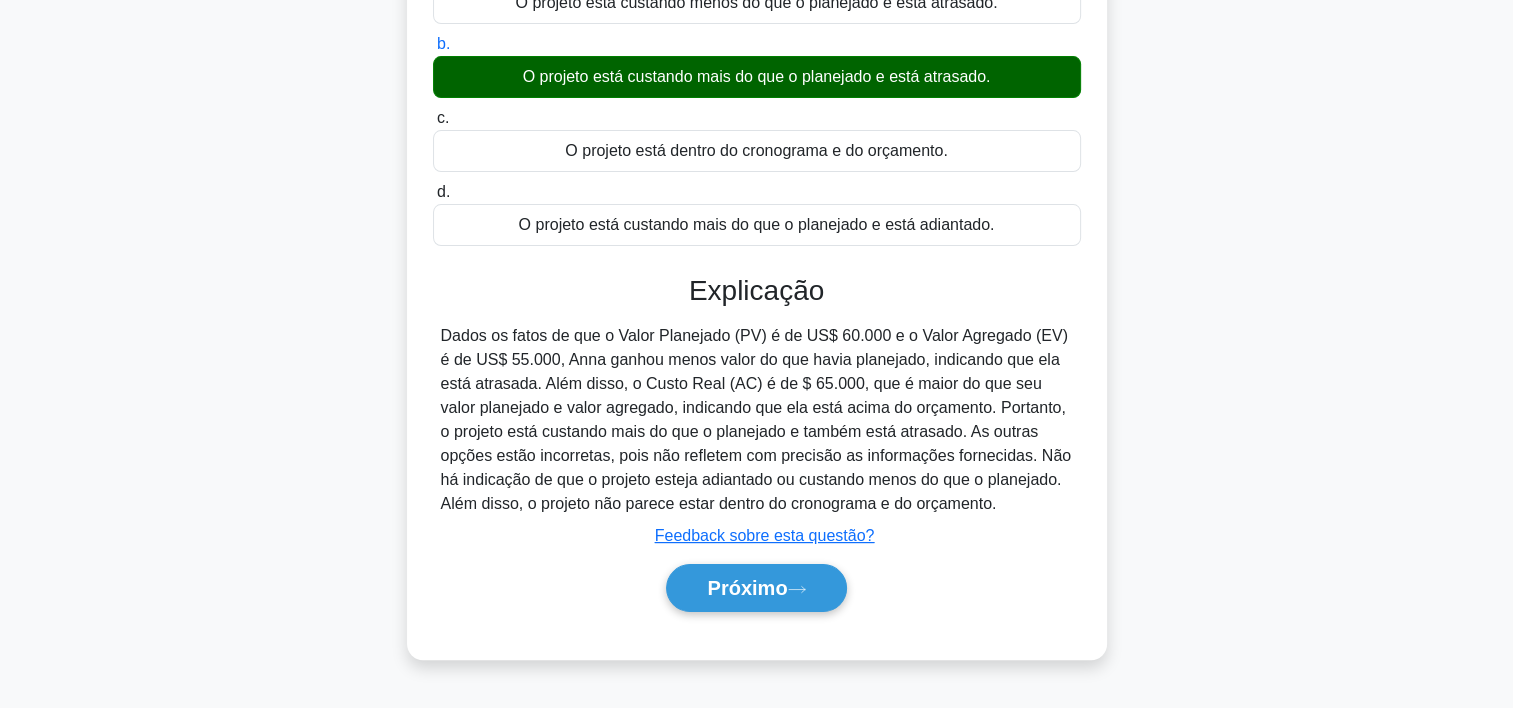 scroll, scrollTop: 304, scrollLeft: 0, axis: vertical 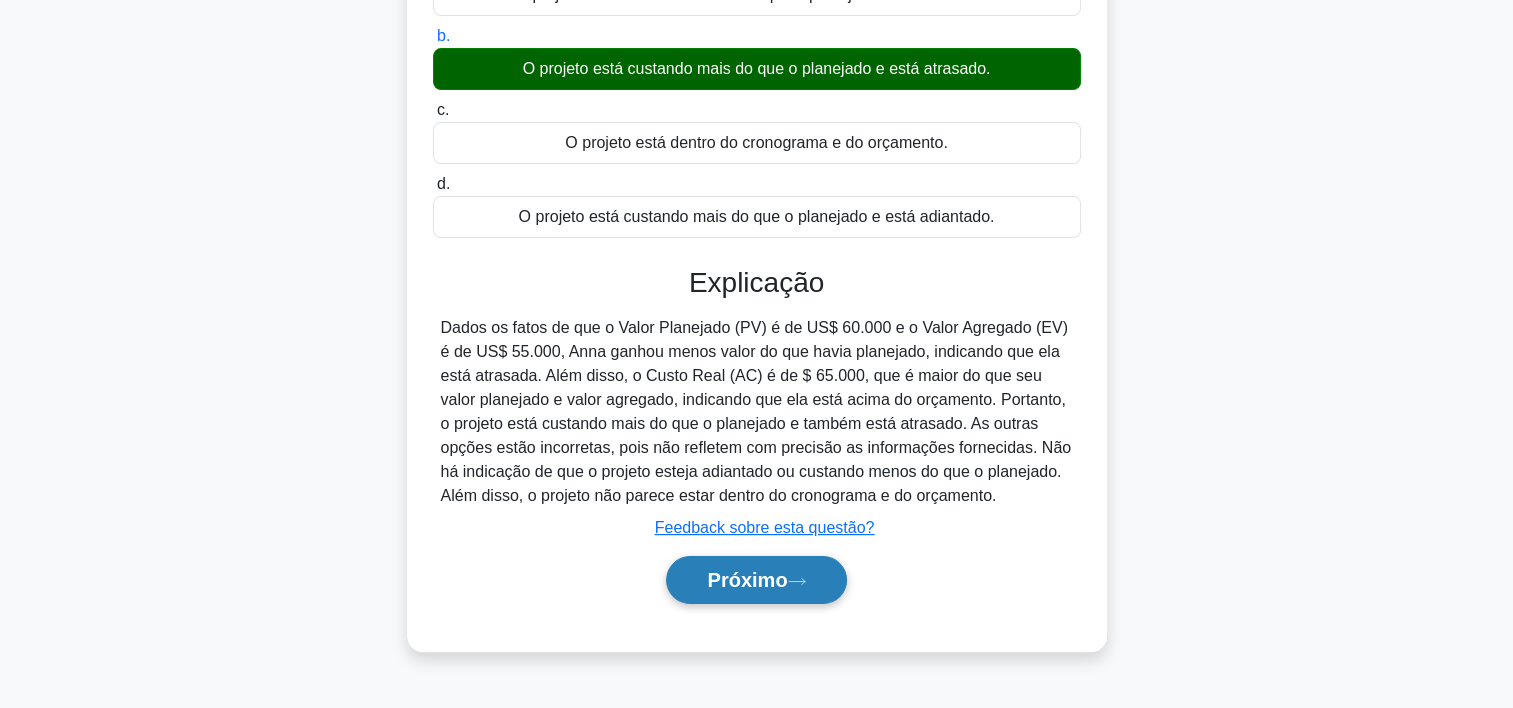 click on "Próximo" at bounding box center (747, 580) 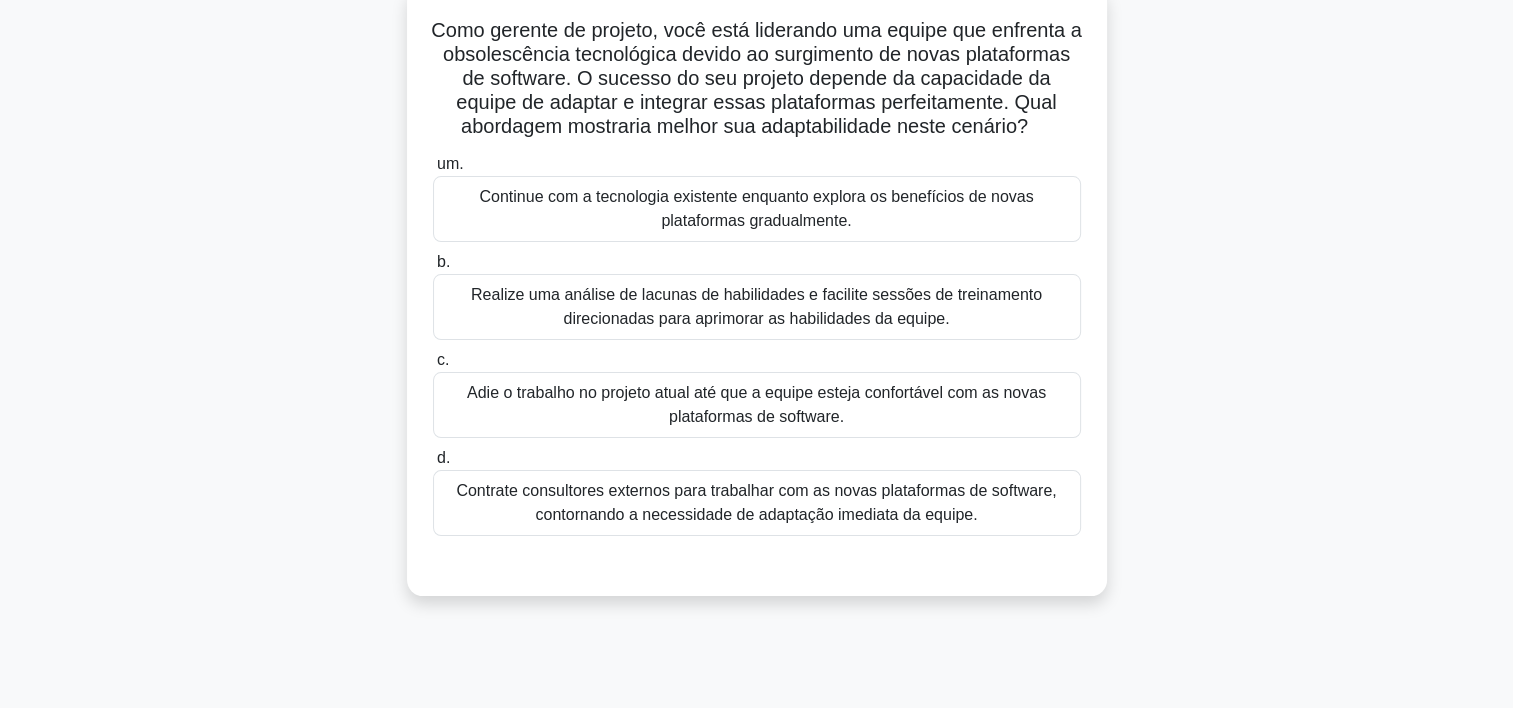 scroll, scrollTop: 134, scrollLeft: 0, axis: vertical 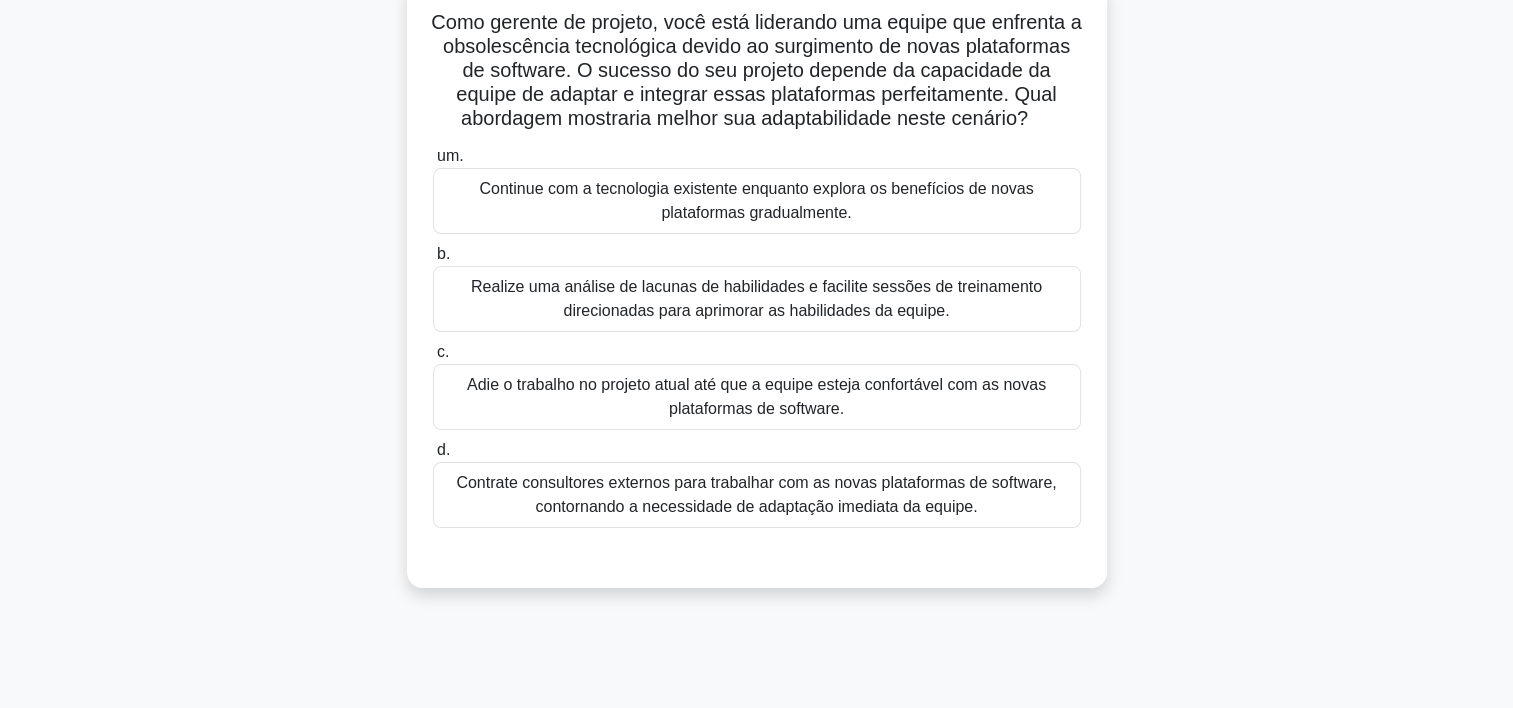 click on "Realize uma análise de lacunas de habilidades e facilite sessões de treinamento direcionadas para aprimorar as habilidades da equipe." at bounding box center (757, 299) 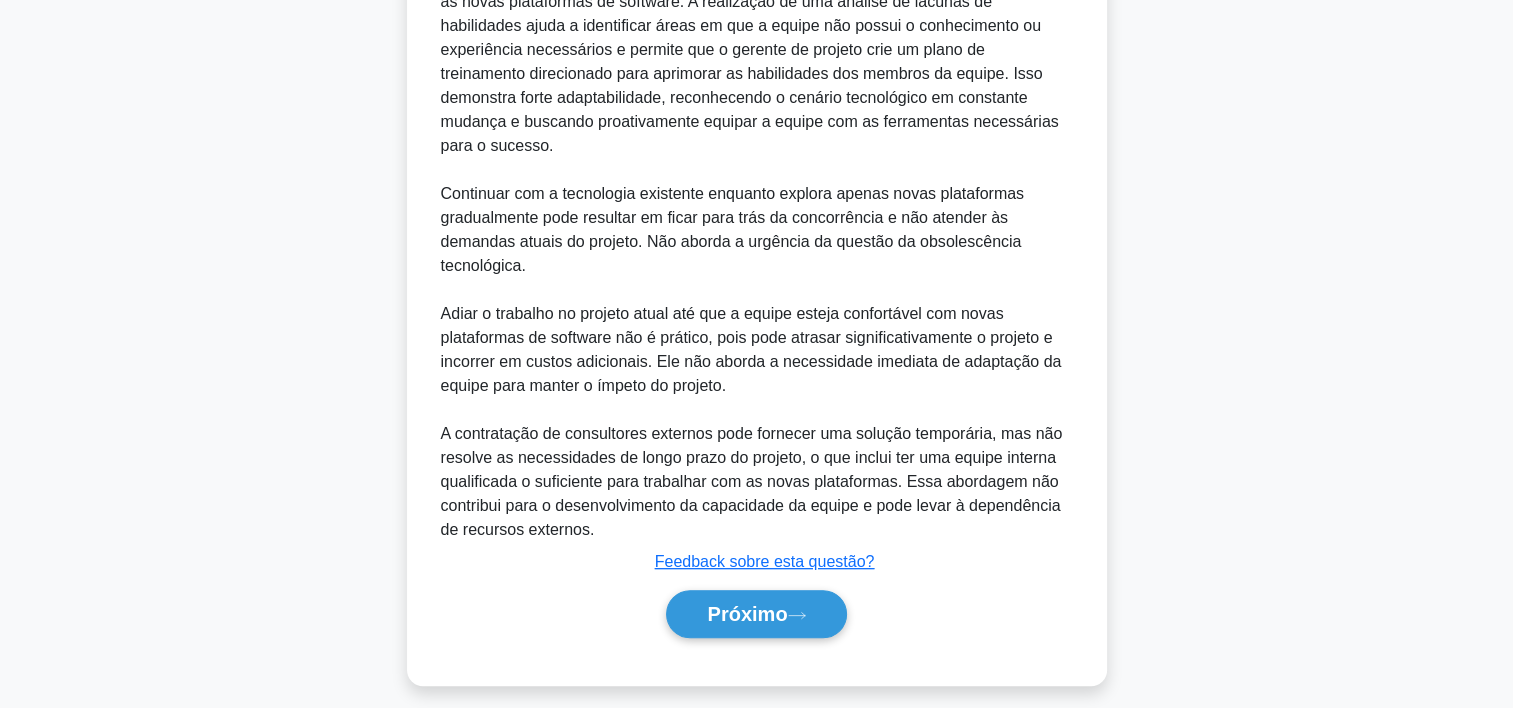 scroll, scrollTop: 836, scrollLeft: 0, axis: vertical 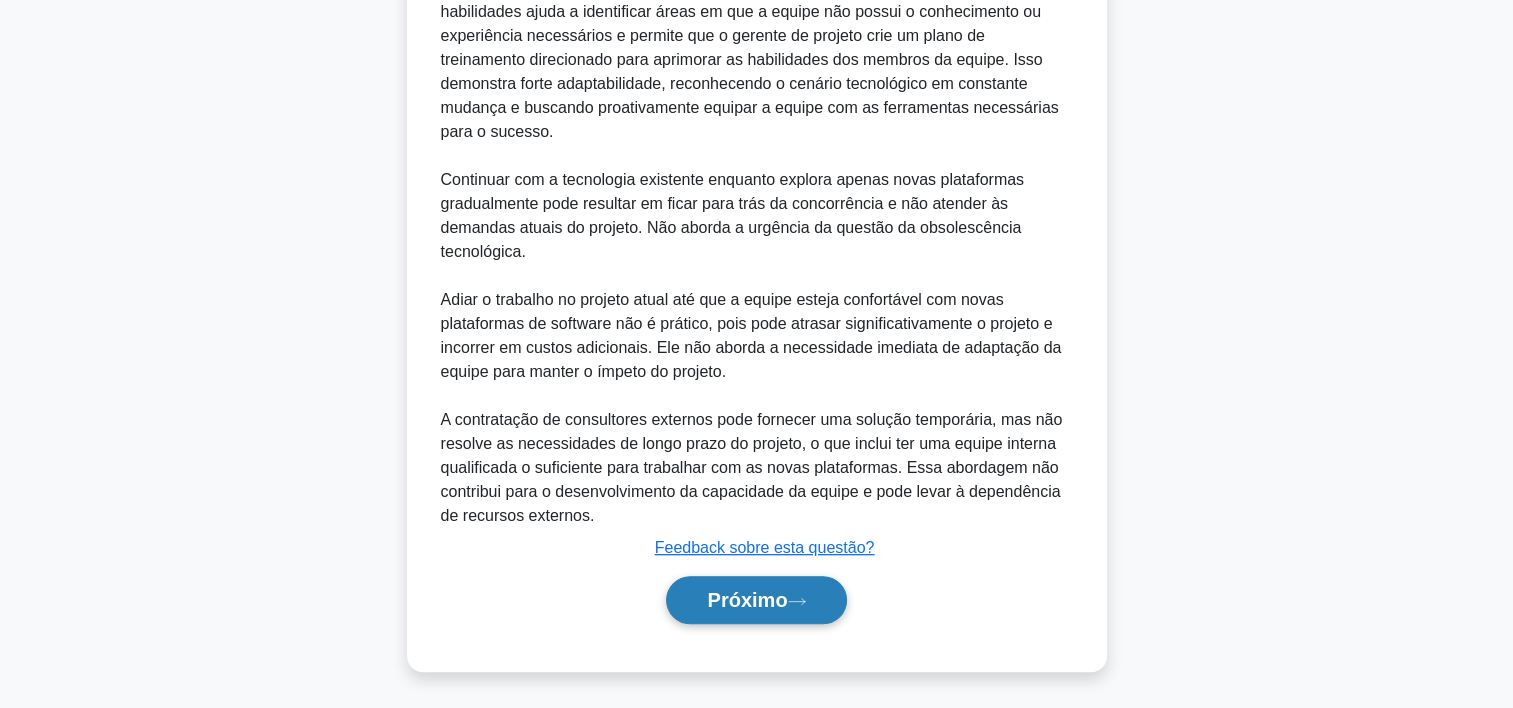 click on "Próximo" at bounding box center (747, 600) 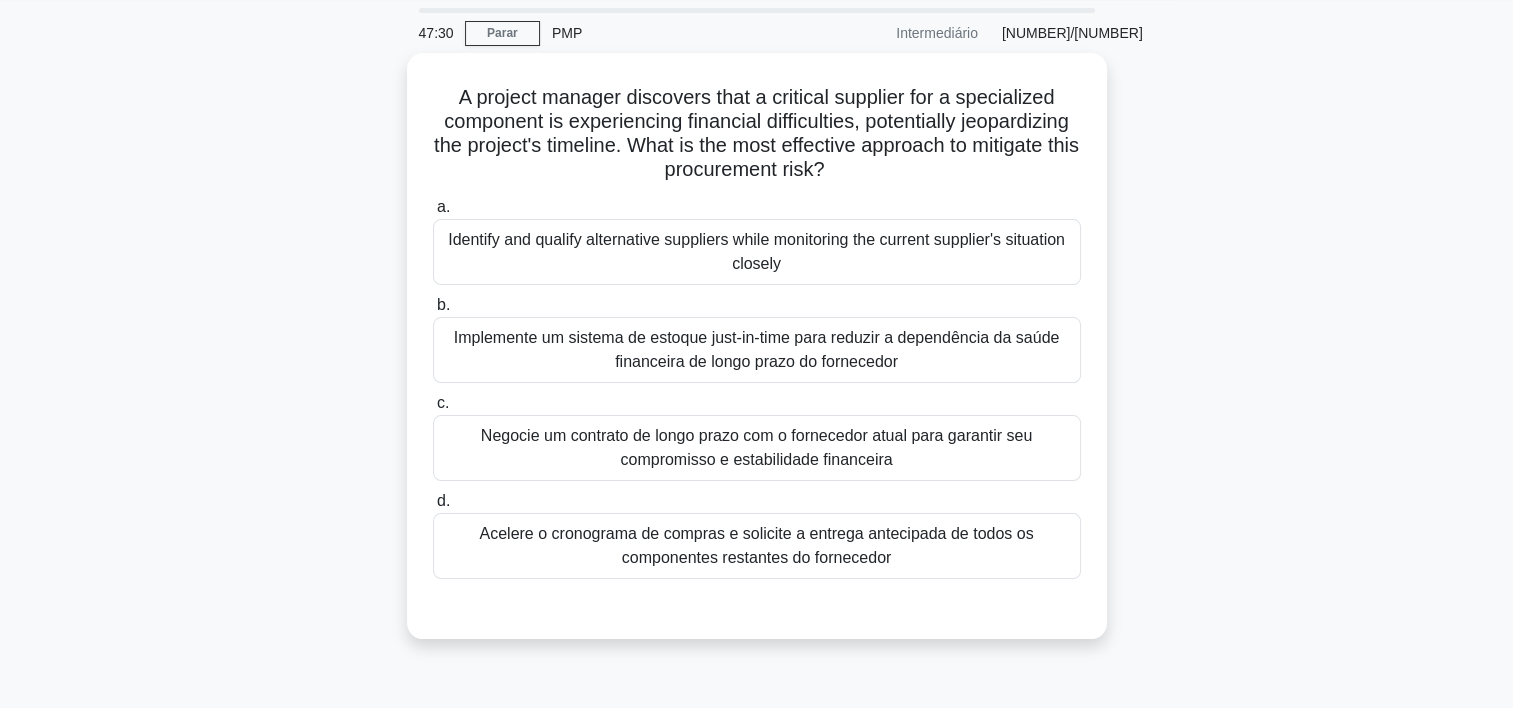 scroll, scrollTop: 61, scrollLeft: 0, axis: vertical 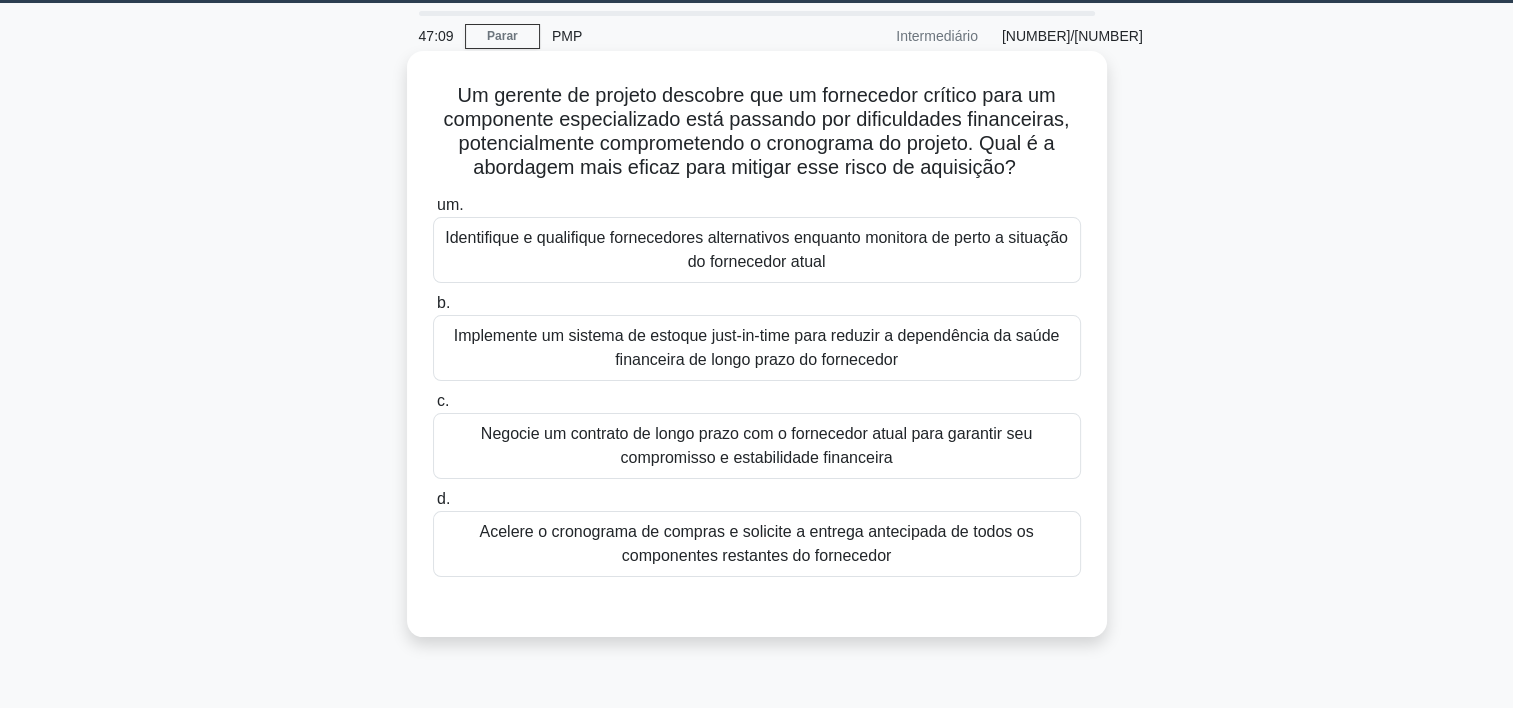 click on "Identifique e qualifique fornecedores alternativos enquanto monitora de perto a situação do fornecedor atual" at bounding box center [757, 250] 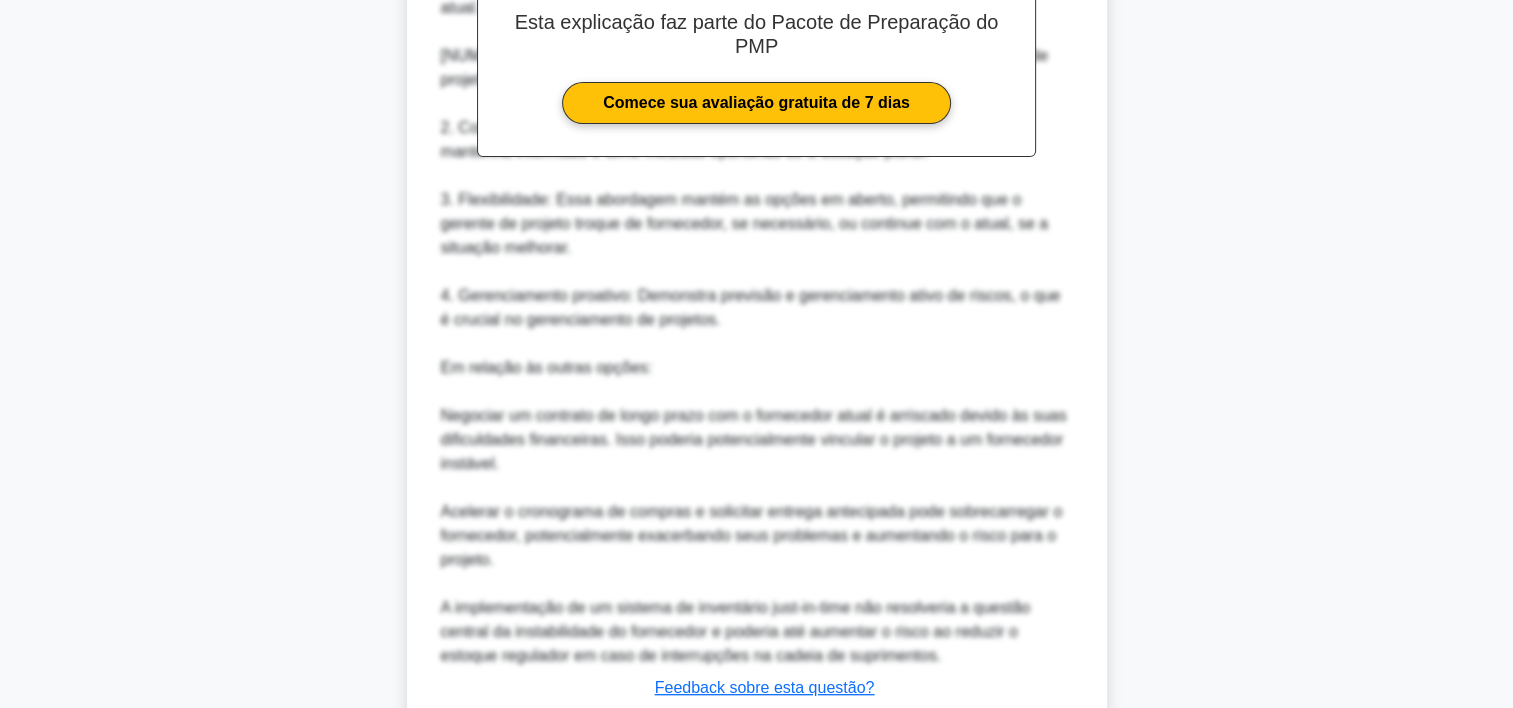 scroll, scrollTop: 848, scrollLeft: 0, axis: vertical 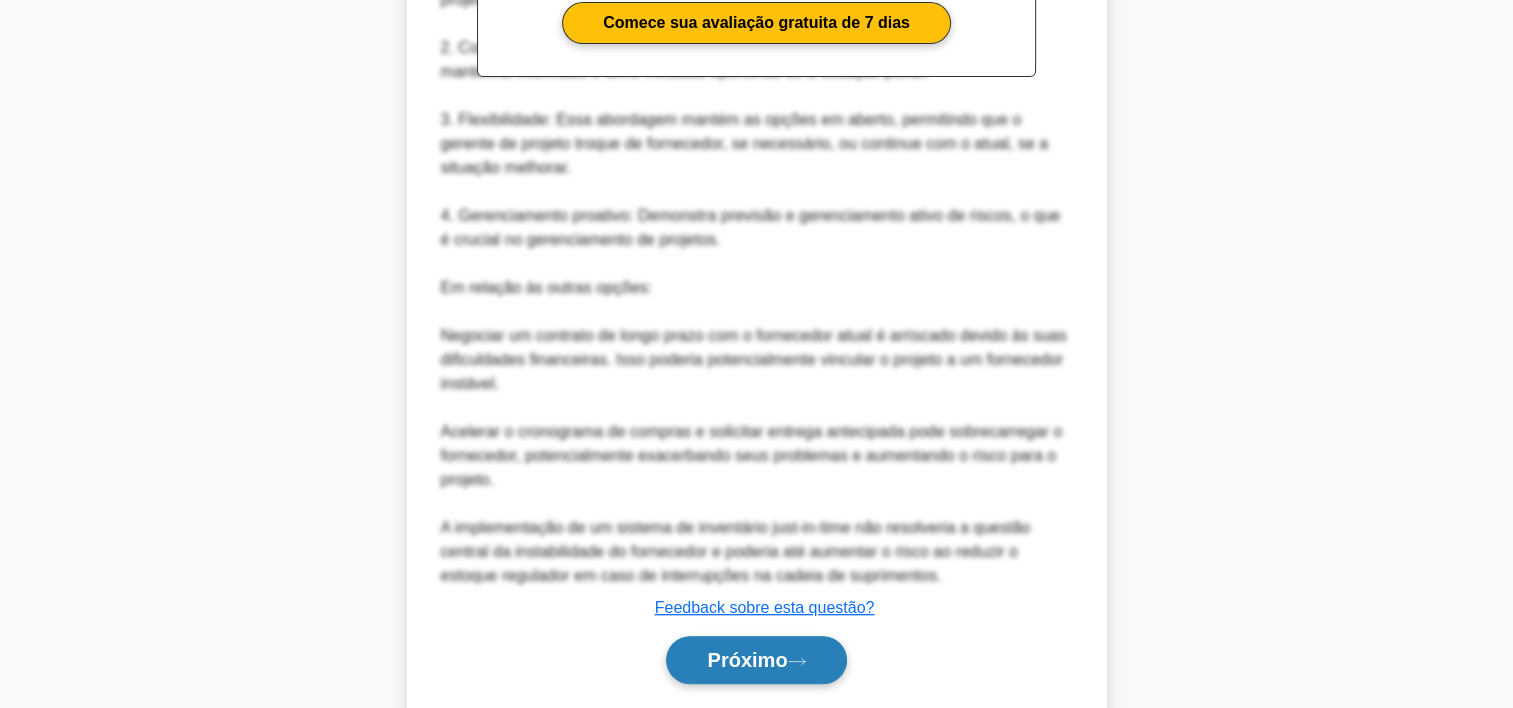 click on "Próximo" at bounding box center [747, 660] 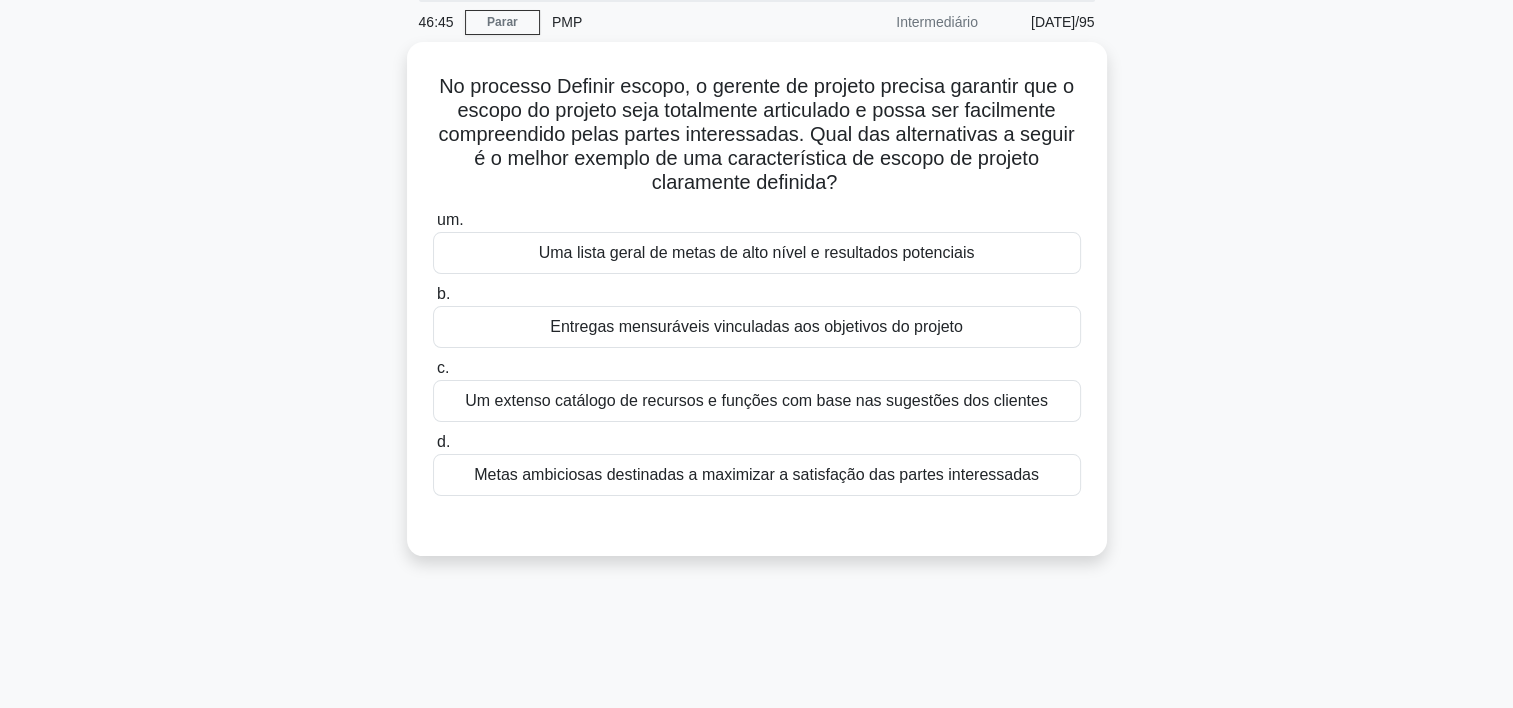 scroll, scrollTop: 76, scrollLeft: 0, axis: vertical 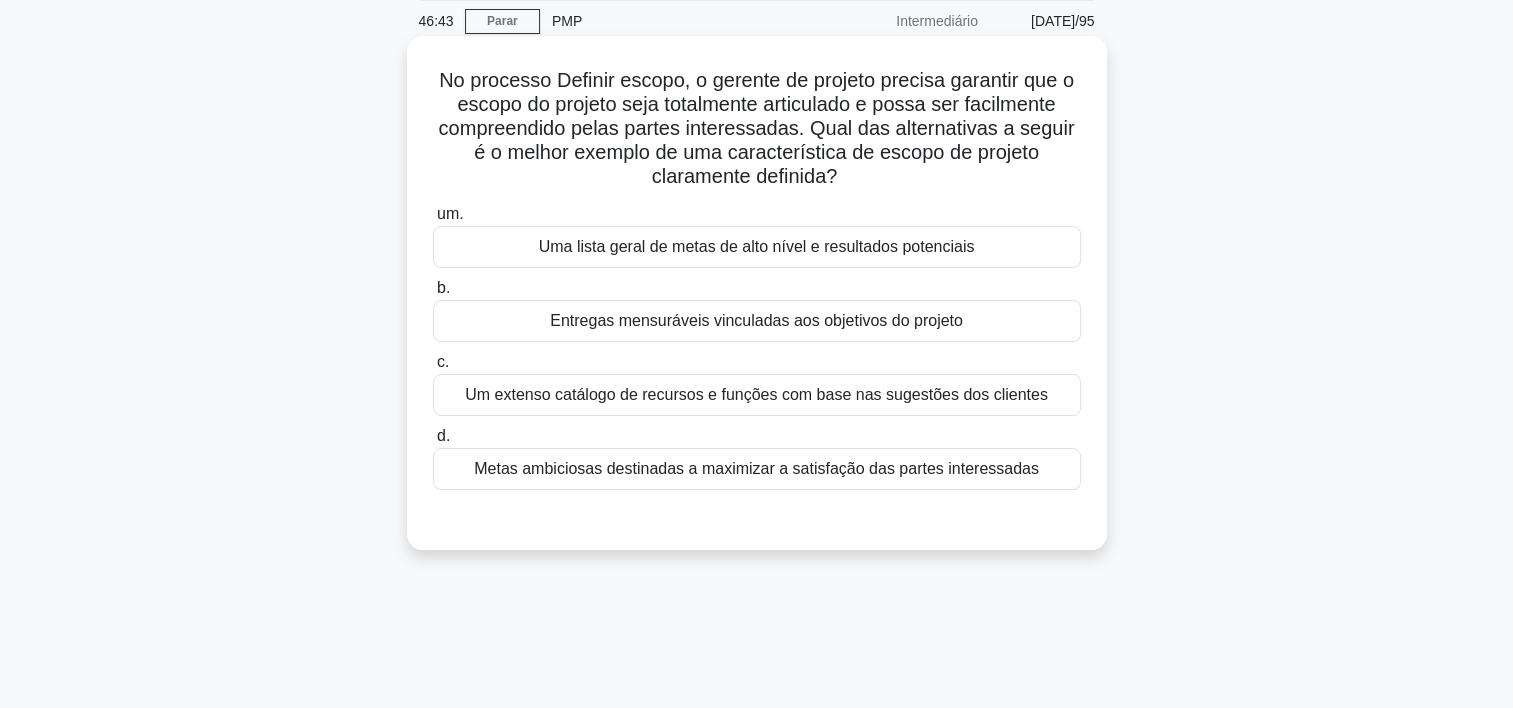 click on "Entregas mensuráveis vinculadas aos objetivos do projeto" at bounding box center (757, 321) 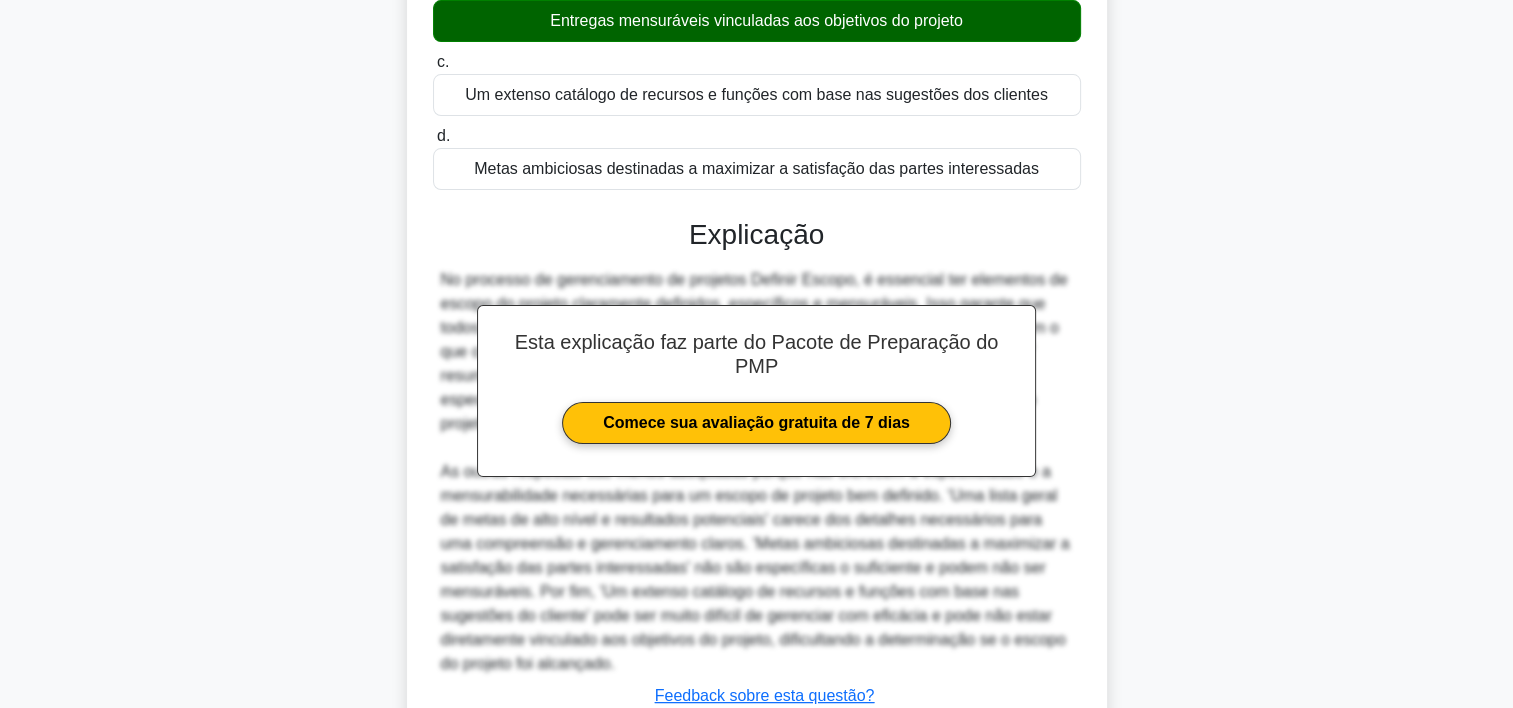 scroll, scrollTop: 524, scrollLeft: 0, axis: vertical 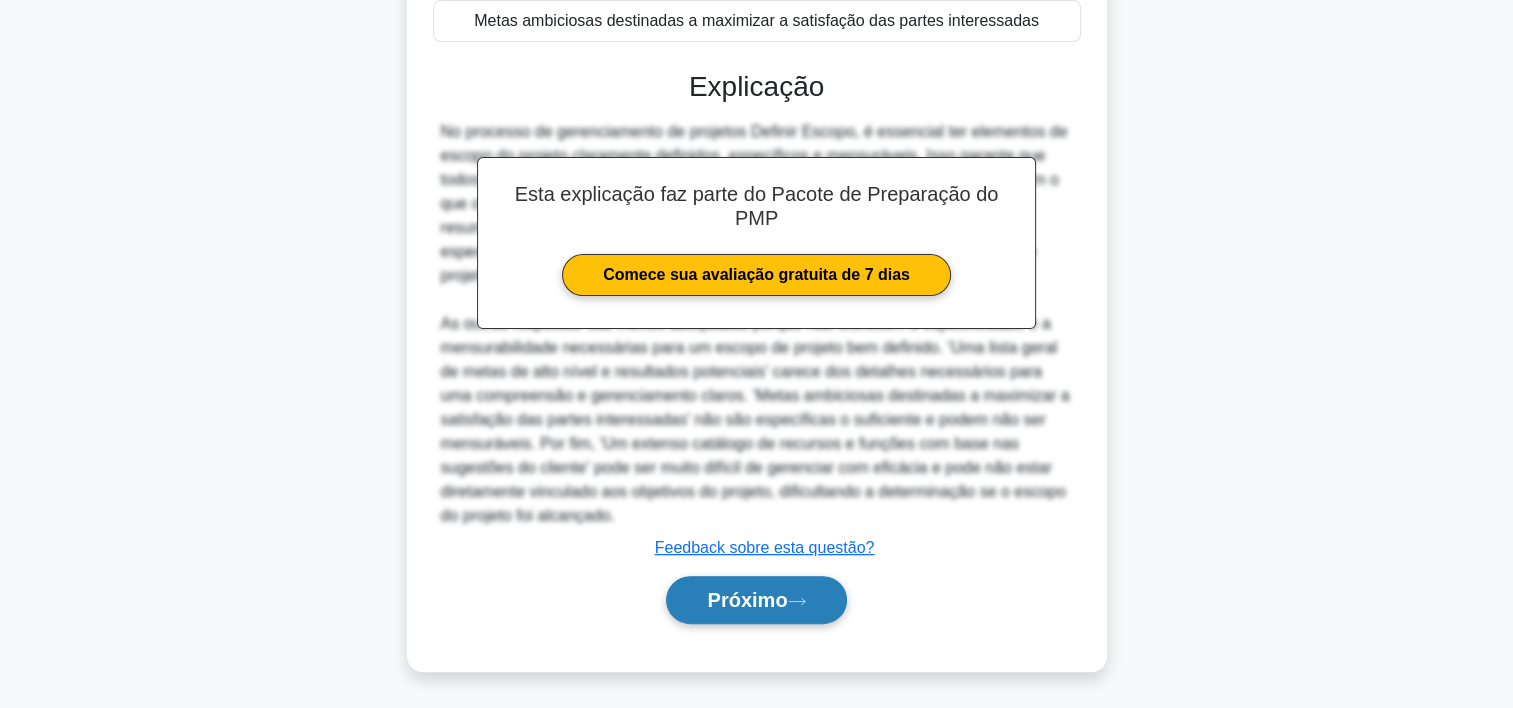 click on "Próximo" at bounding box center (756, 600) 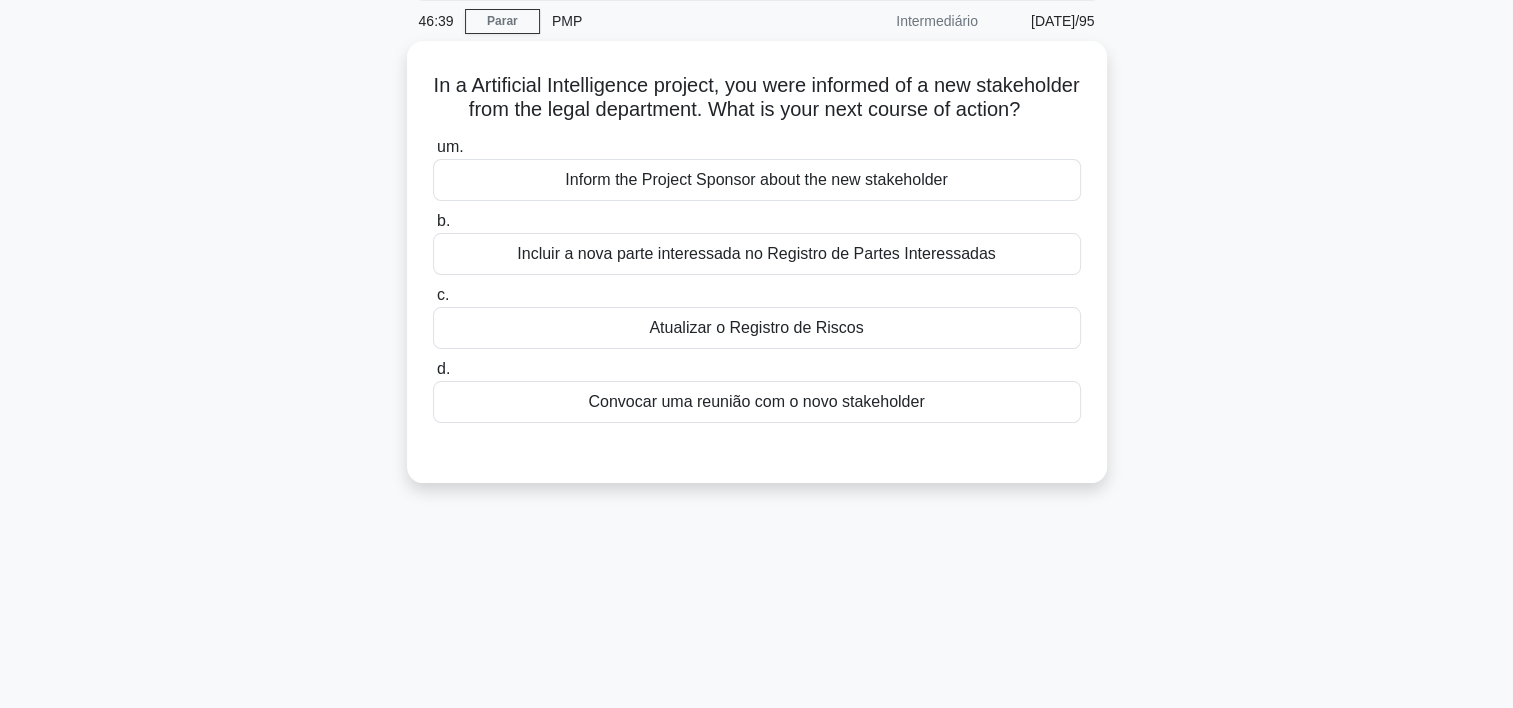 scroll, scrollTop: 73, scrollLeft: 0, axis: vertical 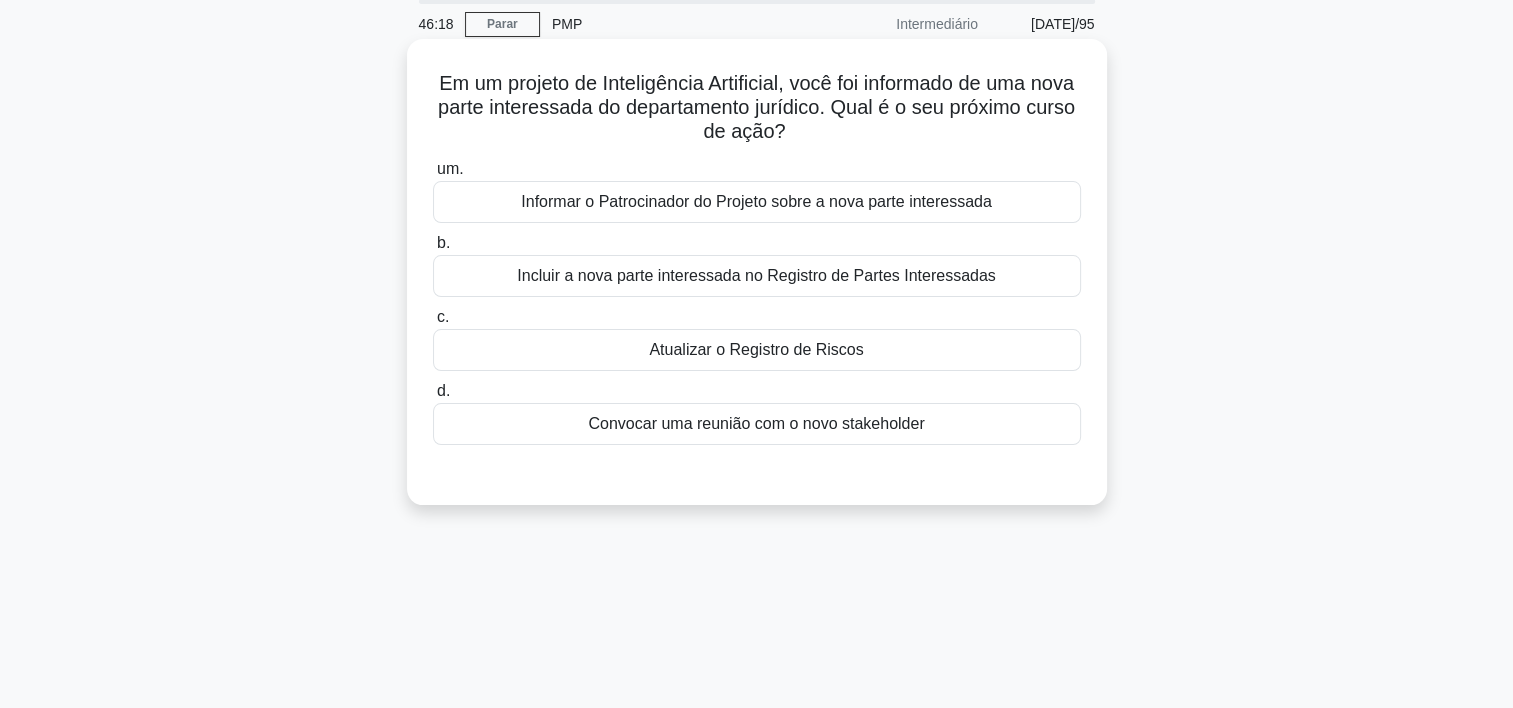 click on "Incluir a nova parte interessada no Registro de Partes Interessadas" at bounding box center [757, 276] 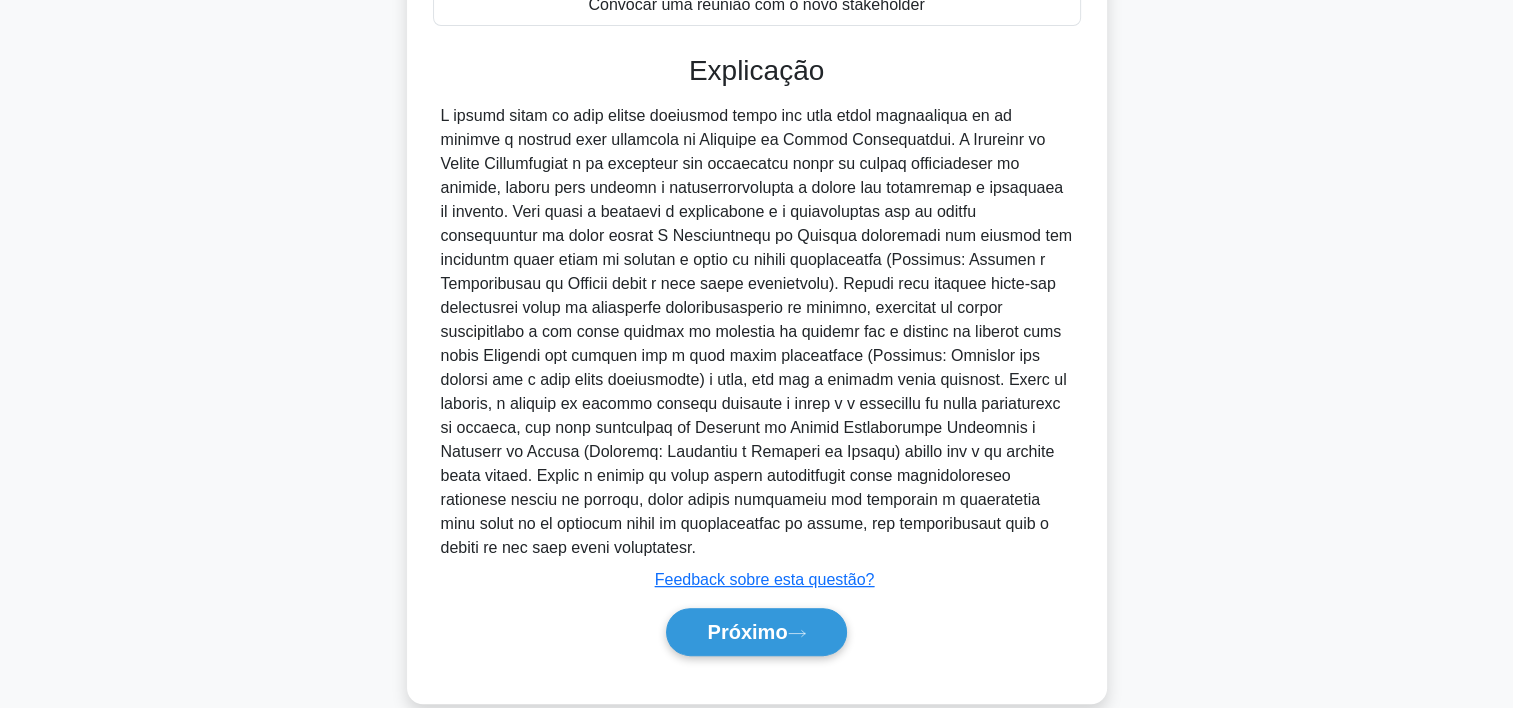 scroll, scrollTop: 524, scrollLeft: 0, axis: vertical 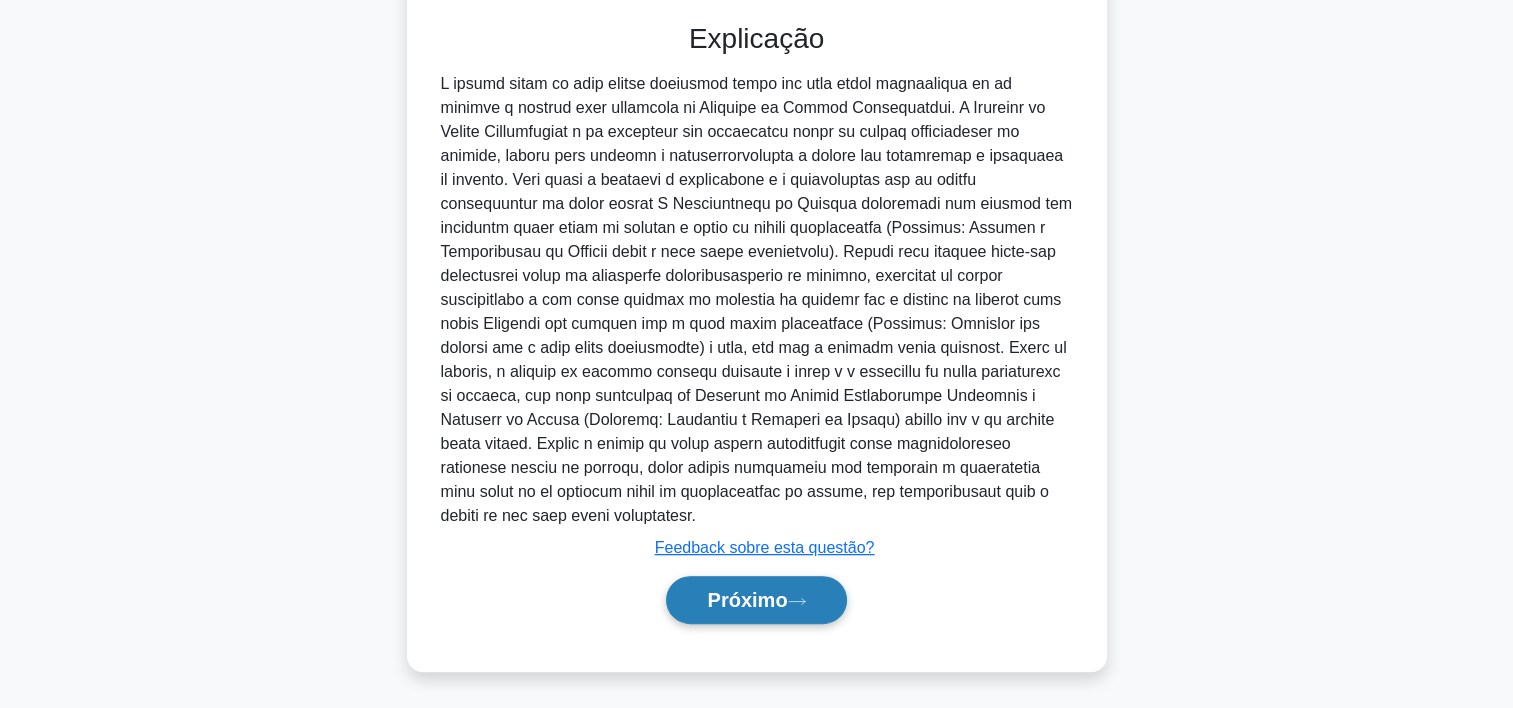click on "Próximo" at bounding box center (747, 600) 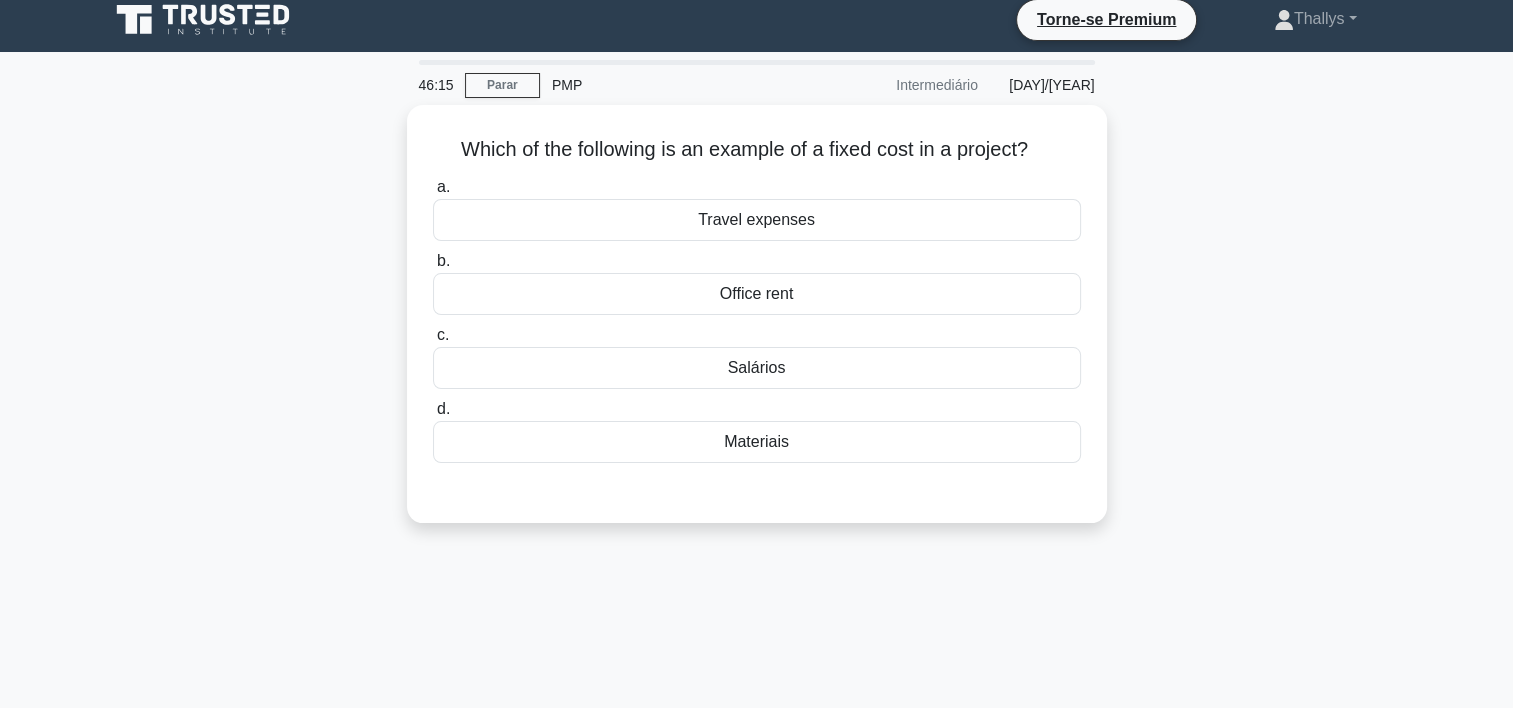scroll, scrollTop: 0, scrollLeft: 0, axis: both 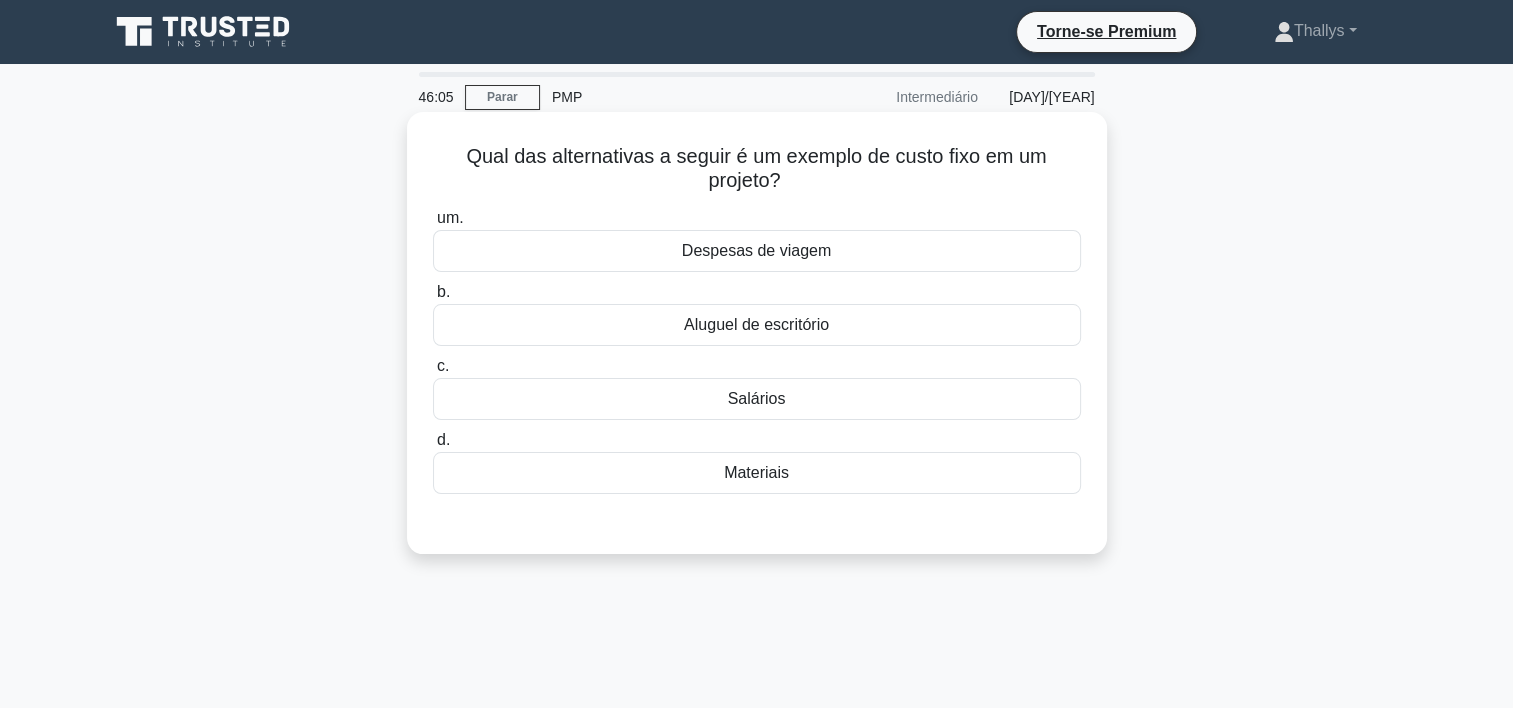 click on "Aluguel de escritório" at bounding box center (757, 325) 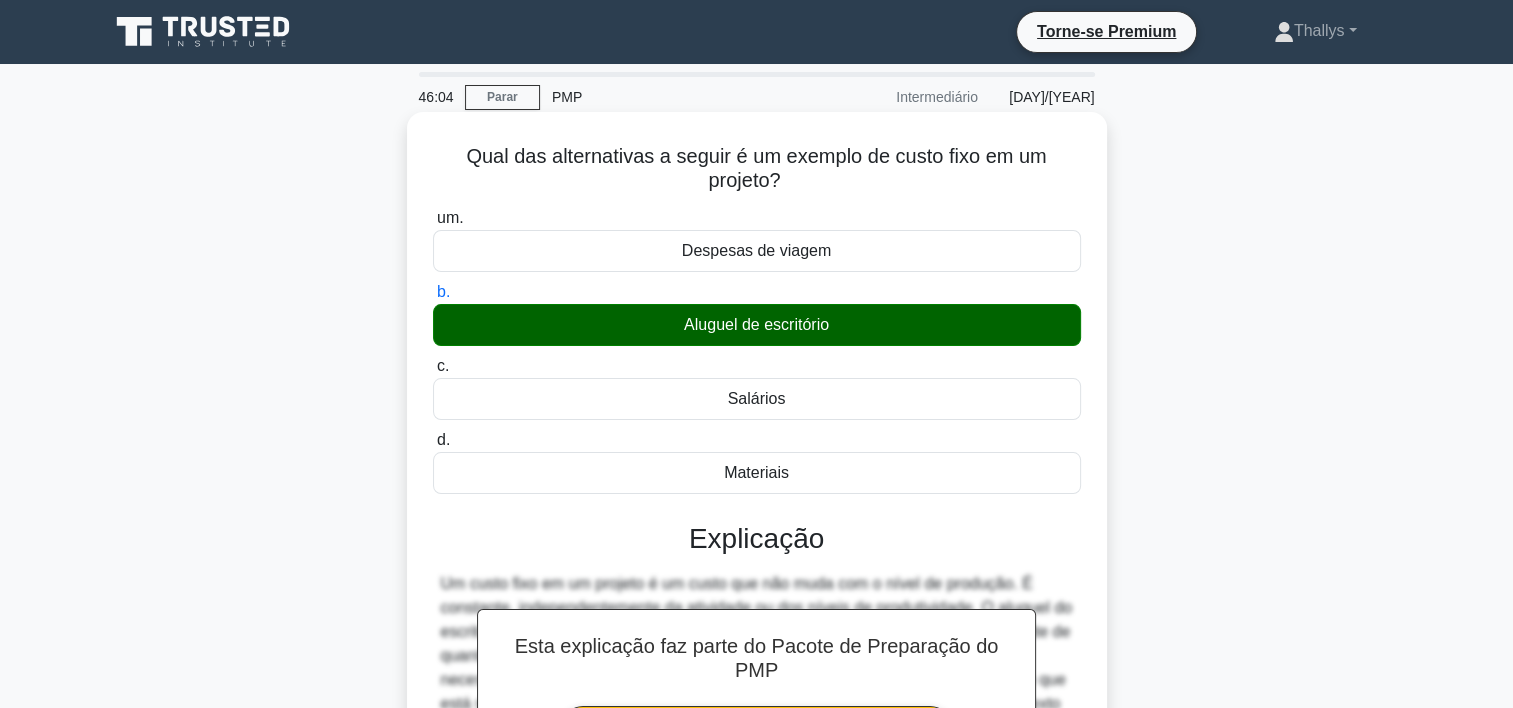scroll, scrollTop: 372, scrollLeft: 0, axis: vertical 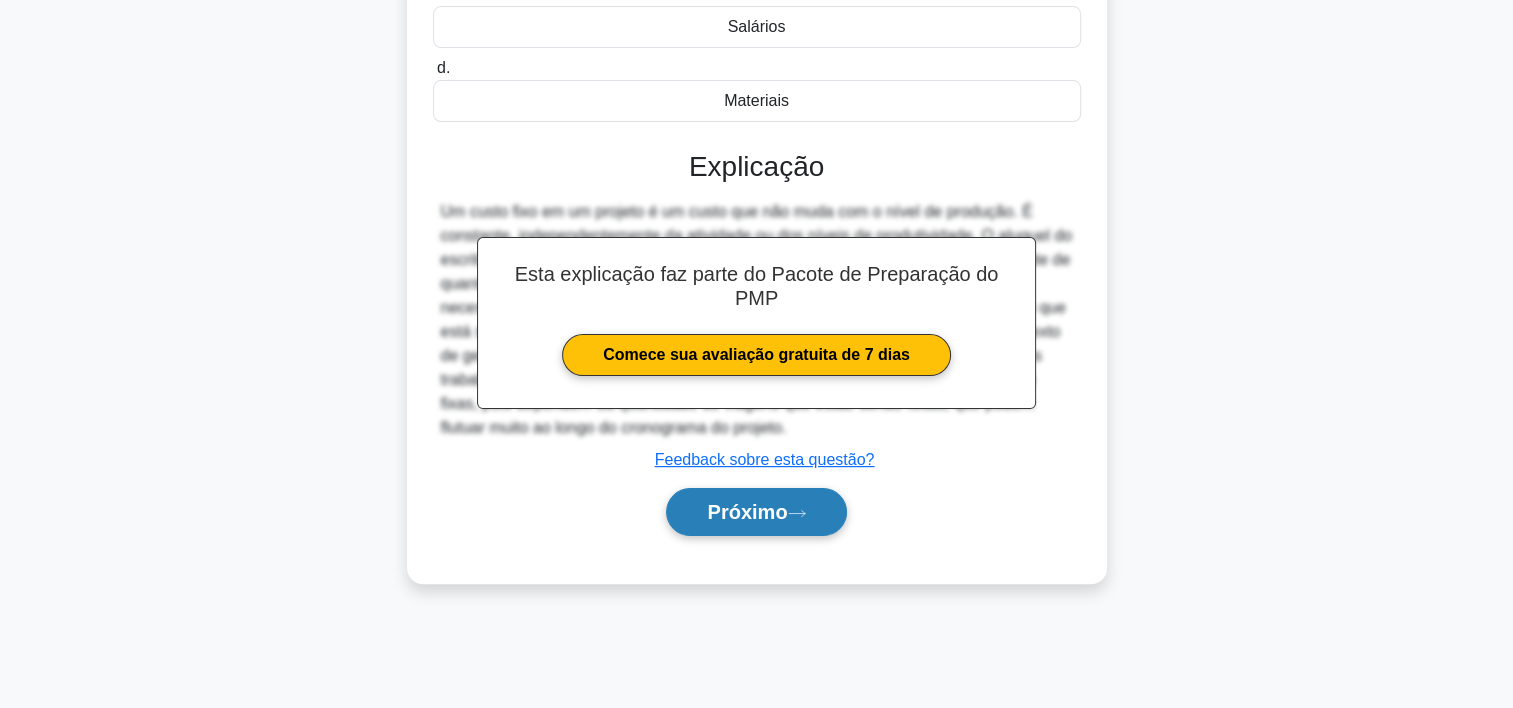 click on "Próximo" at bounding box center (747, 512) 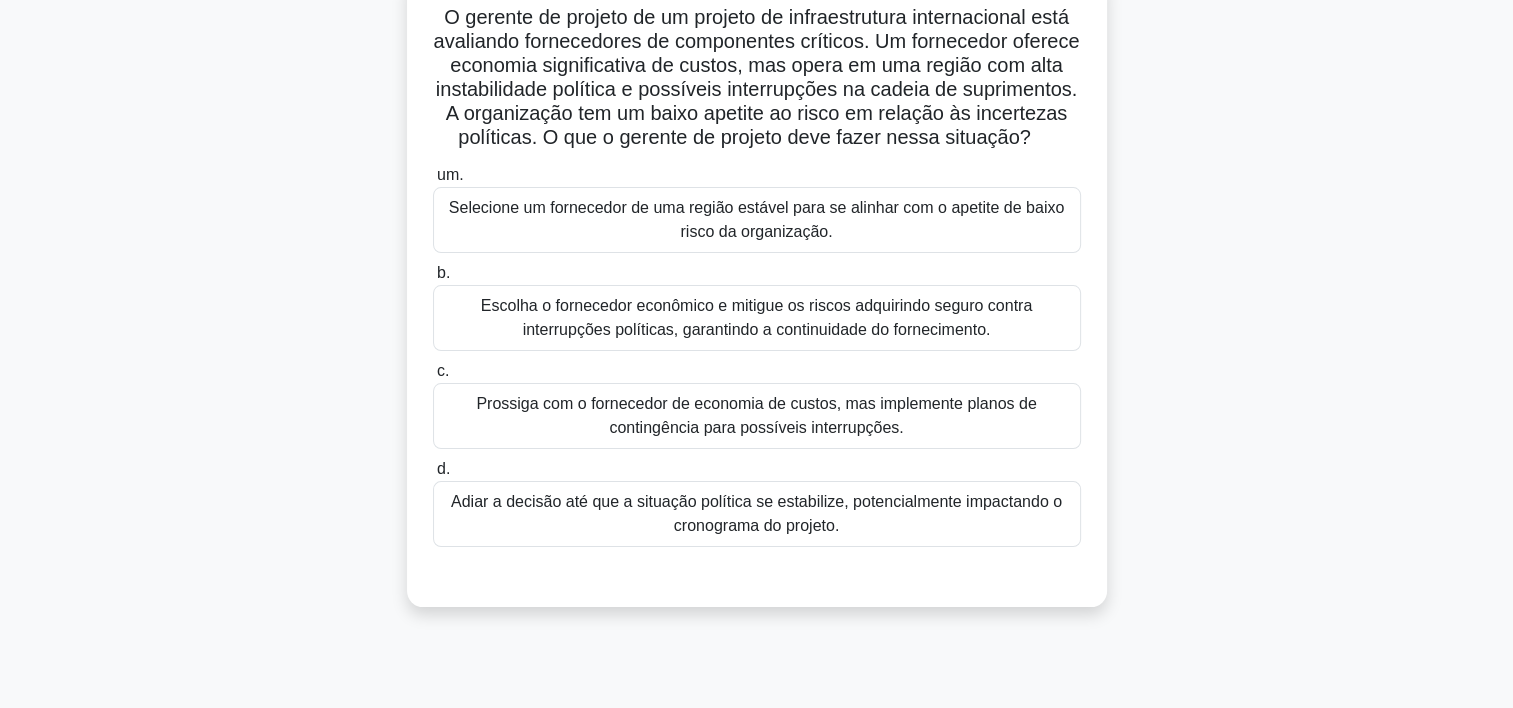 scroll, scrollTop: 148, scrollLeft: 0, axis: vertical 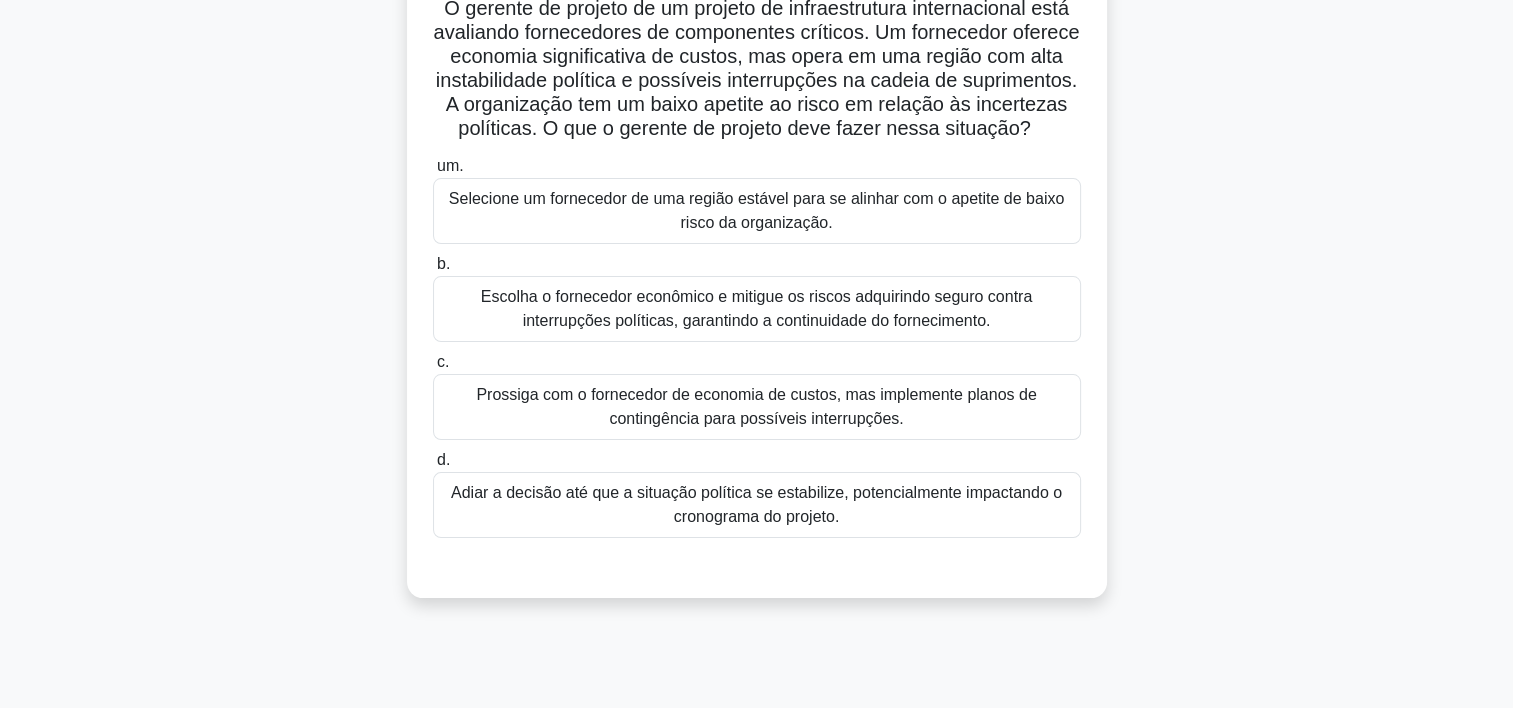 click on "Selecione um fornecedor de uma região estável para se alinhar com o apetite de baixo risco da organização." at bounding box center (757, 211) 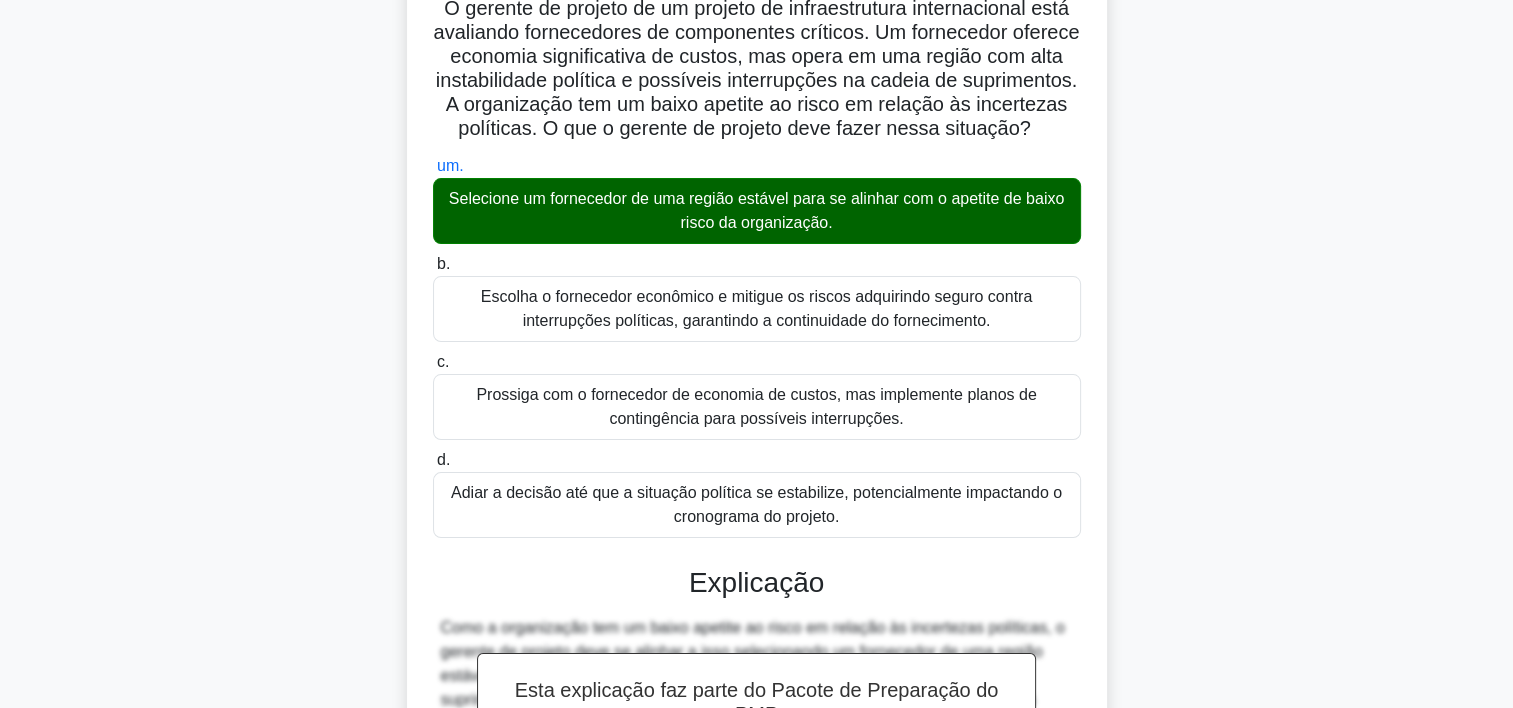 scroll, scrollTop: 500, scrollLeft: 0, axis: vertical 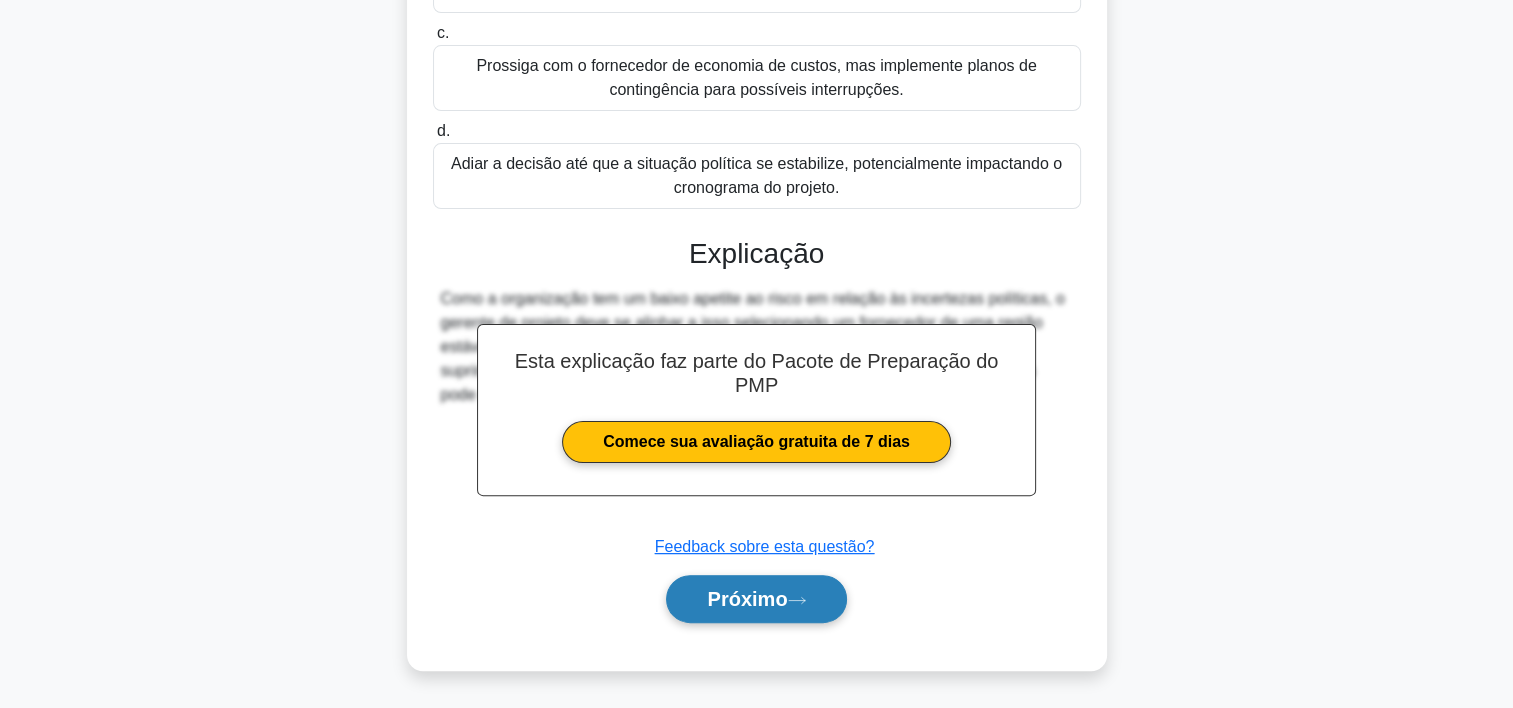 click on "Próximo" at bounding box center [747, 599] 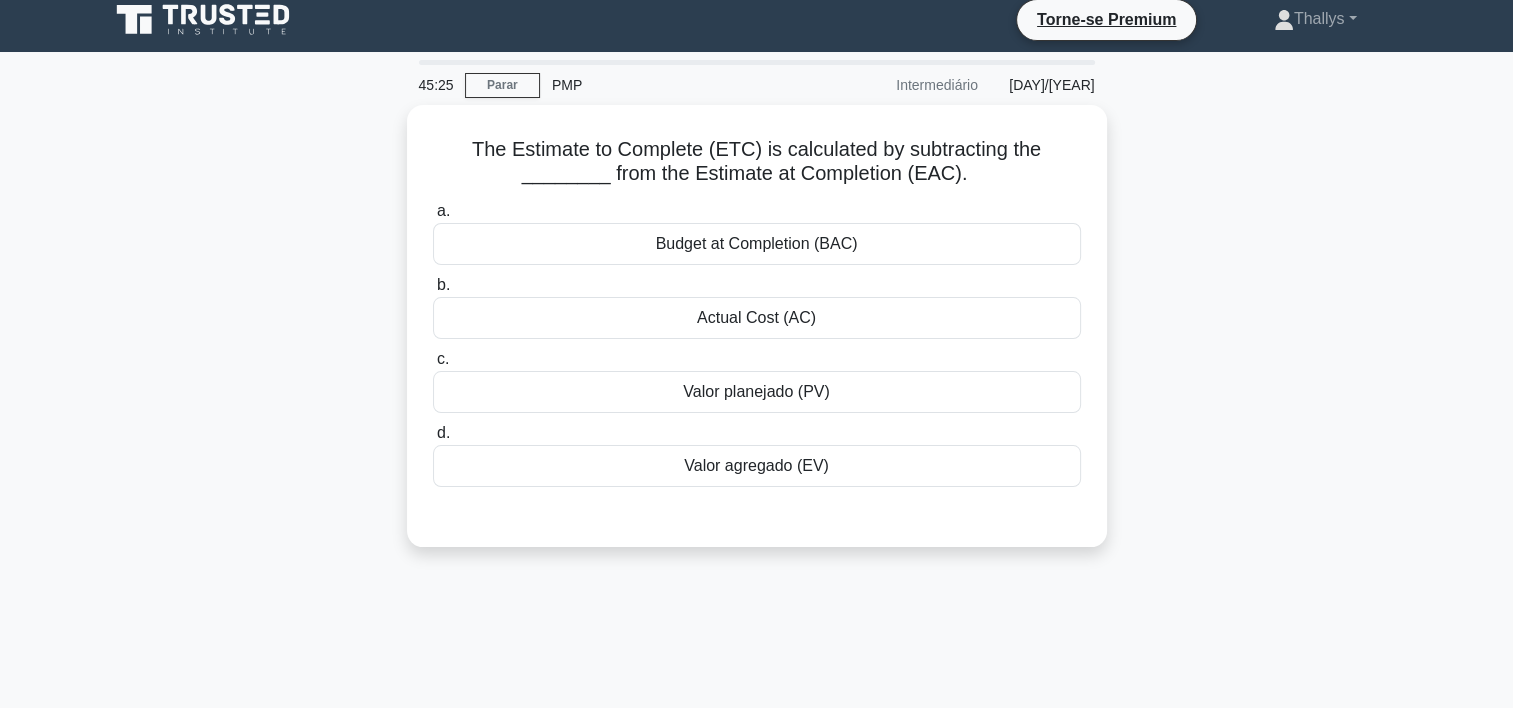 scroll, scrollTop: 0, scrollLeft: 0, axis: both 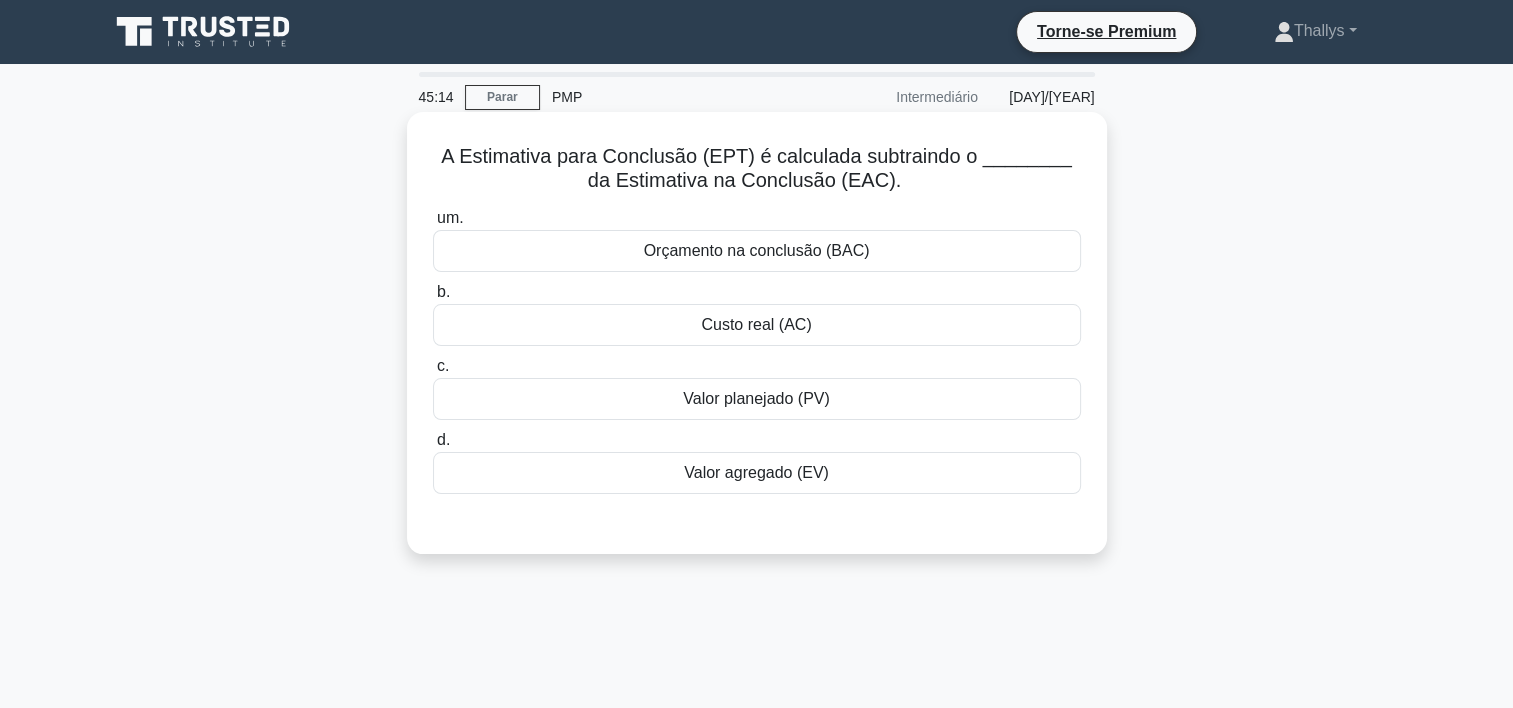 click on "Orçamento na conclusão (BAC)" at bounding box center [757, 251] 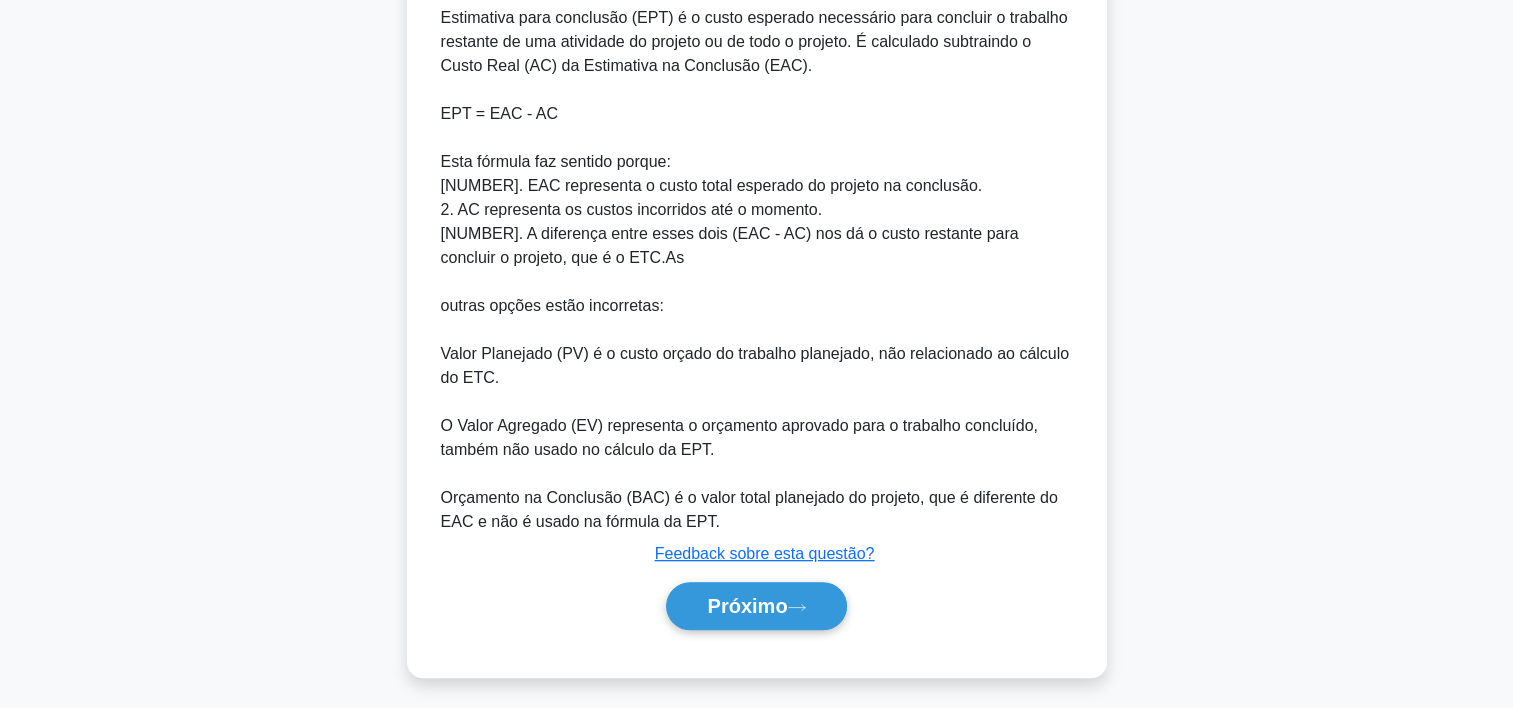 scroll, scrollTop: 621, scrollLeft: 0, axis: vertical 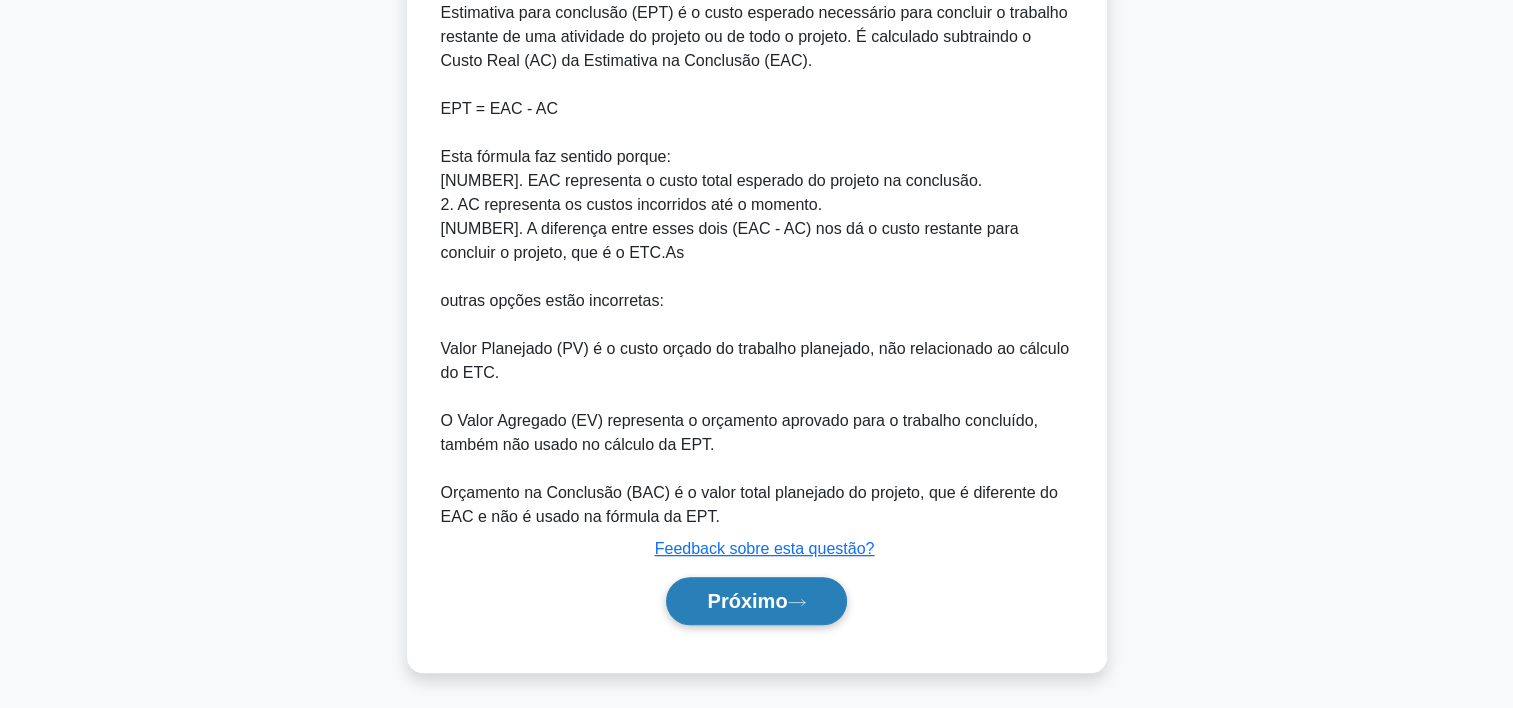 click on "Próximo" at bounding box center [747, 601] 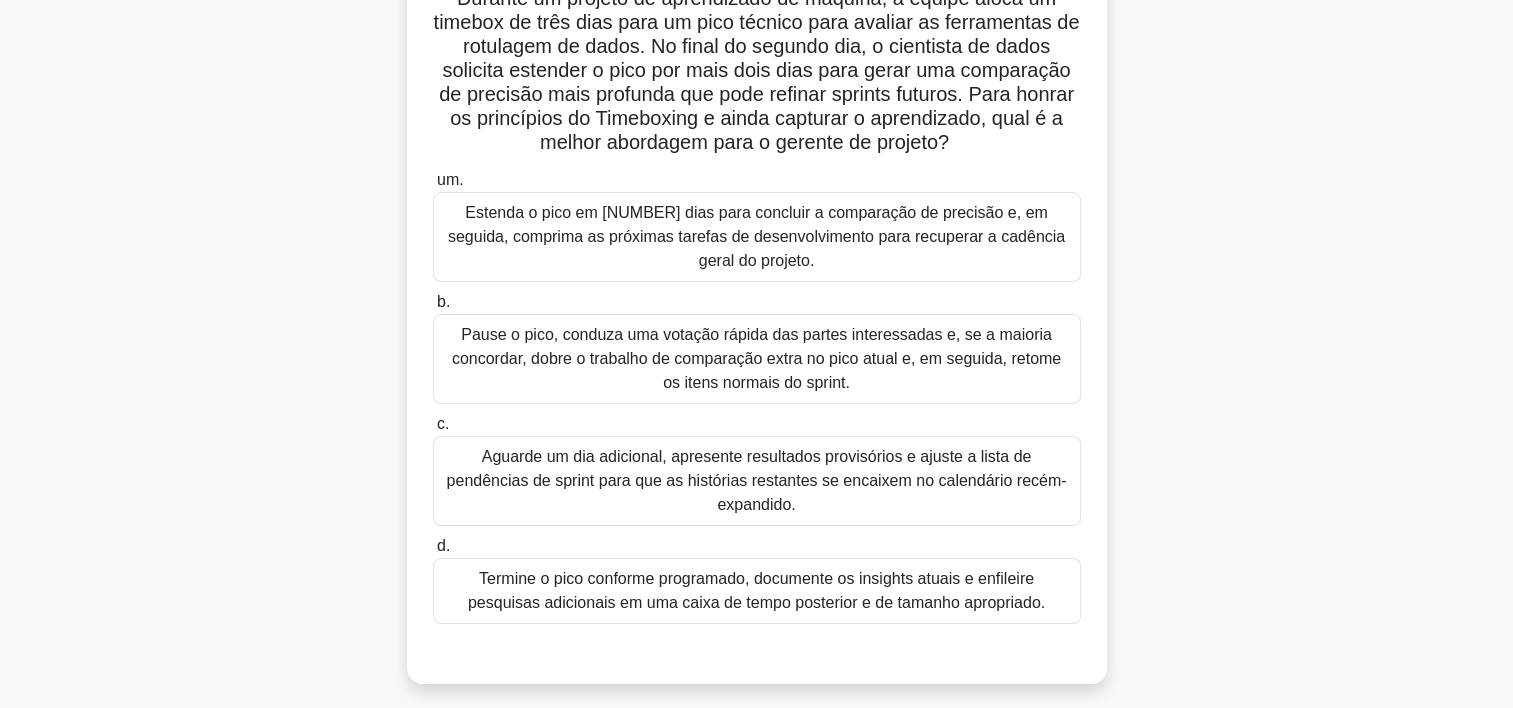 scroll, scrollTop: 164, scrollLeft: 0, axis: vertical 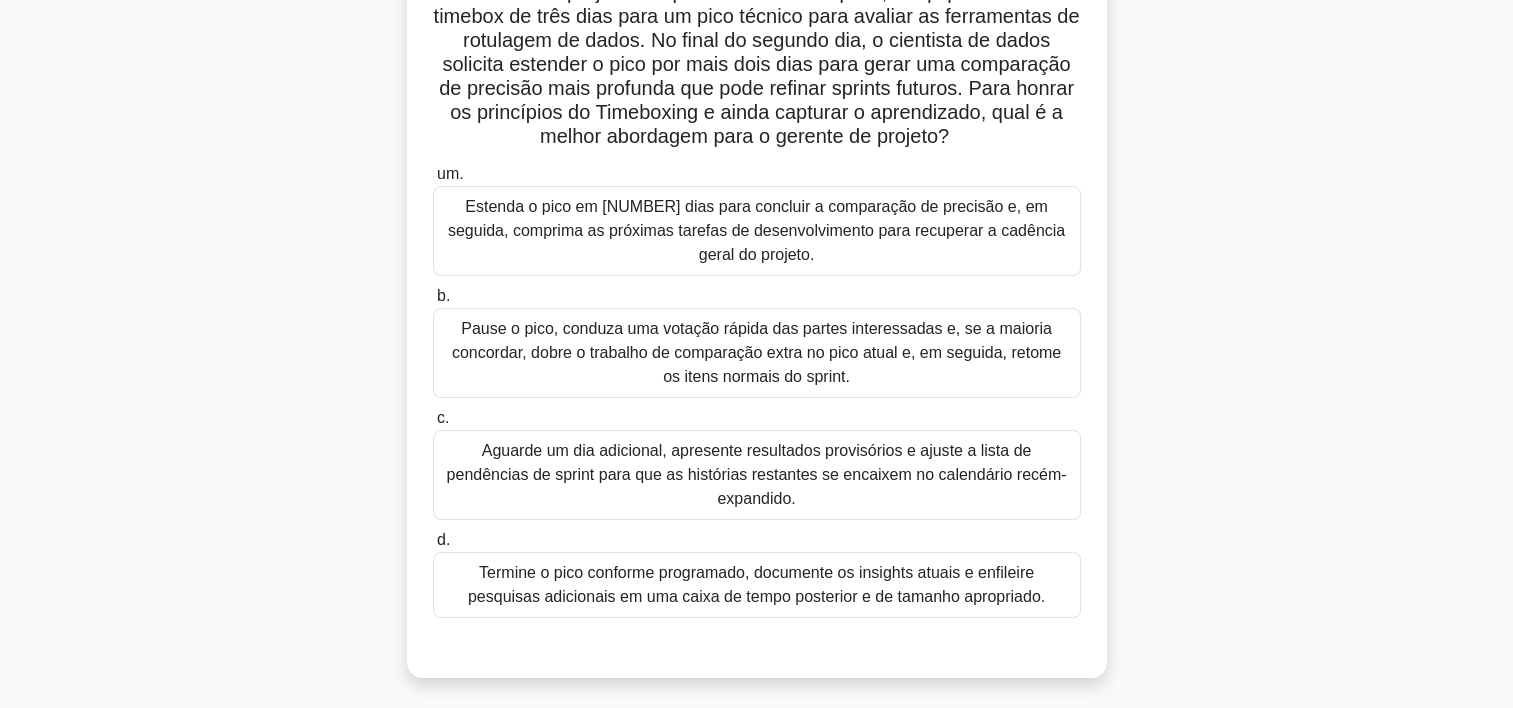 click on "Termine o pico conforme programado, documente os insights atuais e enfileire pesquisas adicionais em uma caixa de tempo posterior e de tamanho apropriado." at bounding box center (757, 585) 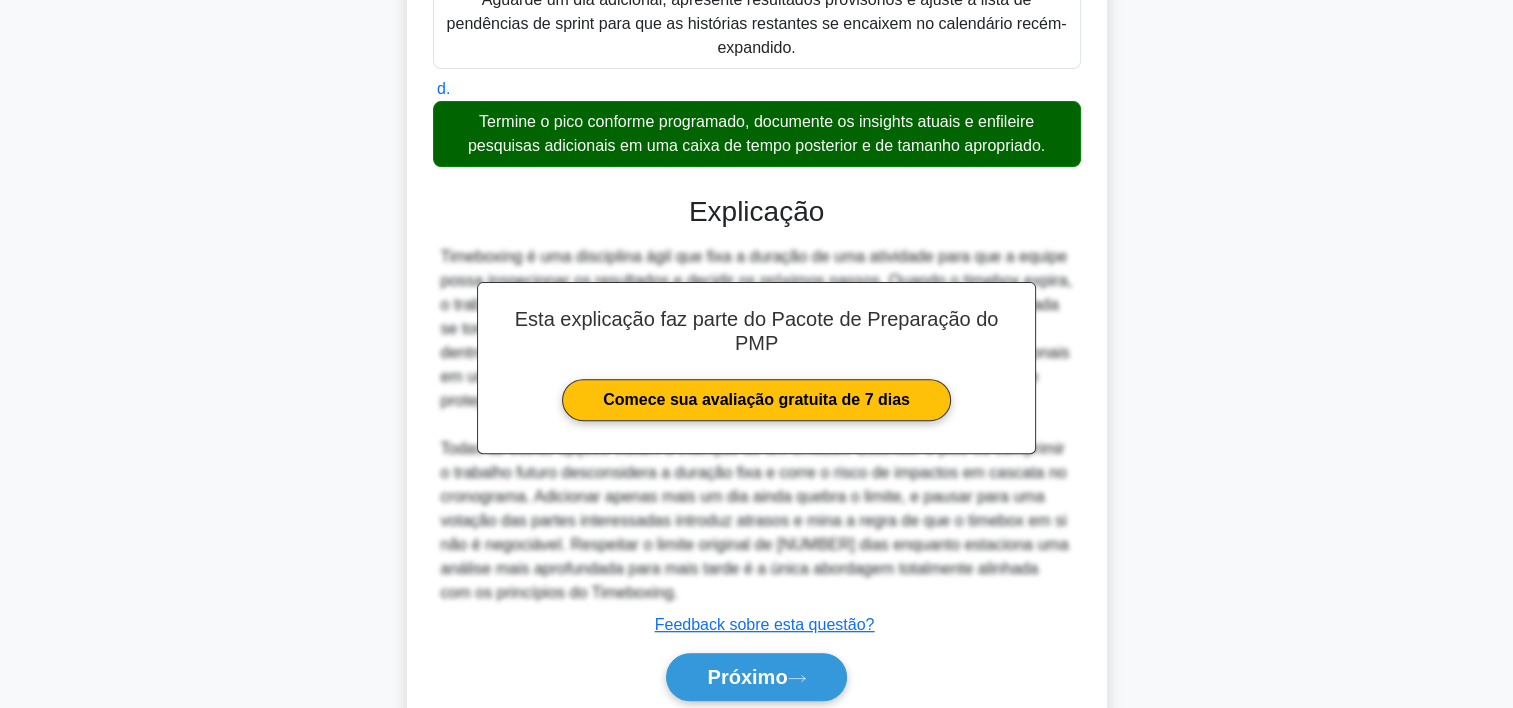 scroll, scrollTop: 668, scrollLeft: 0, axis: vertical 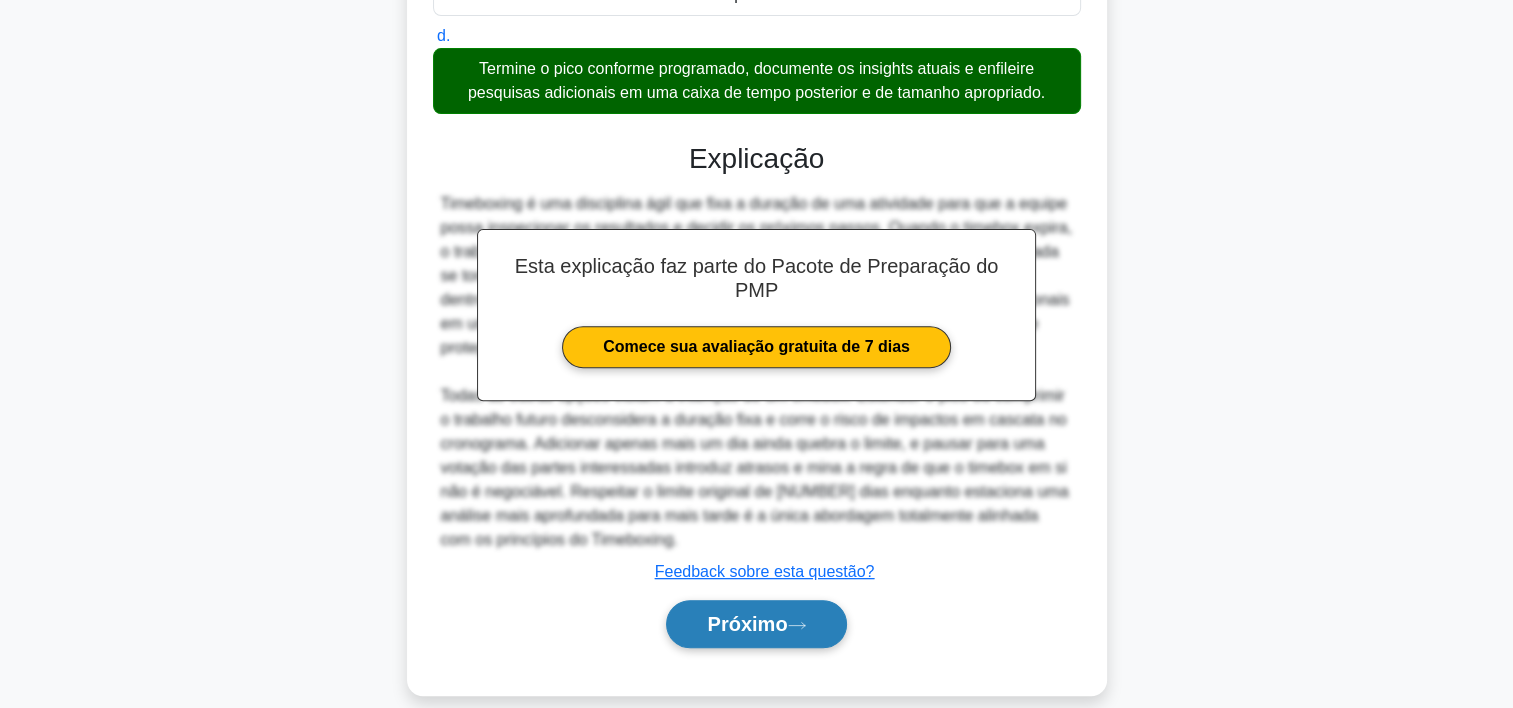 click on "Próximo" at bounding box center (747, 624) 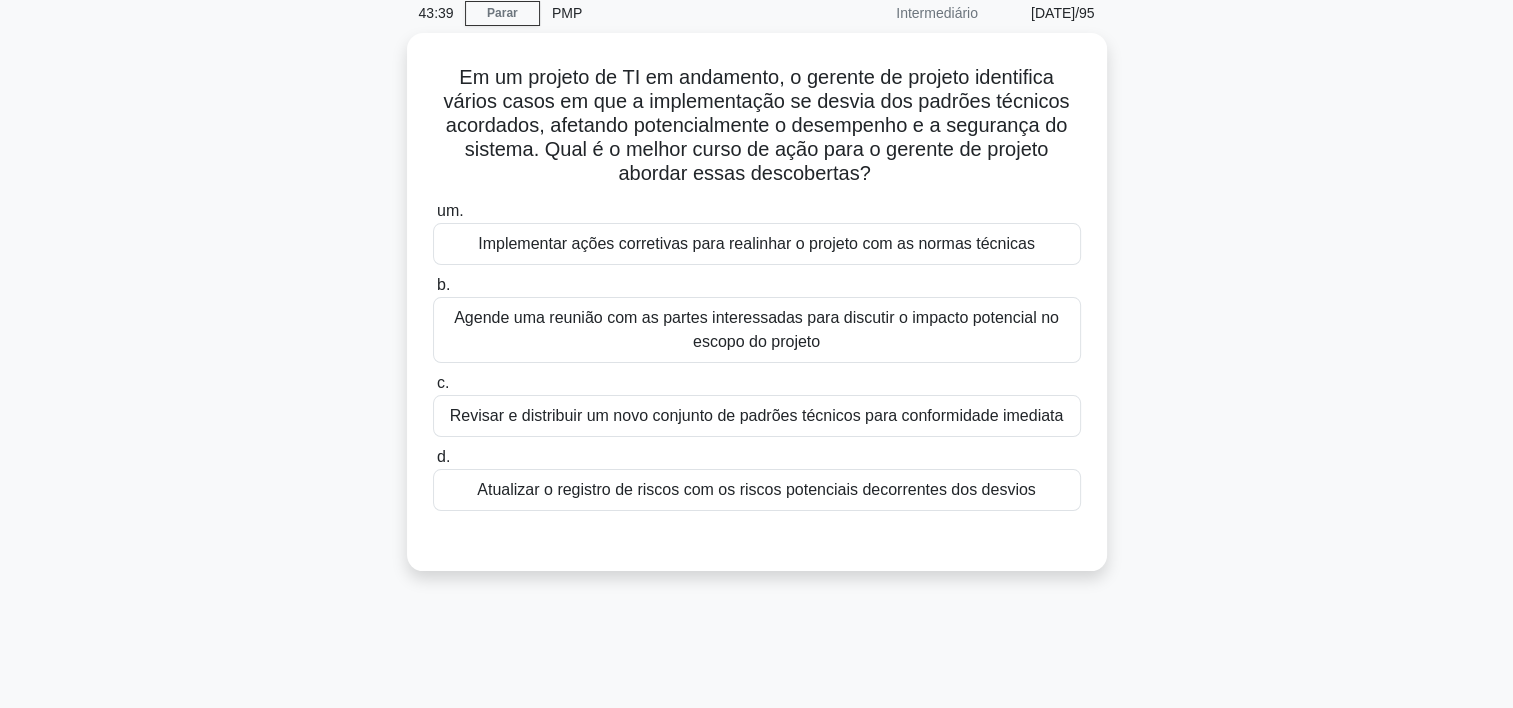 scroll, scrollTop: 84, scrollLeft: 0, axis: vertical 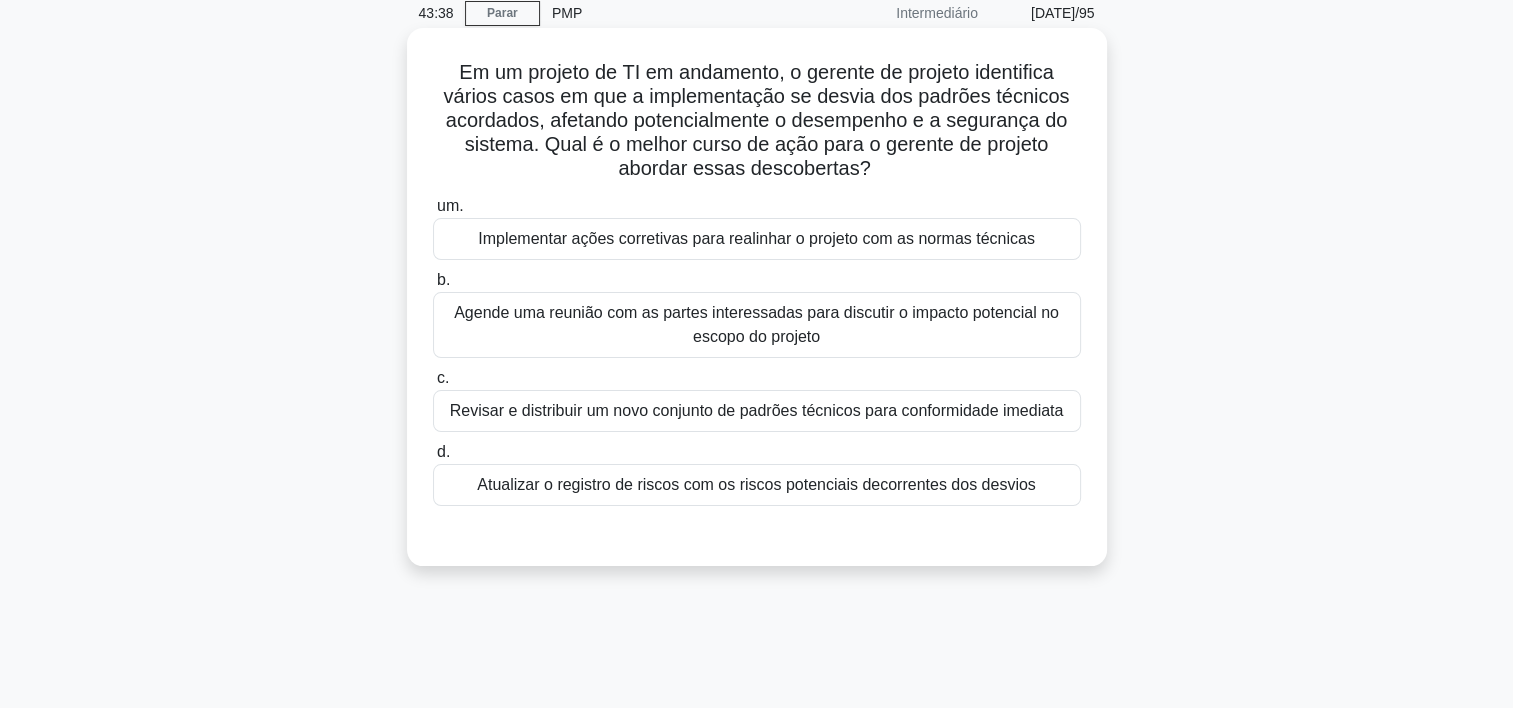 click on "Implementar ações corretivas para realinhar o projeto com as normas técnicas" at bounding box center (757, 239) 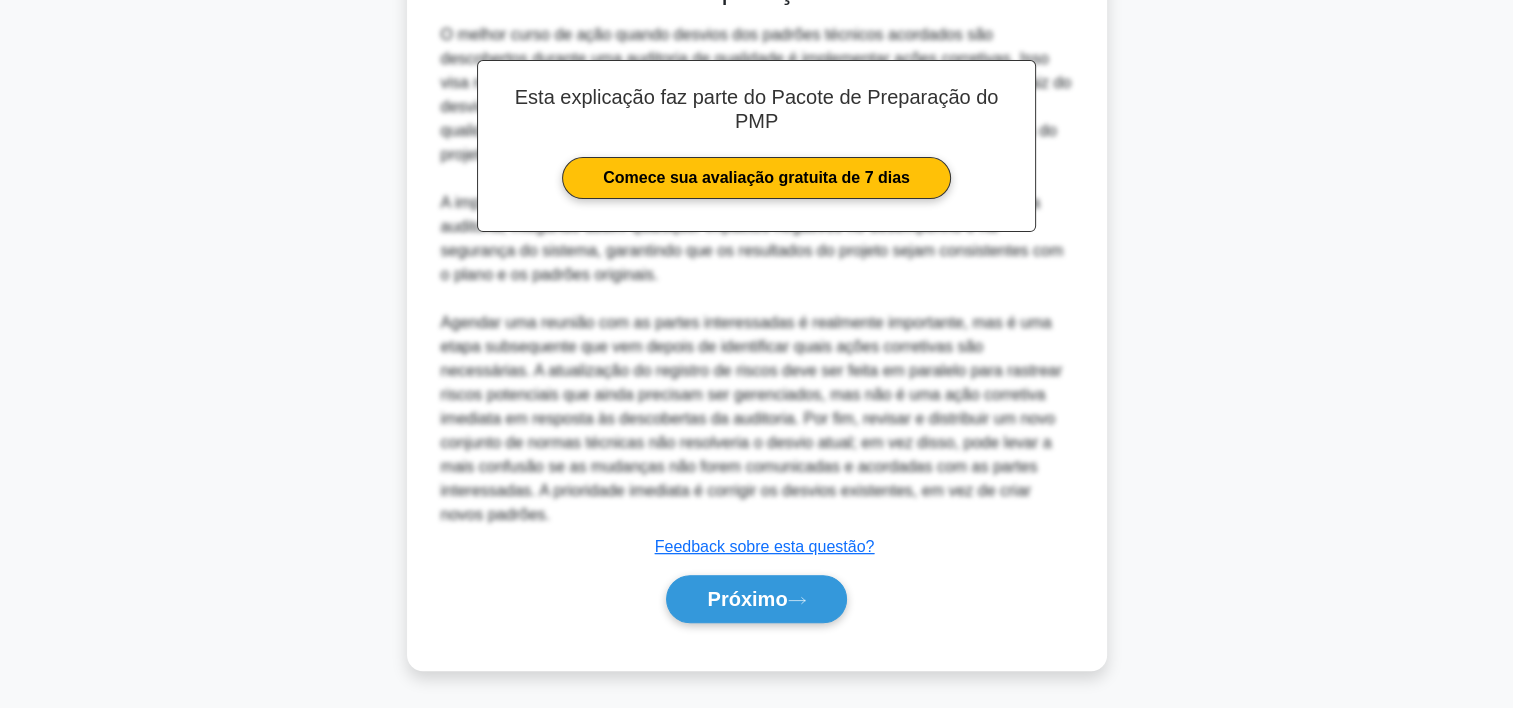 scroll, scrollTop: 668, scrollLeft: 0, axis: vertical 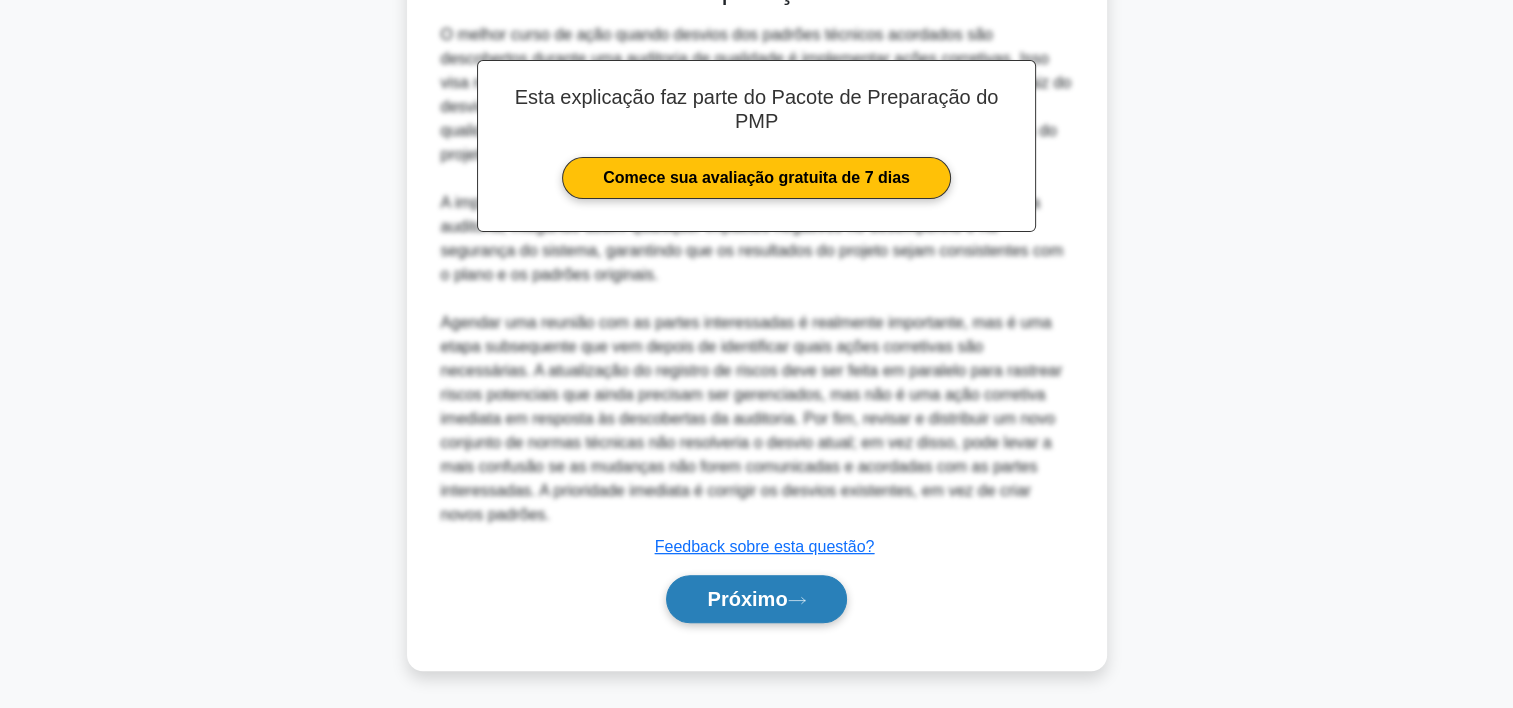 click on "Próximo" at bounding box center (747, 599) 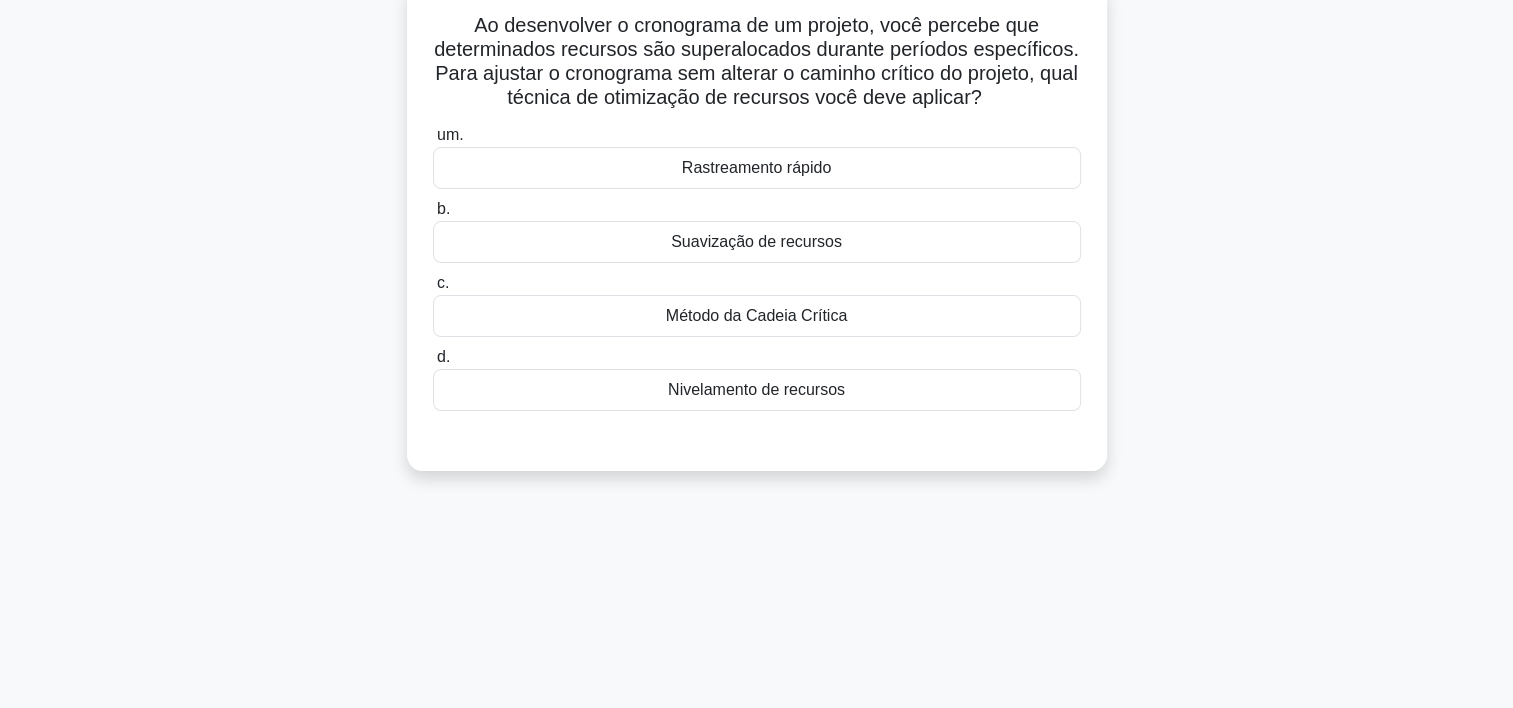 scroll, scrollTop: 0, scrollLeft: 0, axis: both 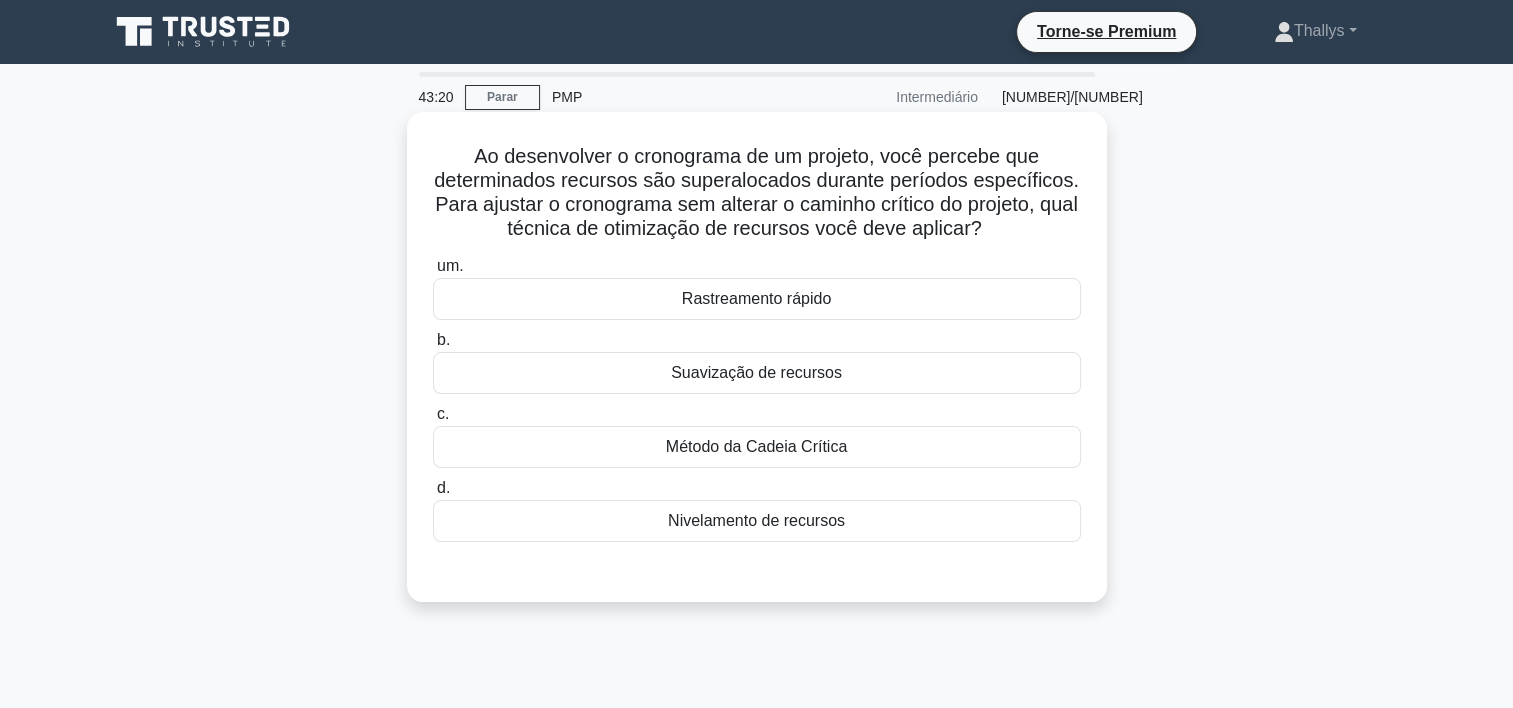 click on "Suavização de recursos" at bounding box center [757, 373] 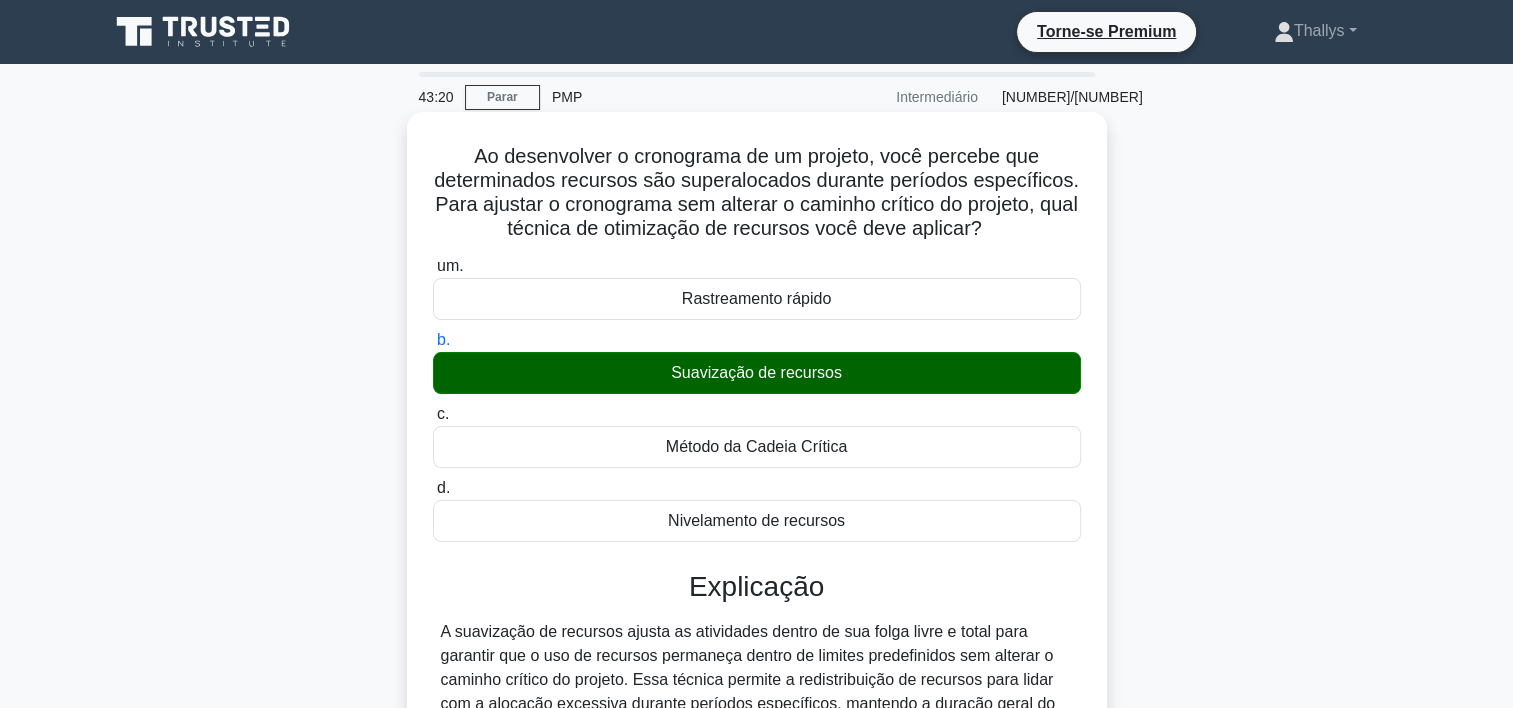 scroll, scrollTop: 380, scrollLeft: 0, axis: vertical 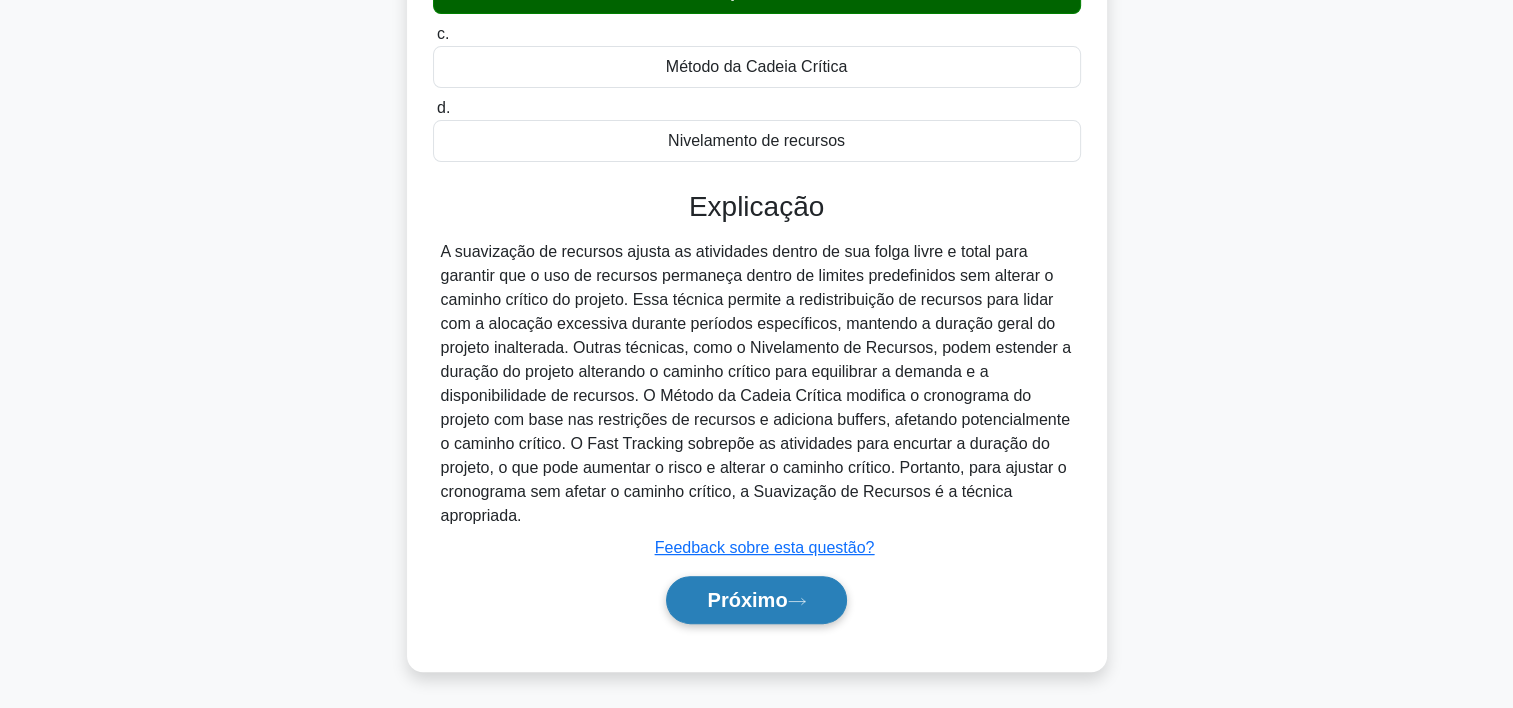 click on "Próximo" at bounding box center (747, 600) 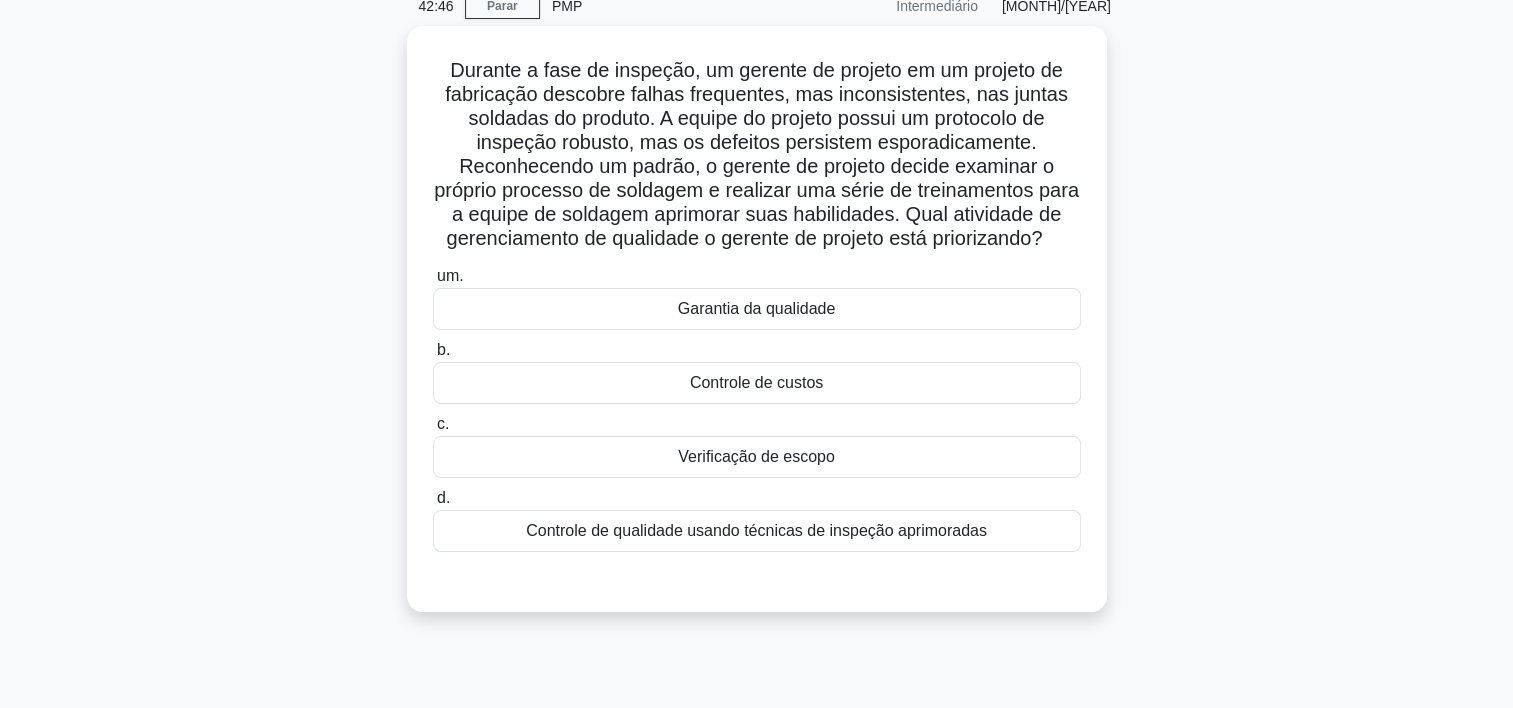 scroll, scrollTop: 89, scrollLeft: 0, axis: vertical 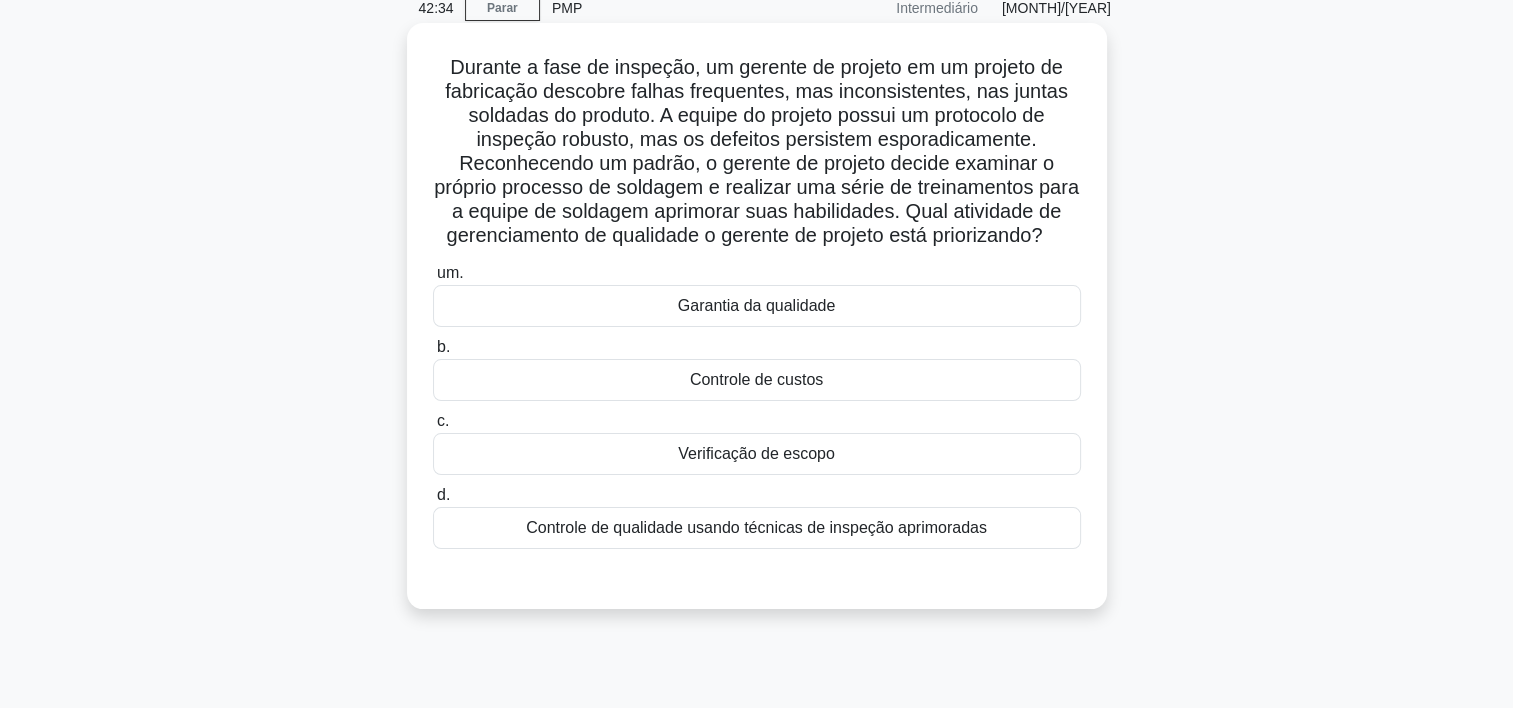 click on "Garantia da qualidade" at bounding box center [757, 306] 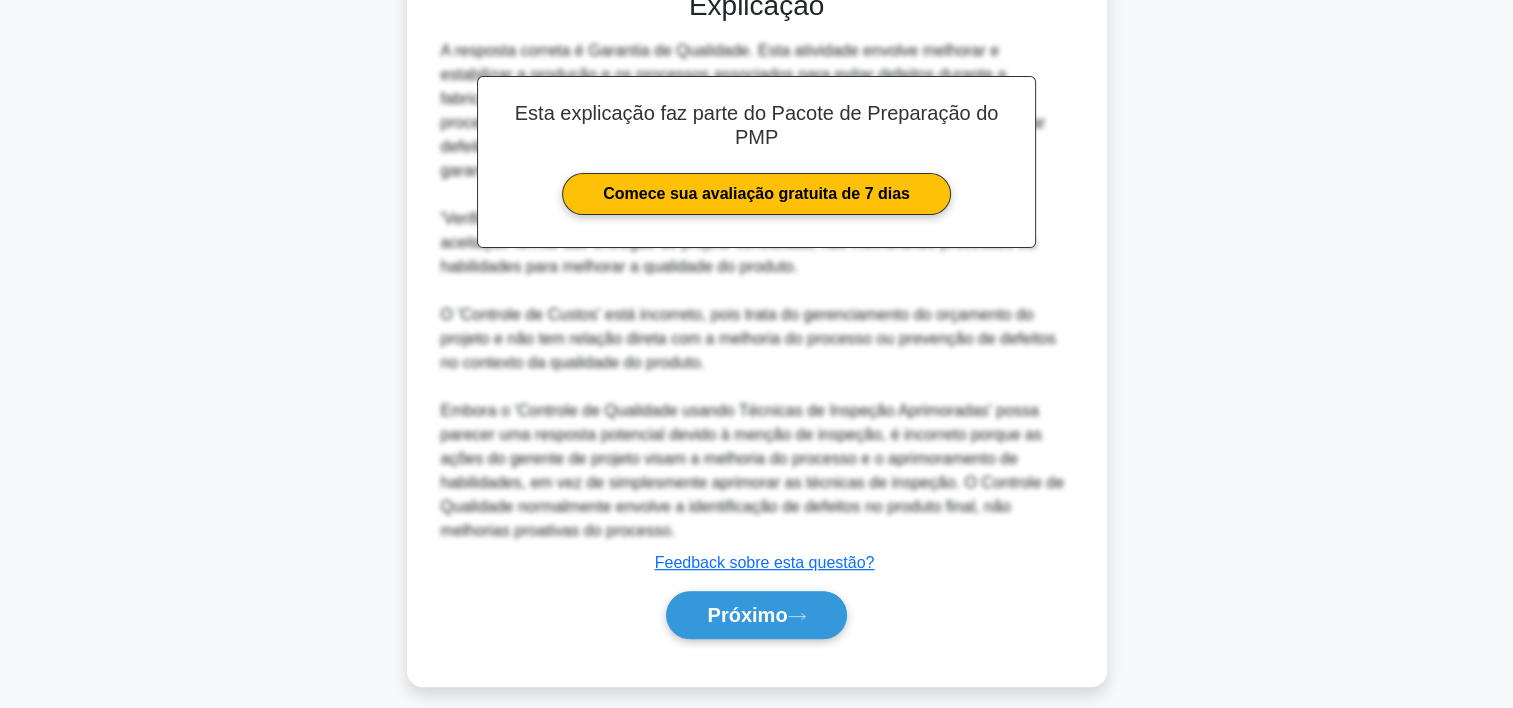 scroll, scrollTop: 692, scrollLeft: 0, axis: vertical 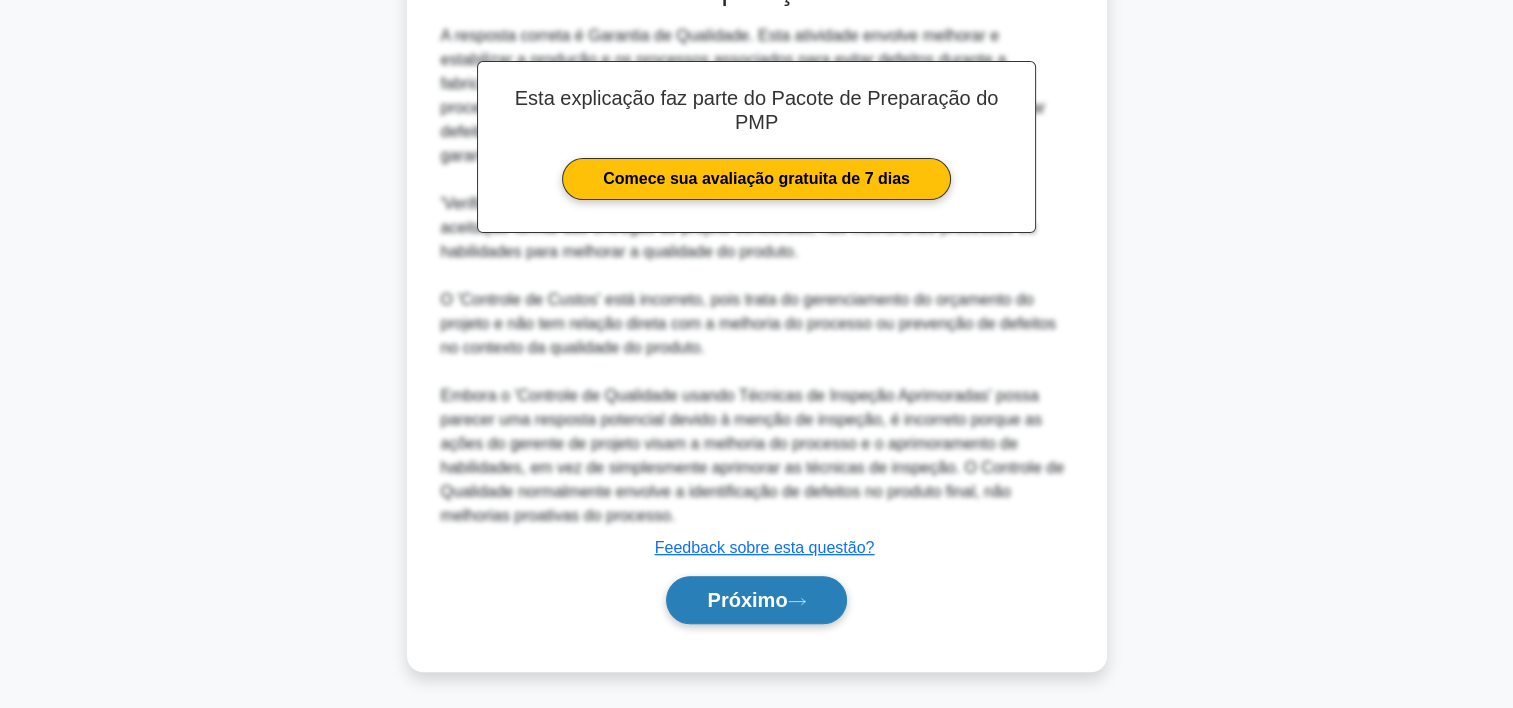 click on "Próximo" at bounding box center [756, 600] 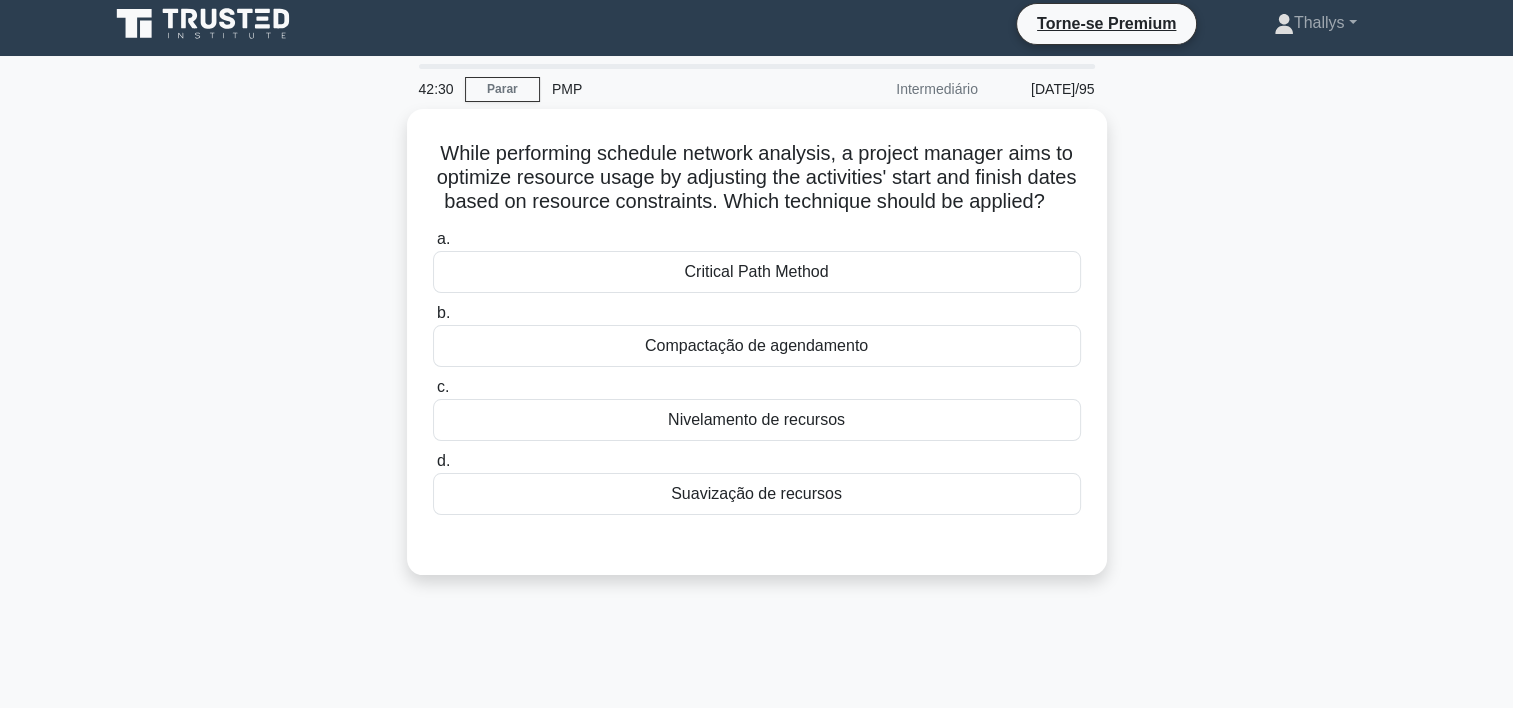 scroll, scrollTop: 0, scrollLeft: 0, axis: both 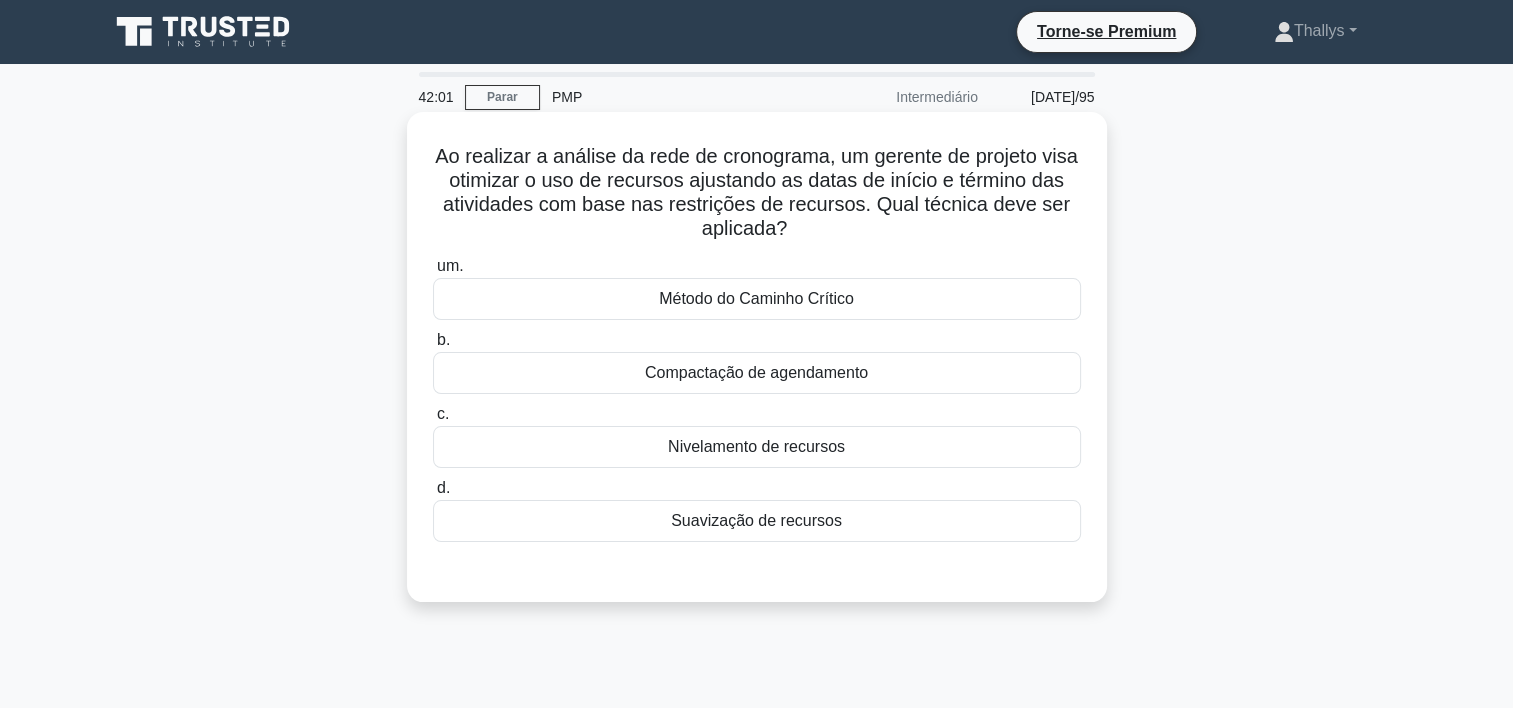 click on "Nivelamento de recursos" at bounding box center [757, 447] 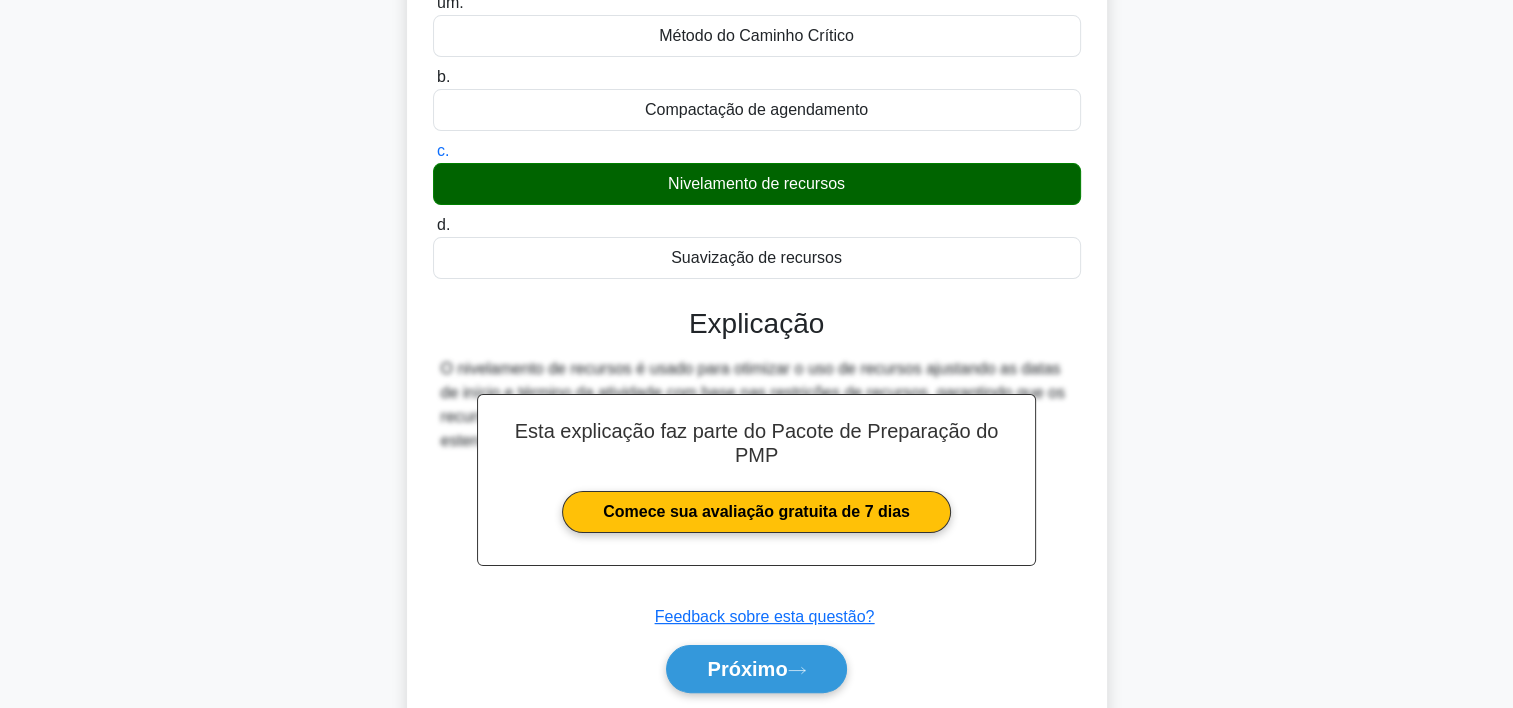 scroll, scrollTop: 372, scrollLeft: 0, axis: vertical 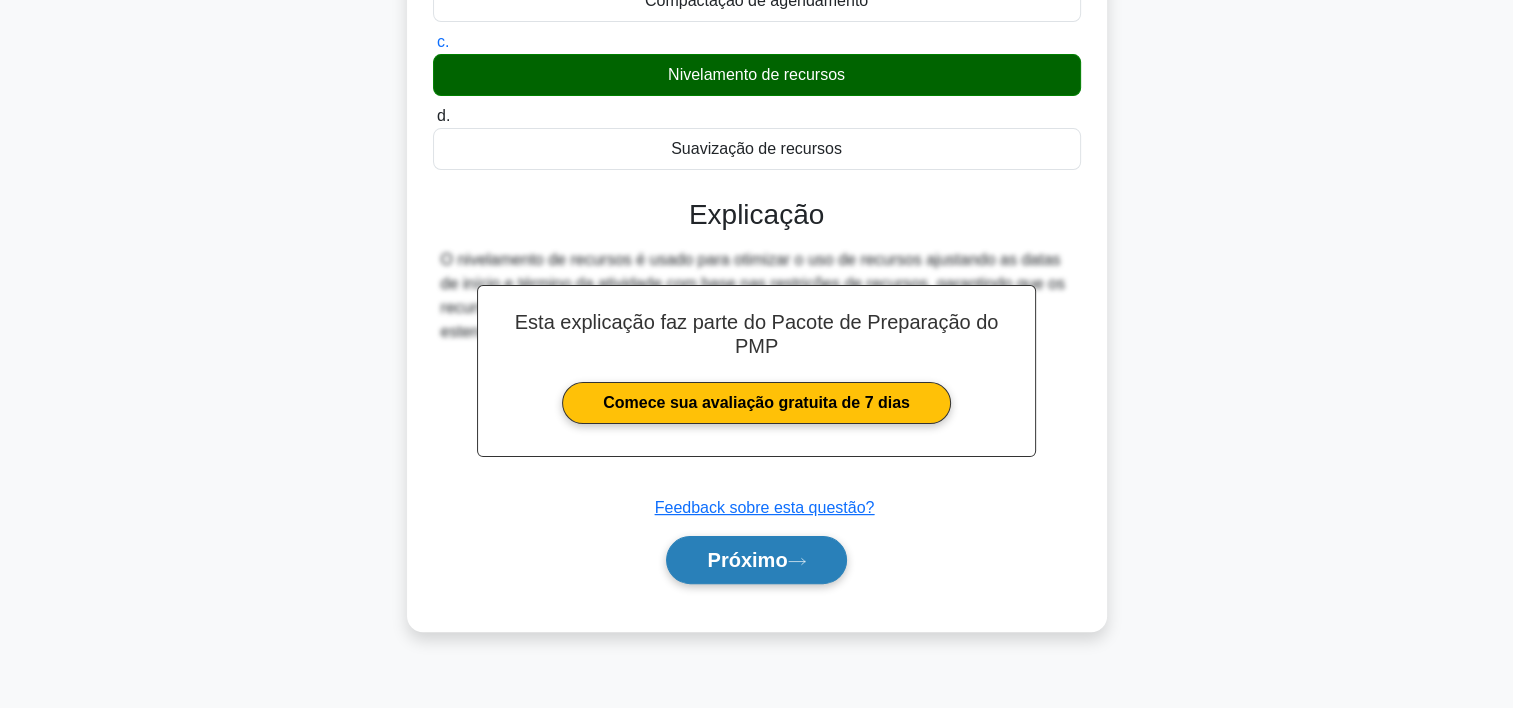 click on "Próximo" at bounding box center (756, 560) 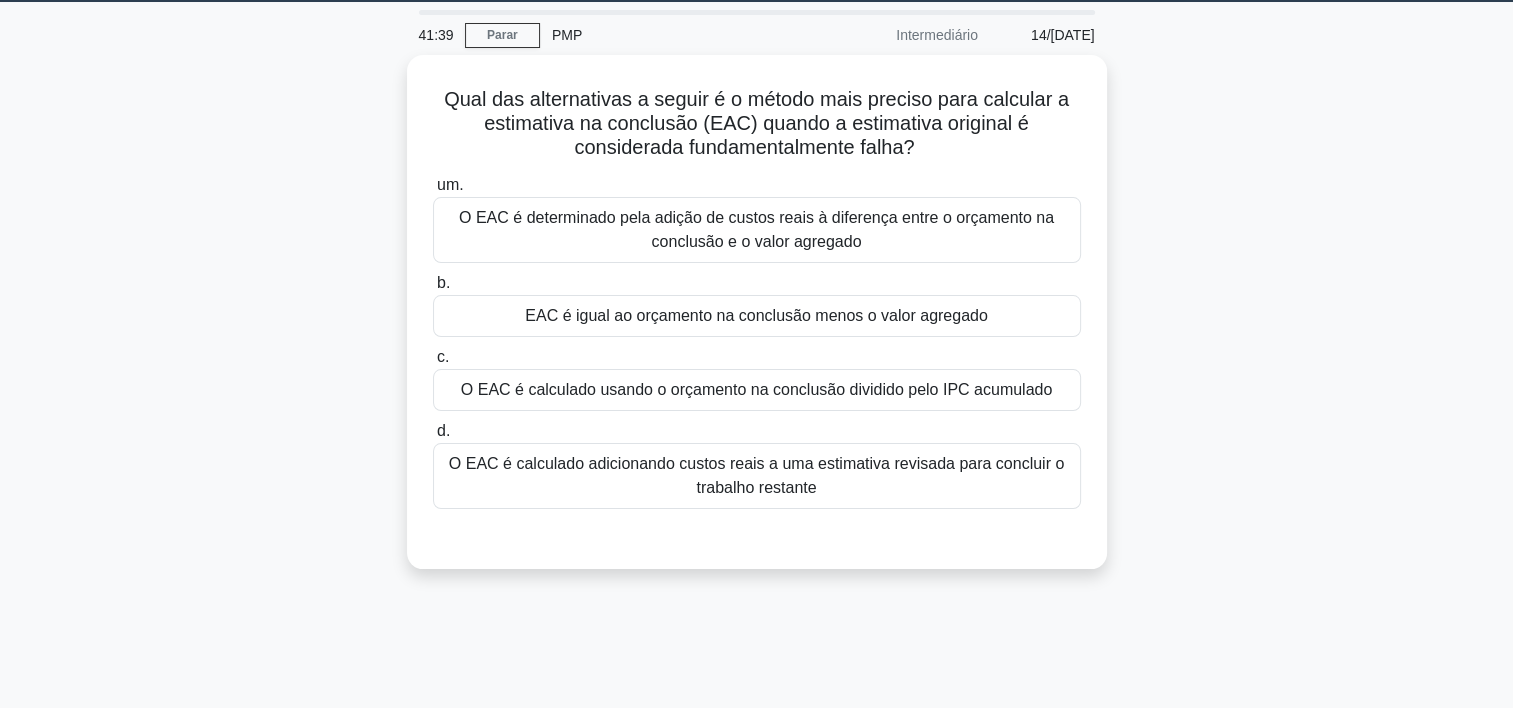 scroll, scrollTop: 64, scrollLeft: 0, axis: vertical 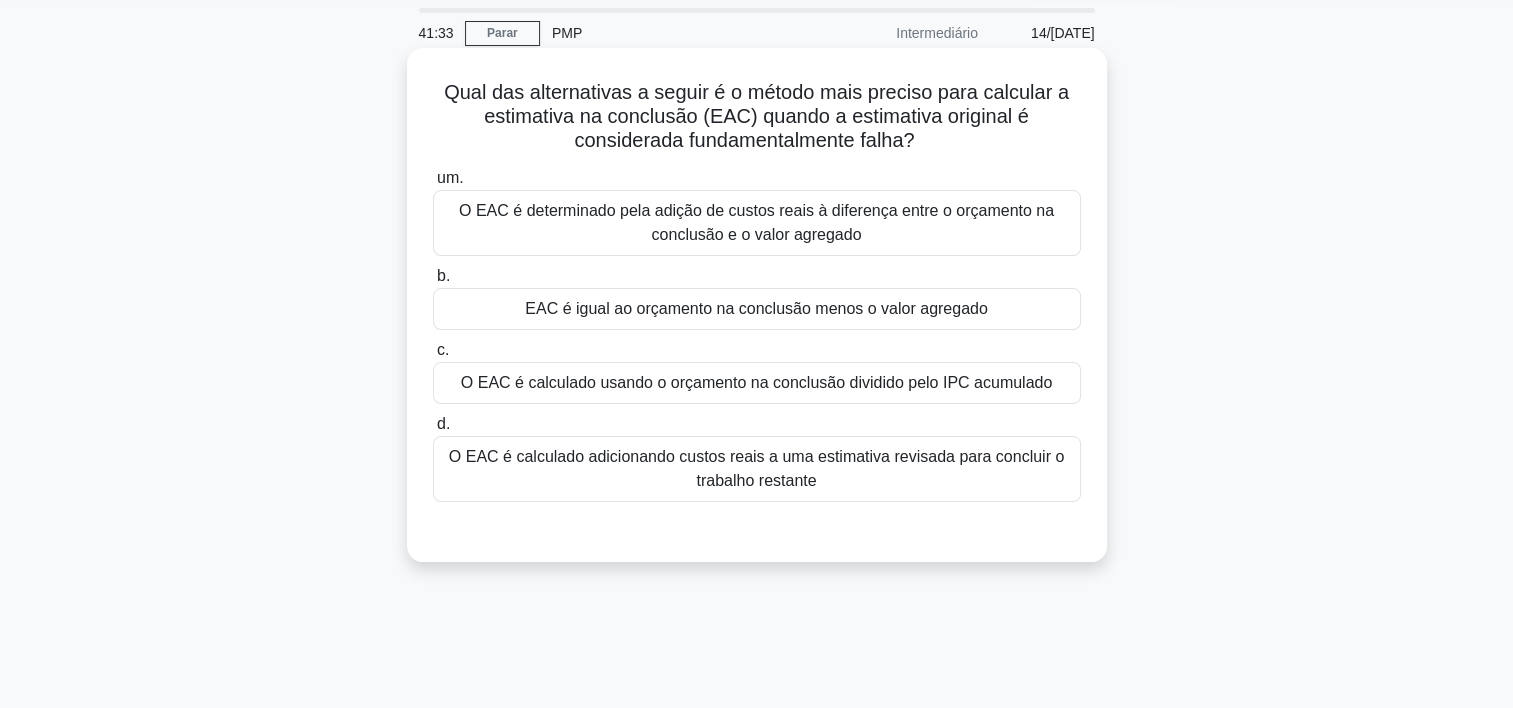 click on "EAC é igual ao orçamento na conclusão menos o valor agregado" at bounding box center (757, 309) 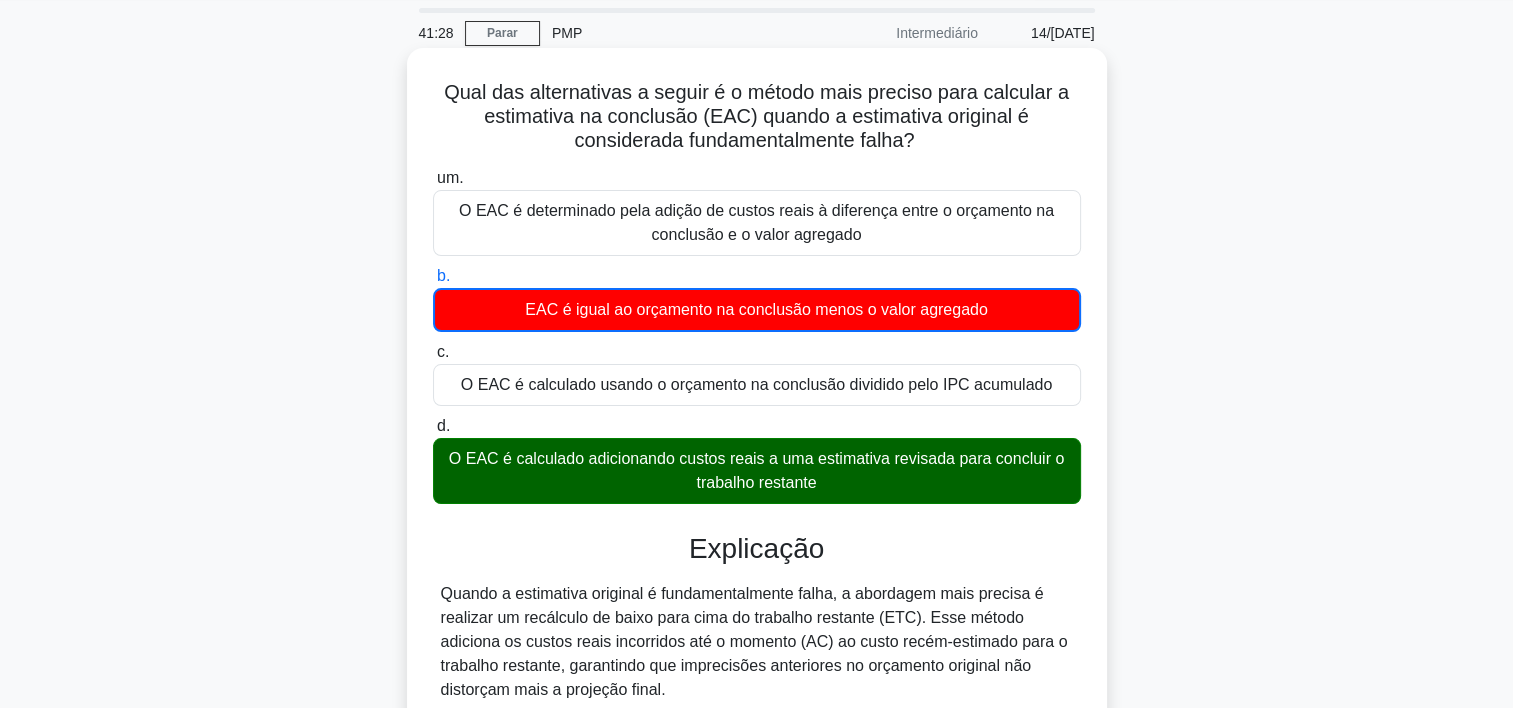 scroll, scrollTop: 372, scrollLeft: 0, axis: vertical 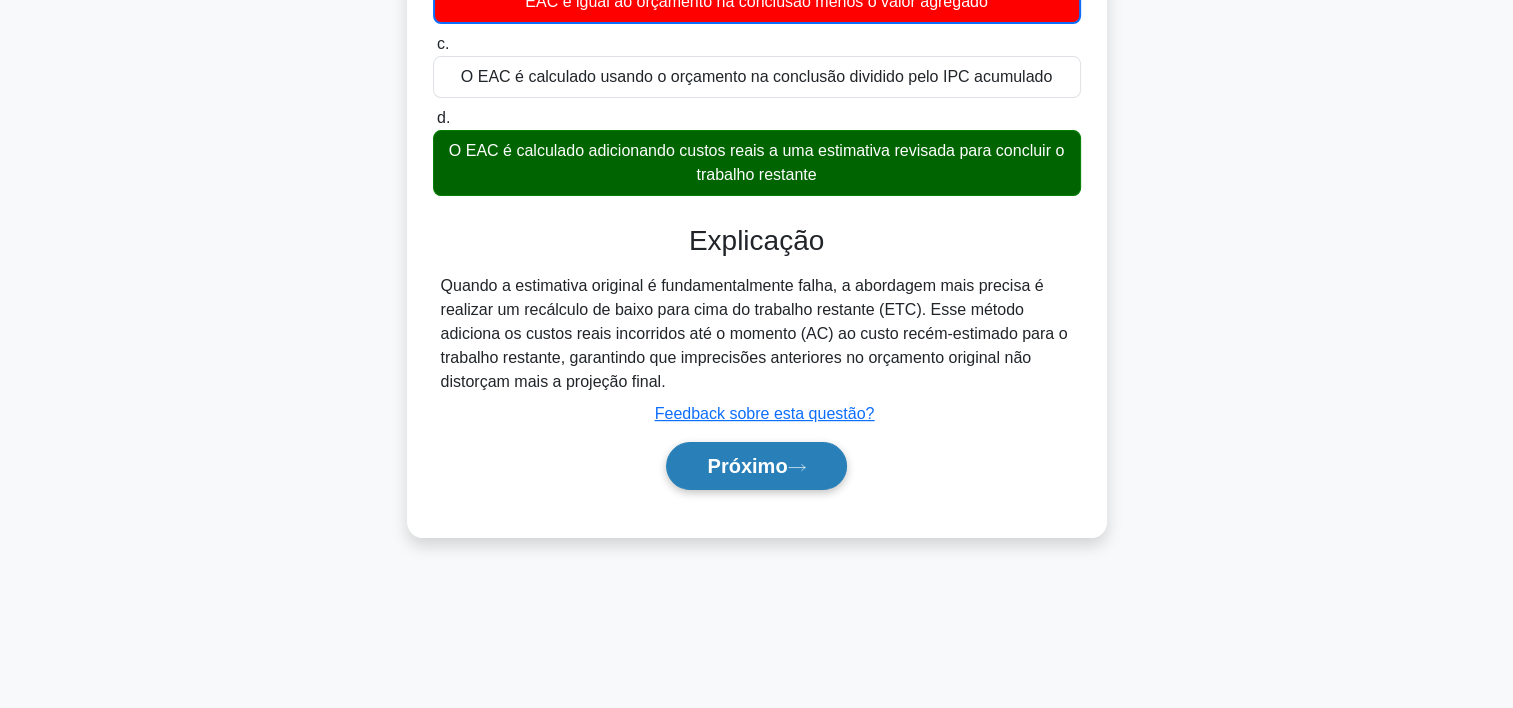 click on "Próximo" at bounding box center (747, 466) 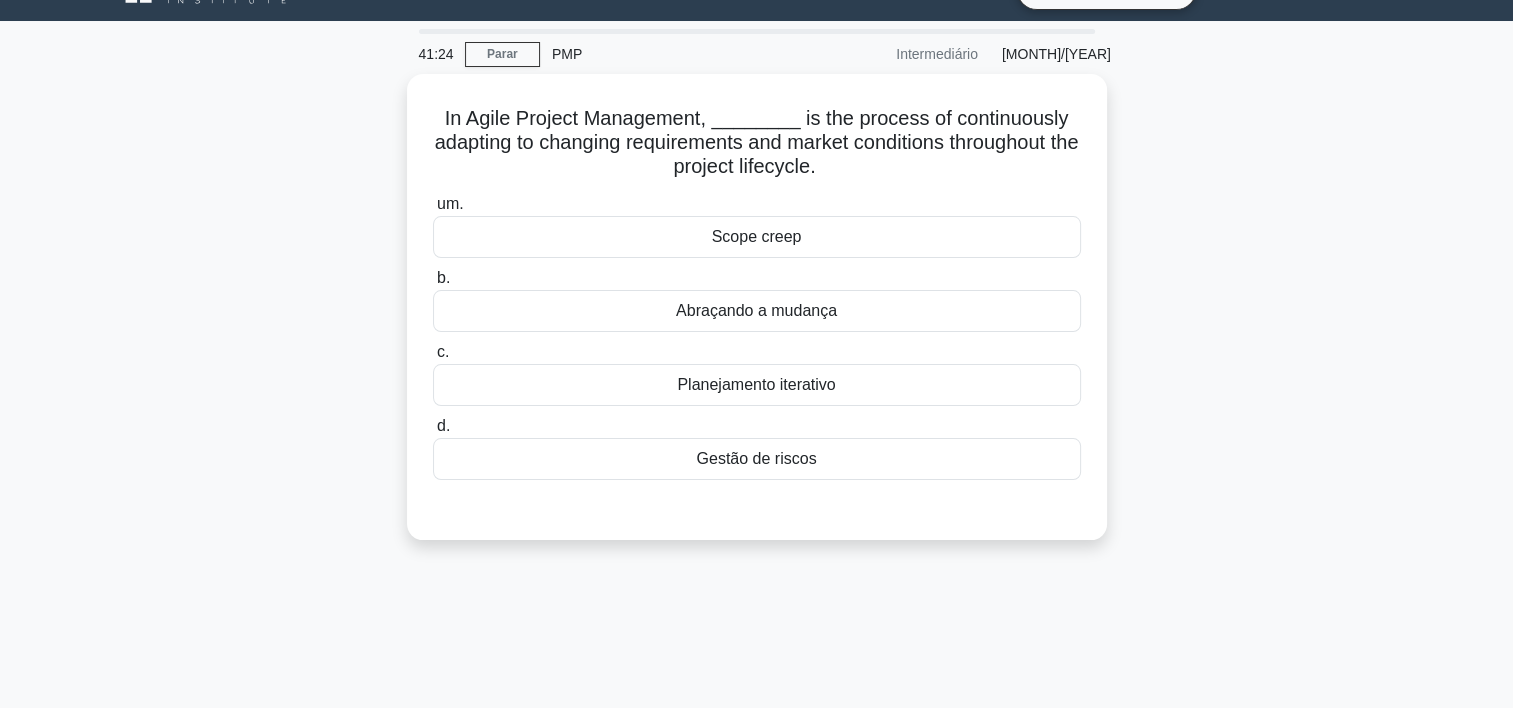 scroll, scrollTop: 40, scrollLeft: 0, axis: vertical 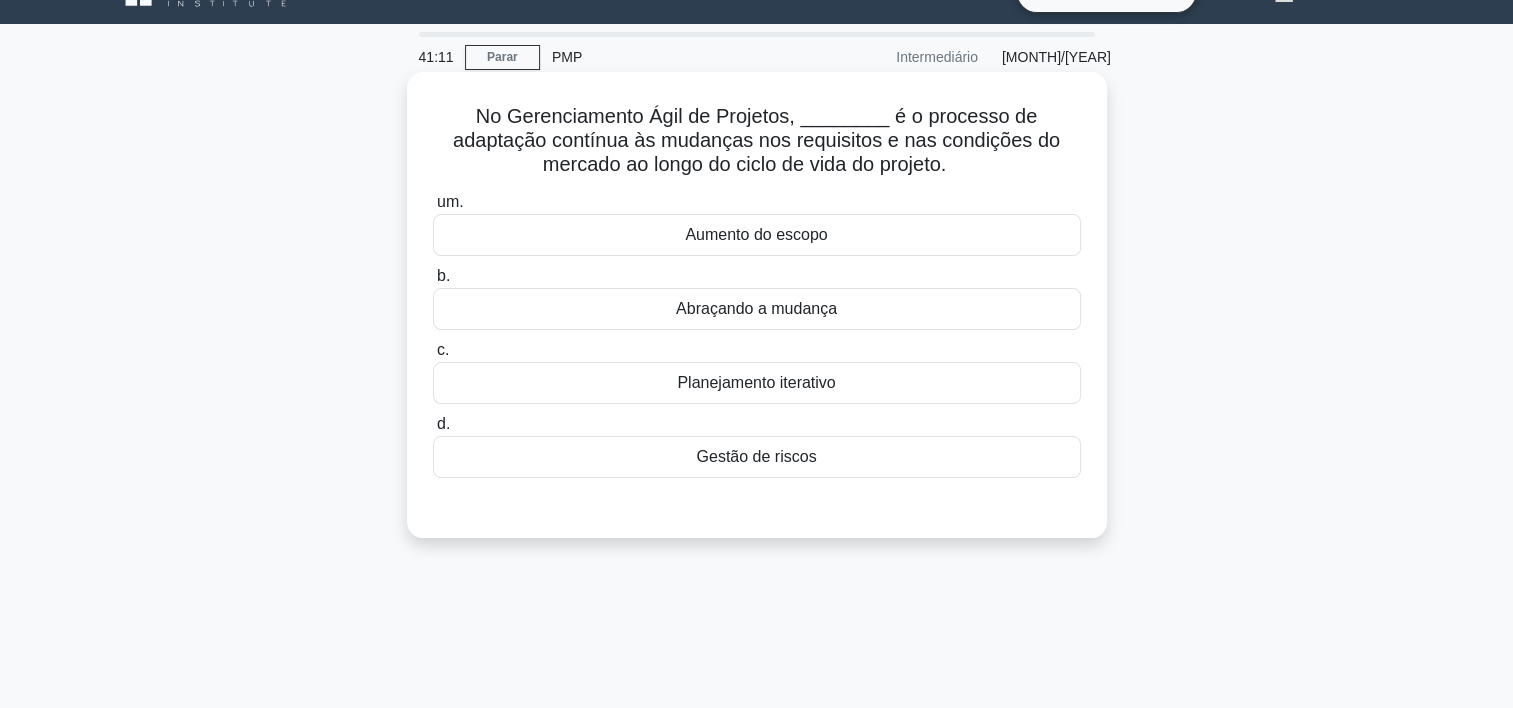 click on "Abraçando a mudança" at bounding box center [757, 309] 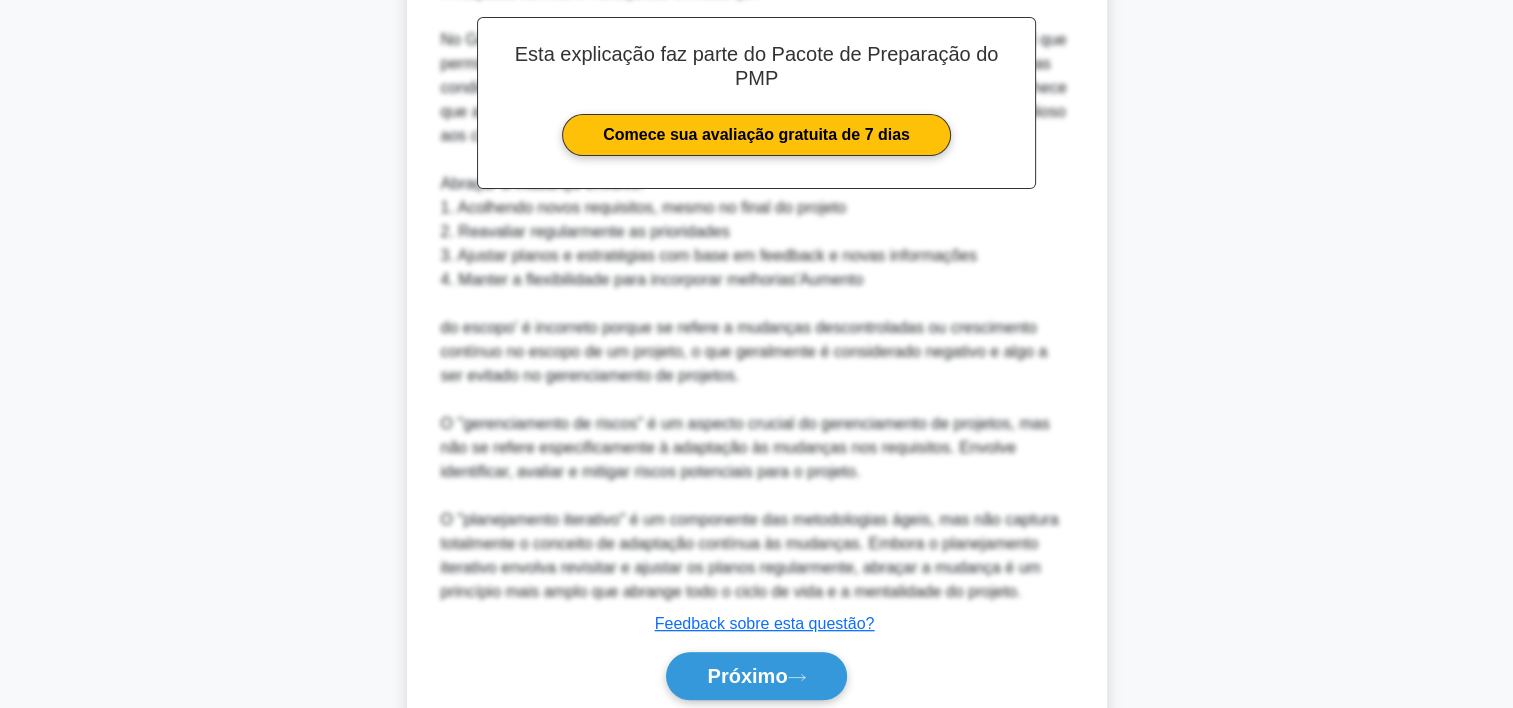 scroll, scrollTop: 692, scrollLeft: 0, axis: vertical 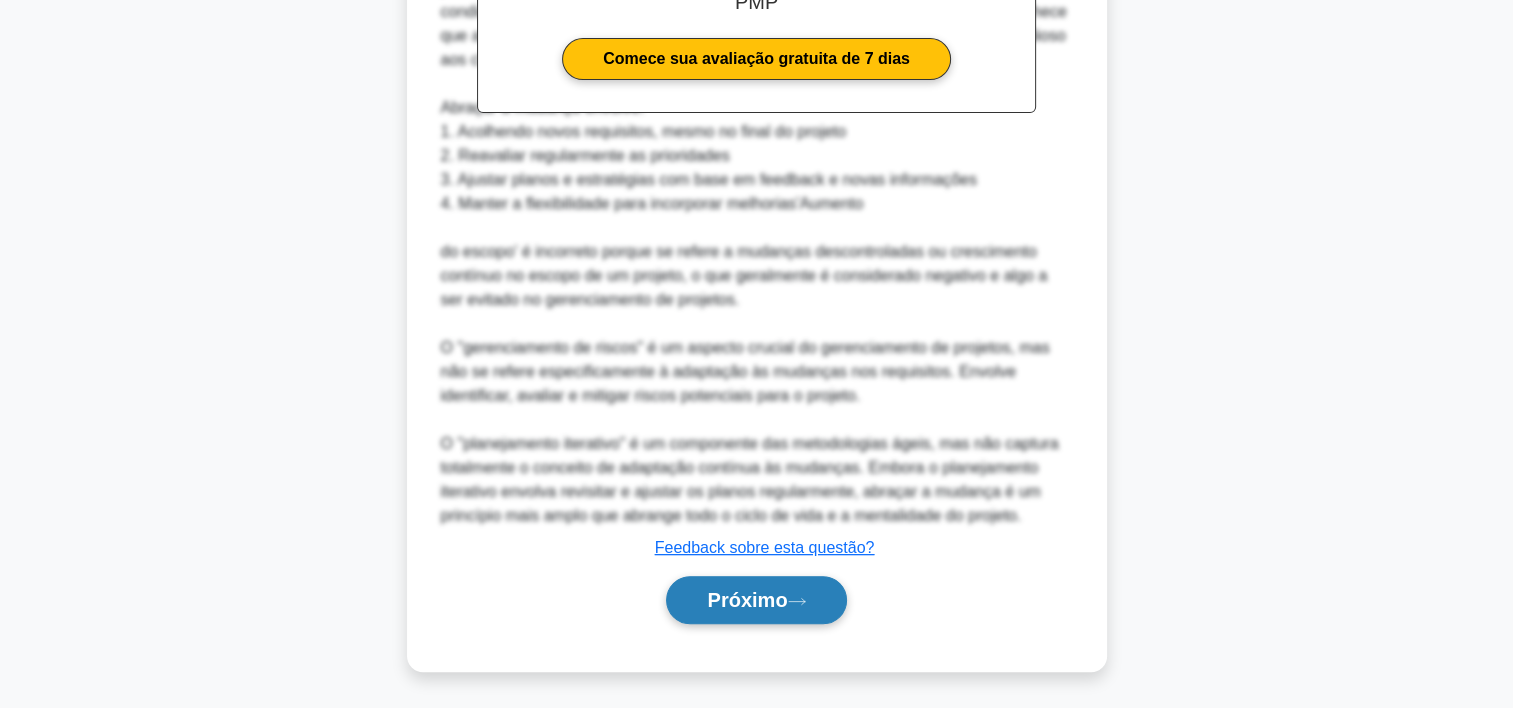 click on "Próximo" at bounding box center (747, 600) 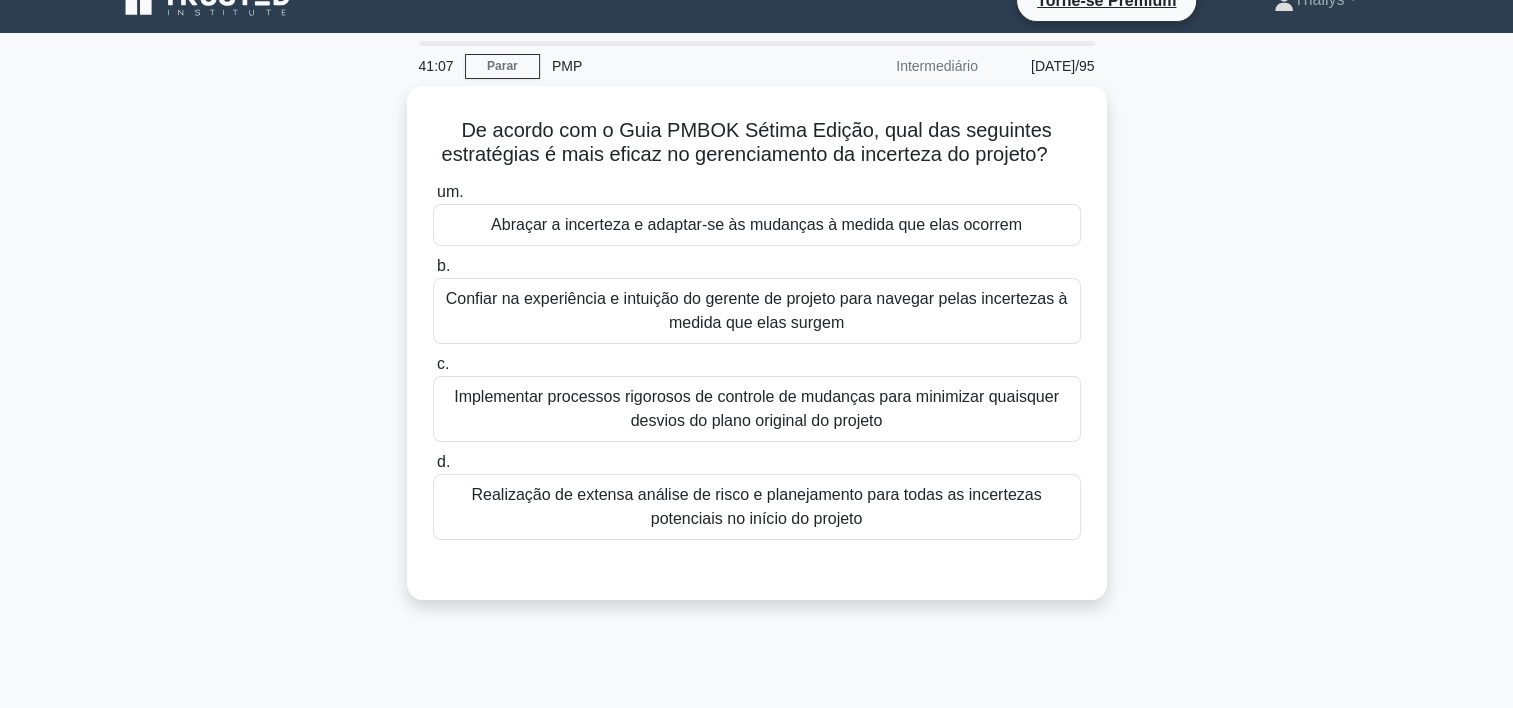 scroll, scrollTop: 29, scrollLeft: 0, axis: vertical 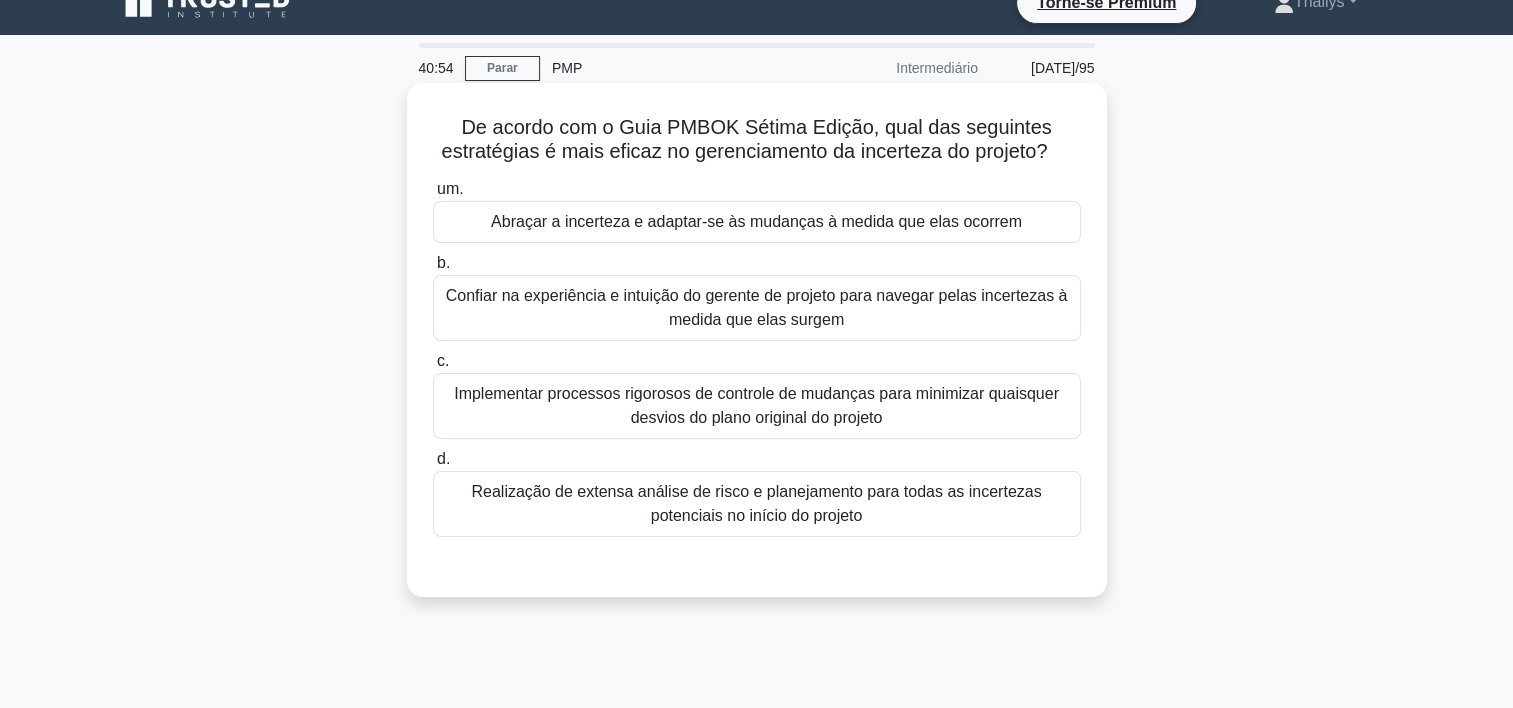 click on "Abraçar a incerteza e adaptar-se às mudanças à medida que elas ocorrem" at bounding box center (757, 222) 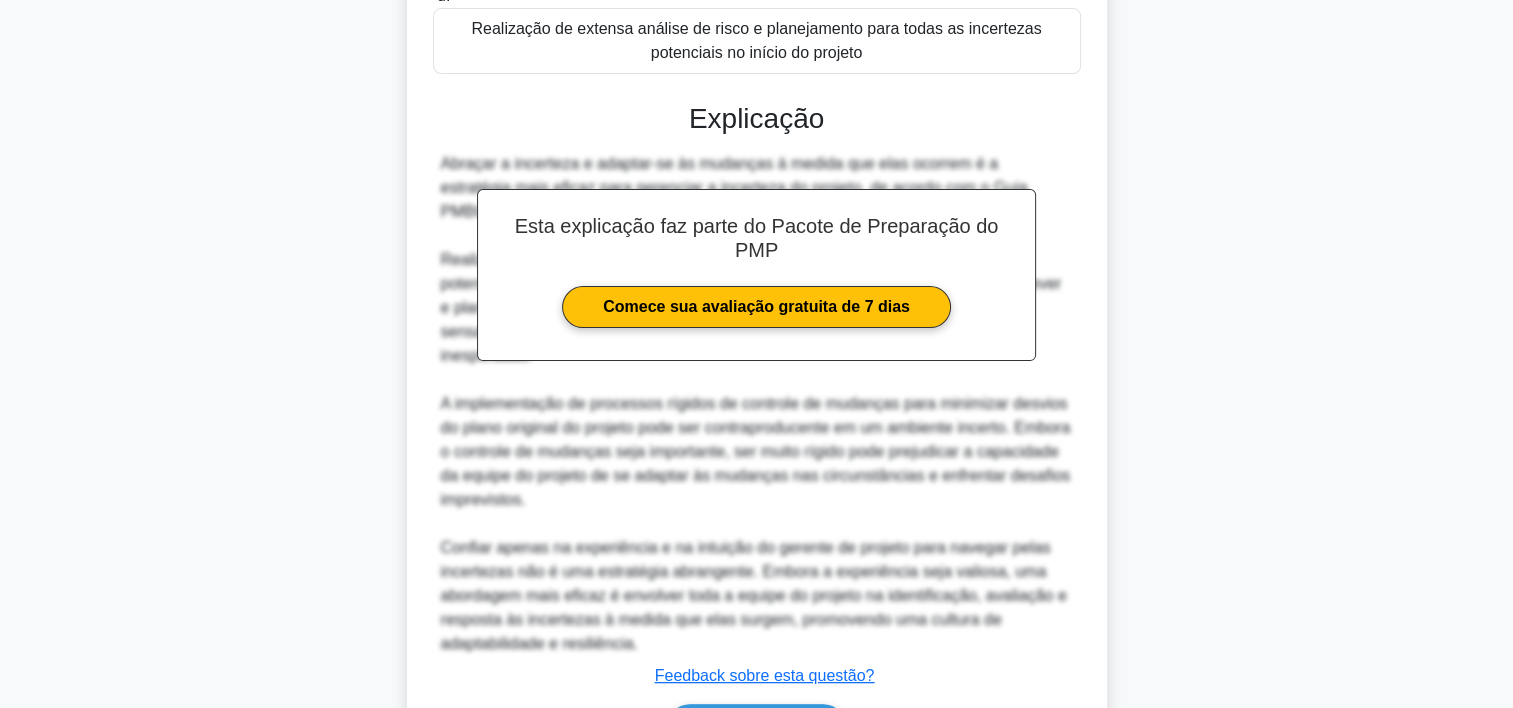 scroll, scrollTop: 596, scrollLeft: 0, axis: vertical 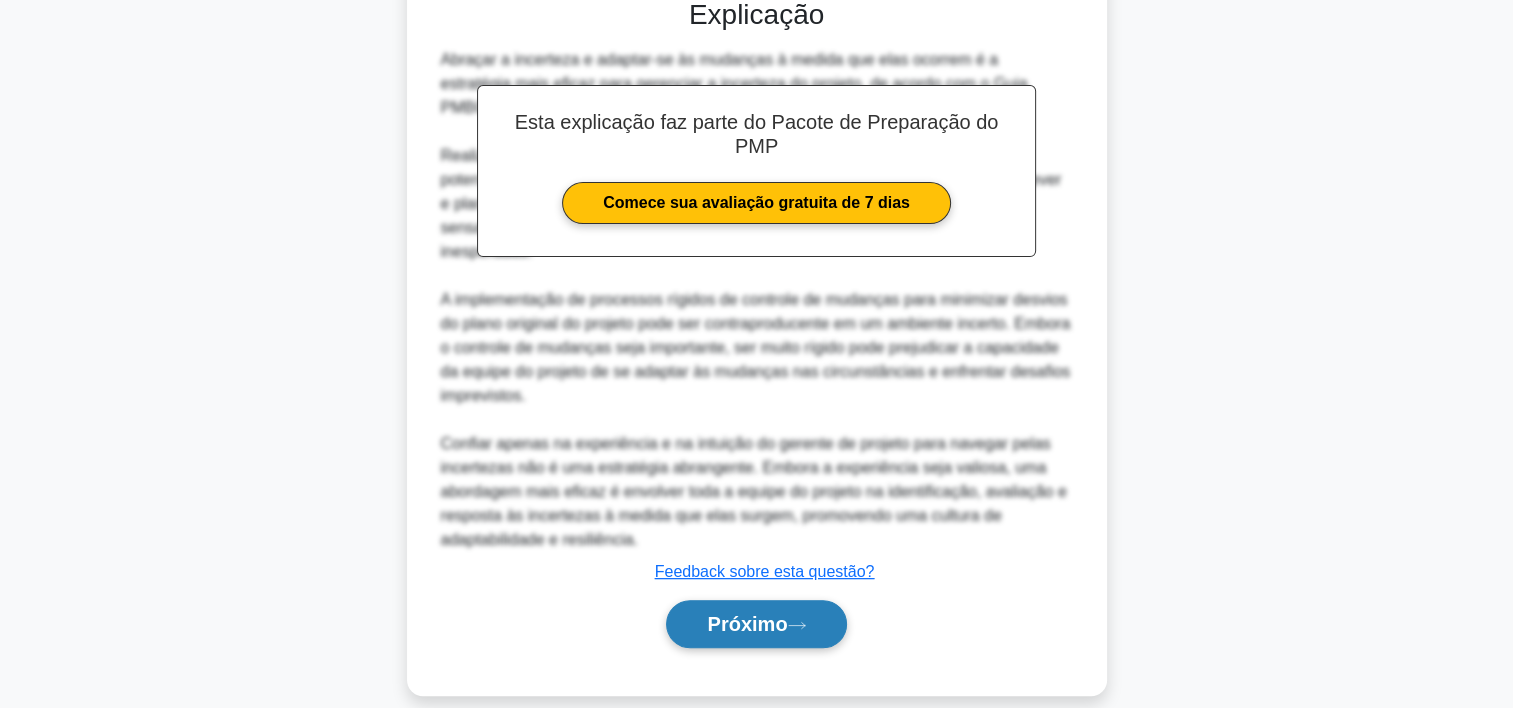 click on "Próximo" at bounding box center (747, 624) 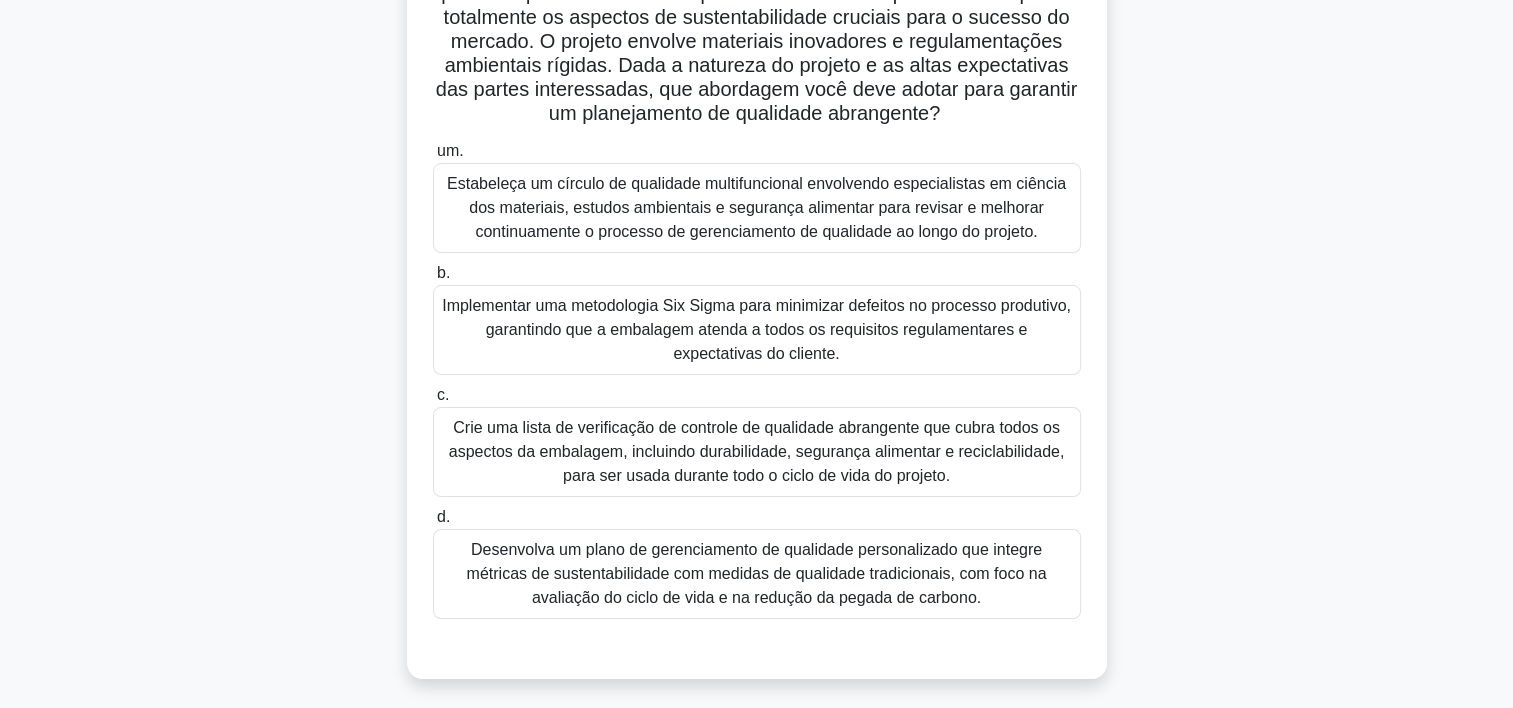 scroll, scrollTop: 241, scrollLeft: 0, axis: vertical 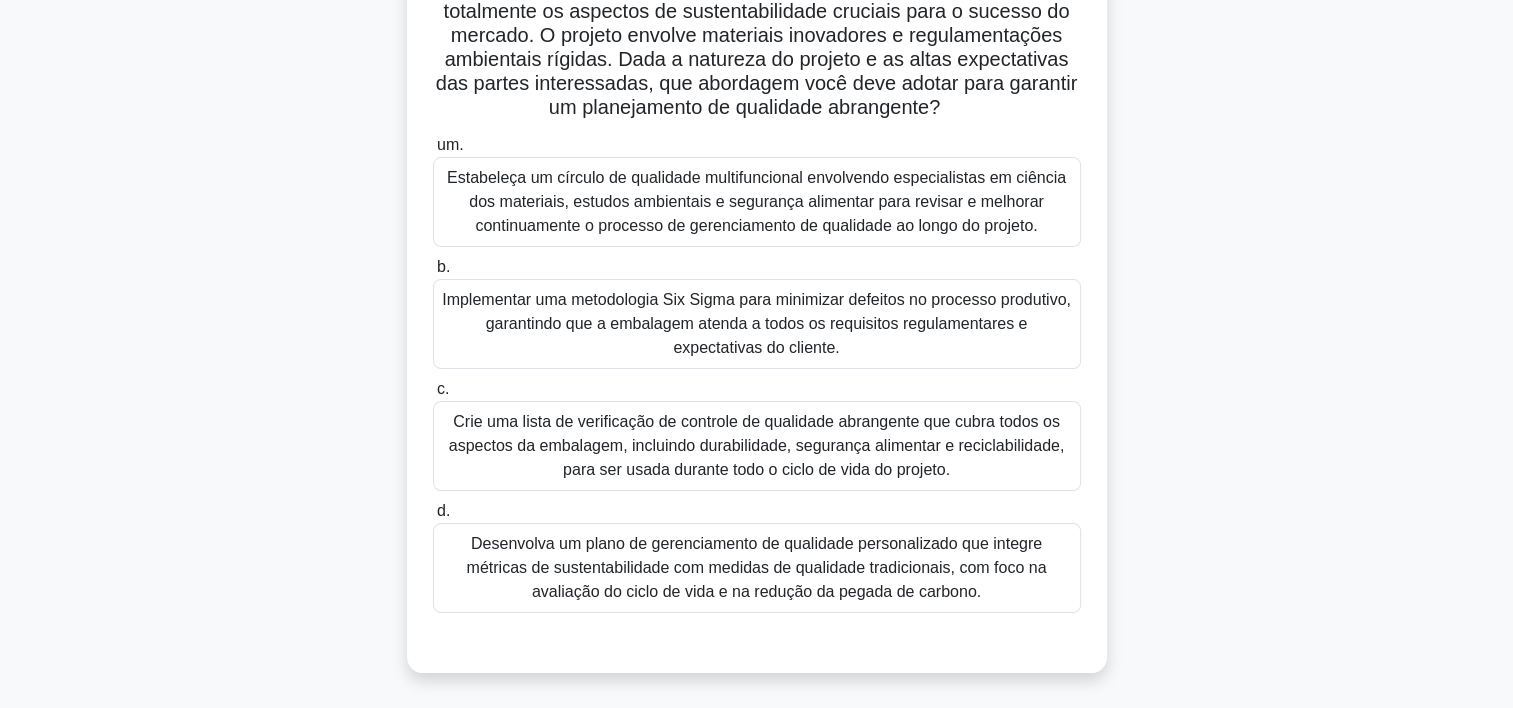click on "Estabeleça um círculo de qualidade multifuncional envolvendo especialistas em ciência dos materiais, estudos ambientais e segurança alimentar para revisar e melhorar continuamente o processo de gerenciamento de qualidade ao longo do projeto." at bounding box center [757, 202] 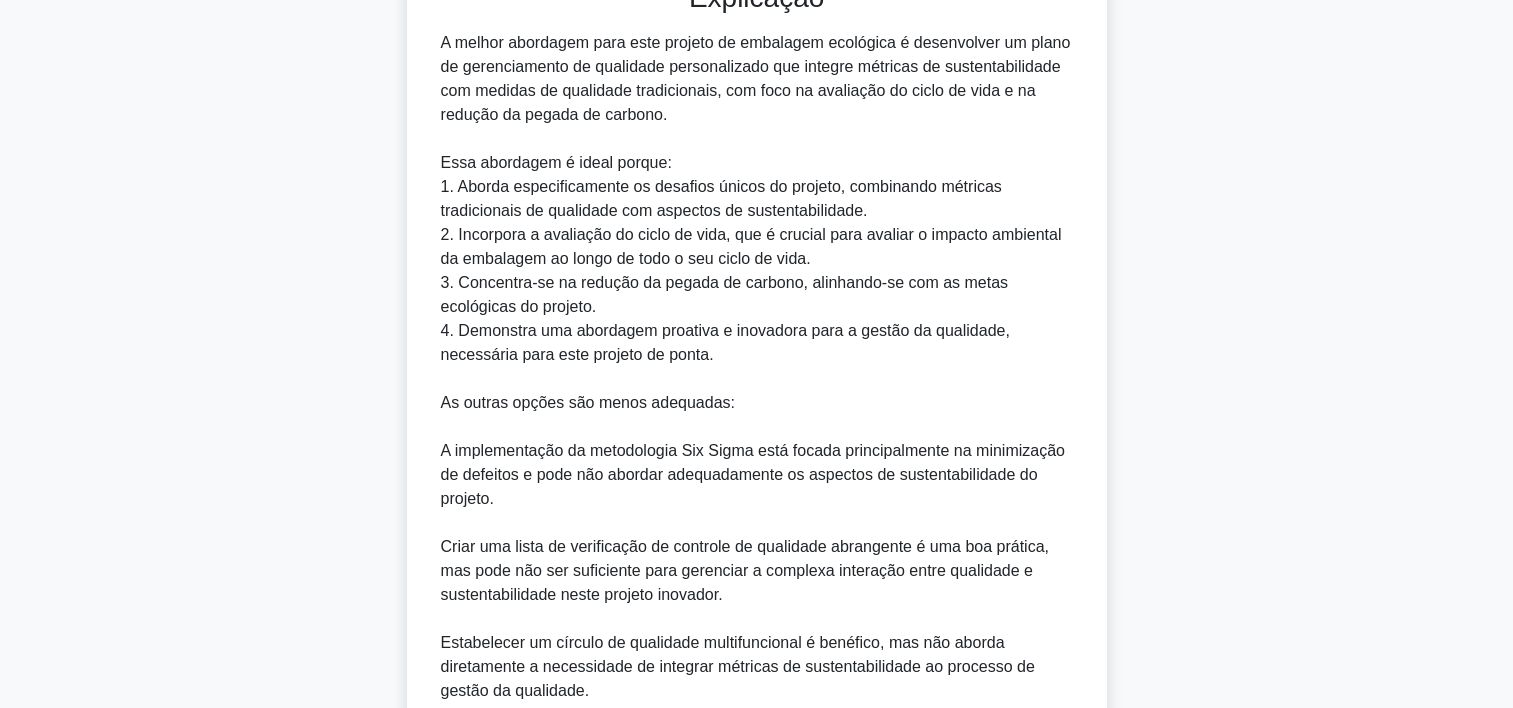 scroll, scrollTop: 1197, scrollLeft: 0, axis: vertical 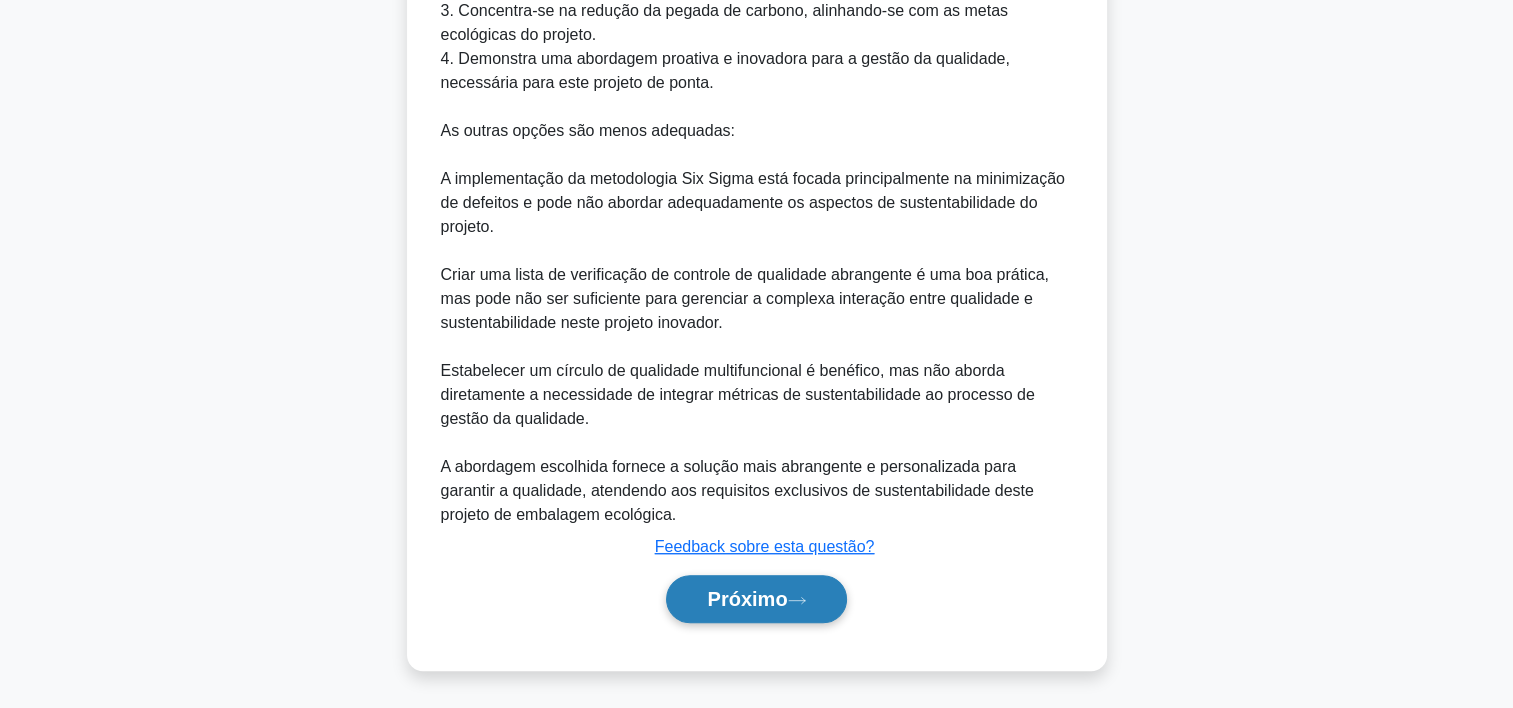click on "Próximo" at bounding box center [747, 599] 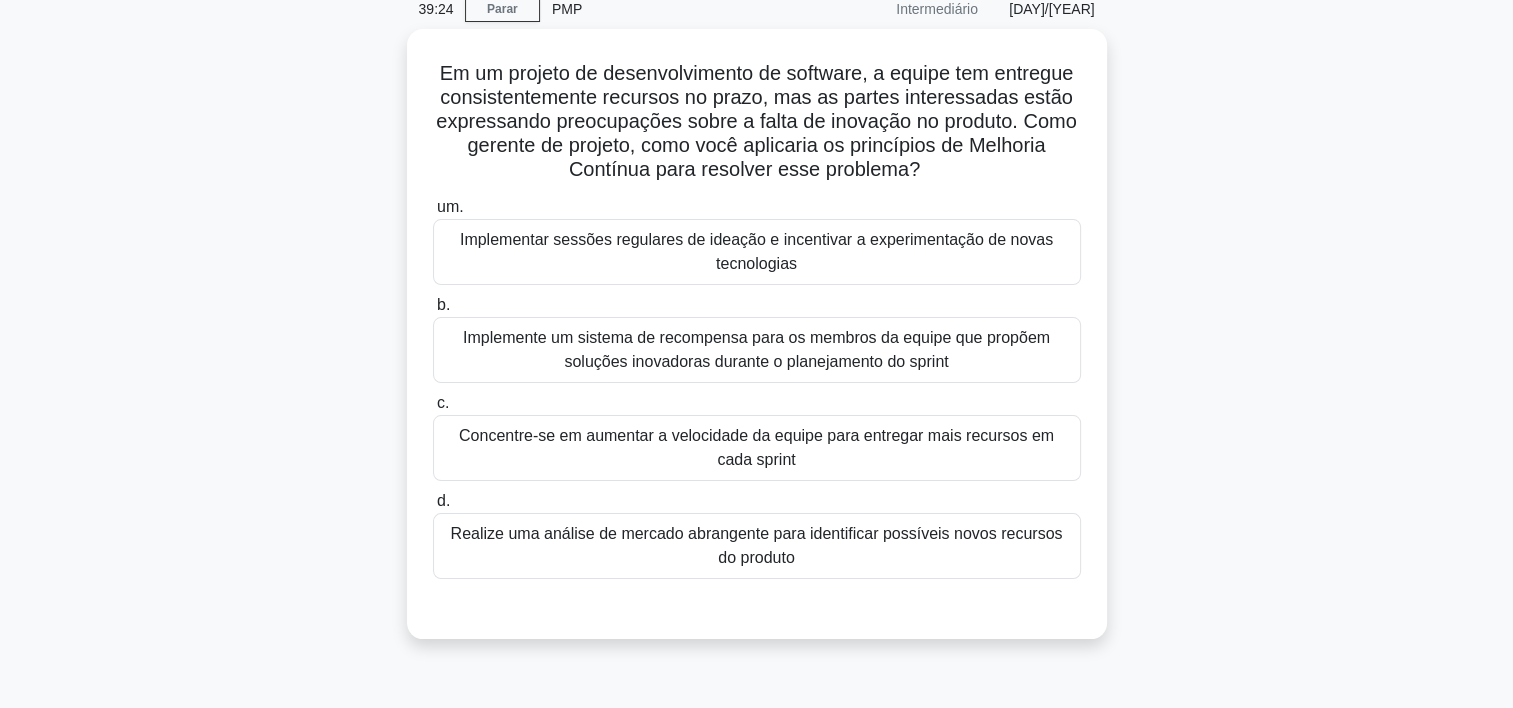 scroll, scrollTop: 87, scrollLeft: 0, axis: vertical 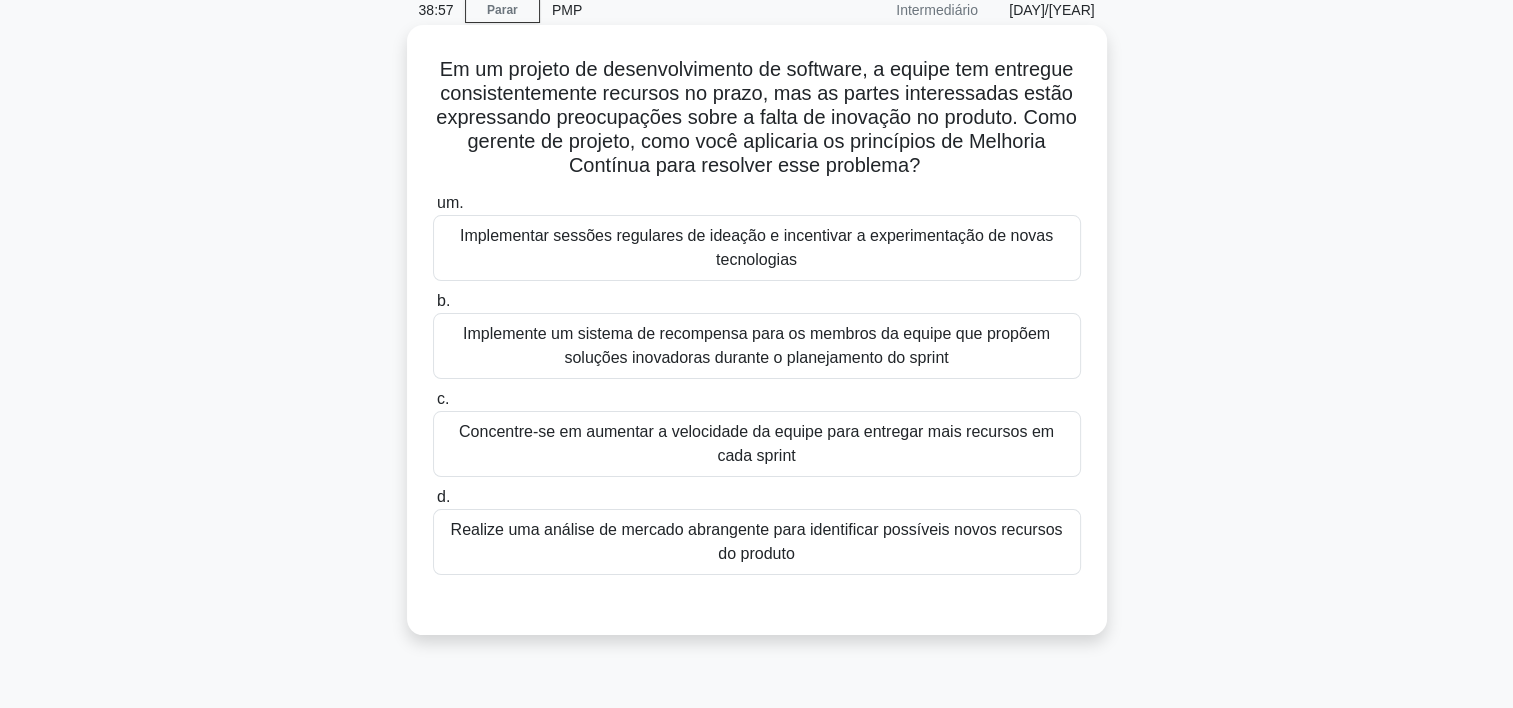 click on "Implementar sessões regulares de ideação e incentivar a experimentação de novas tecnologias" at bounding box center [757, 248] 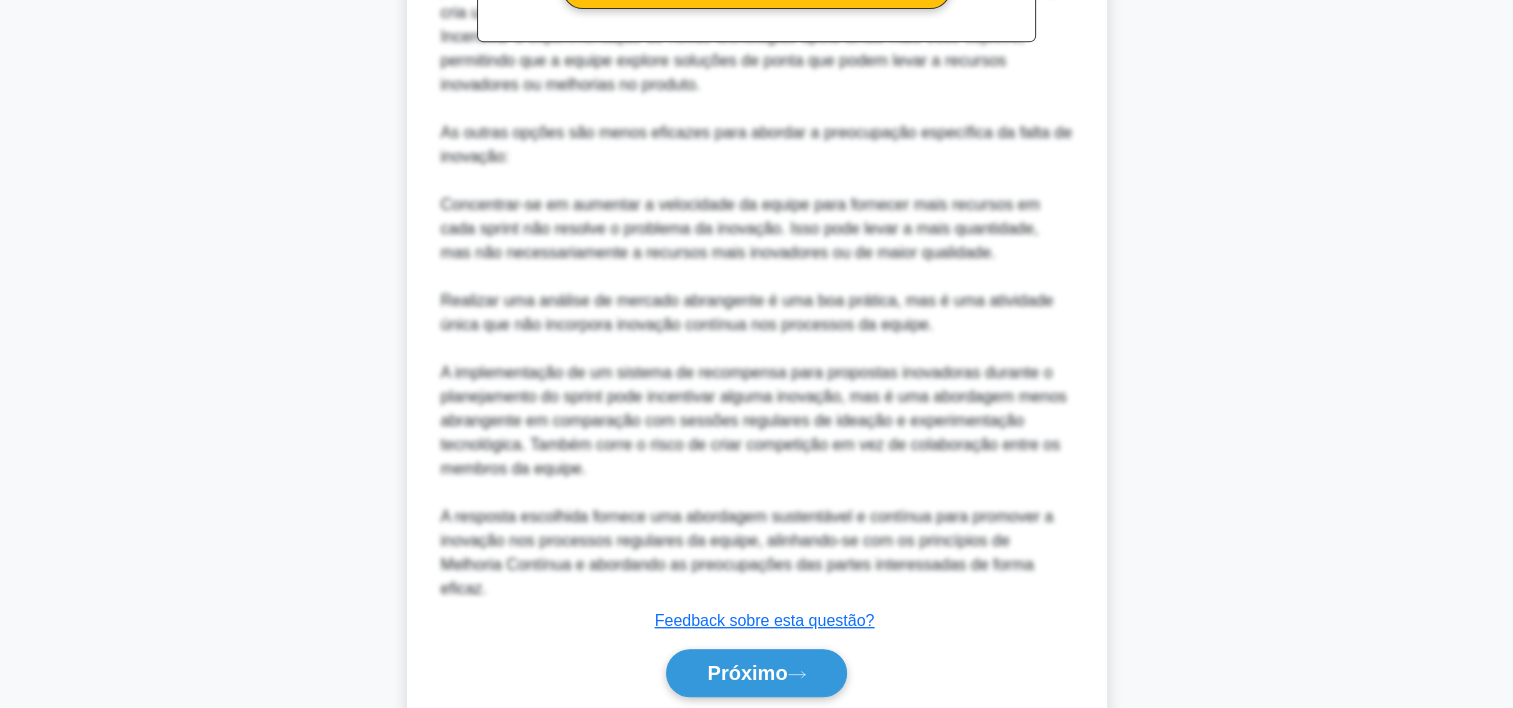 scroll, scrollTop: 956, scrollLeft: 0, axis: vertical 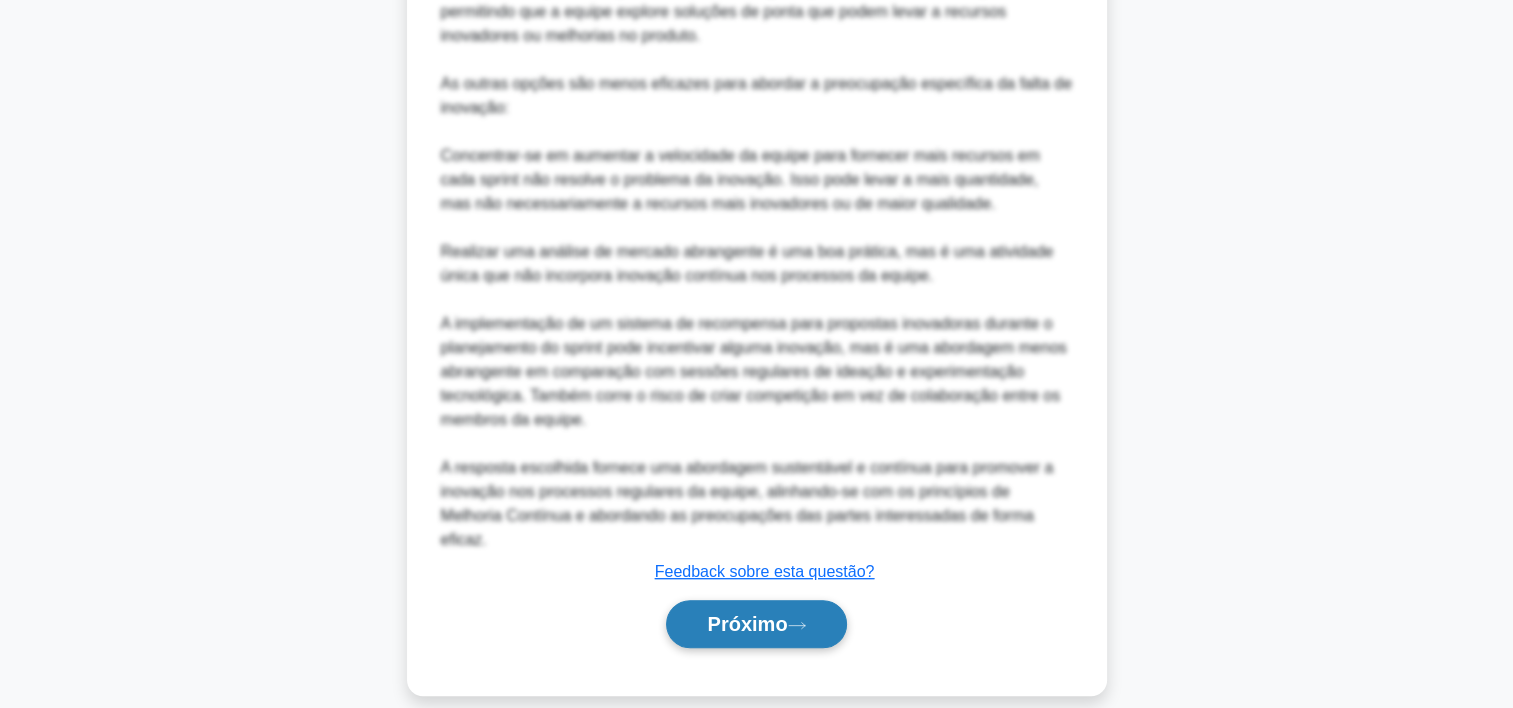 click on "Próximo" at bounding box center [756, 624] 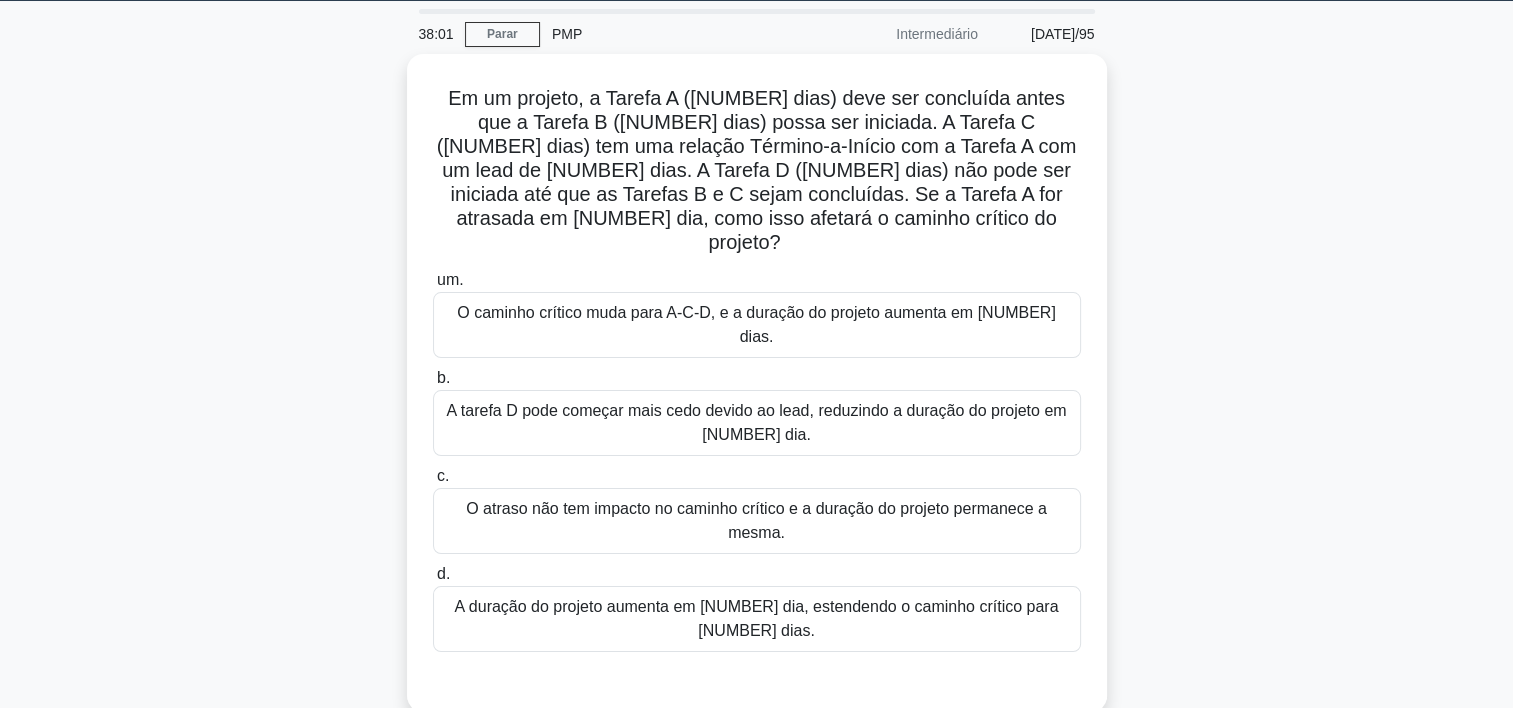 scroll, scrollTop: 62, scrollLeft: 0, axis: vertical 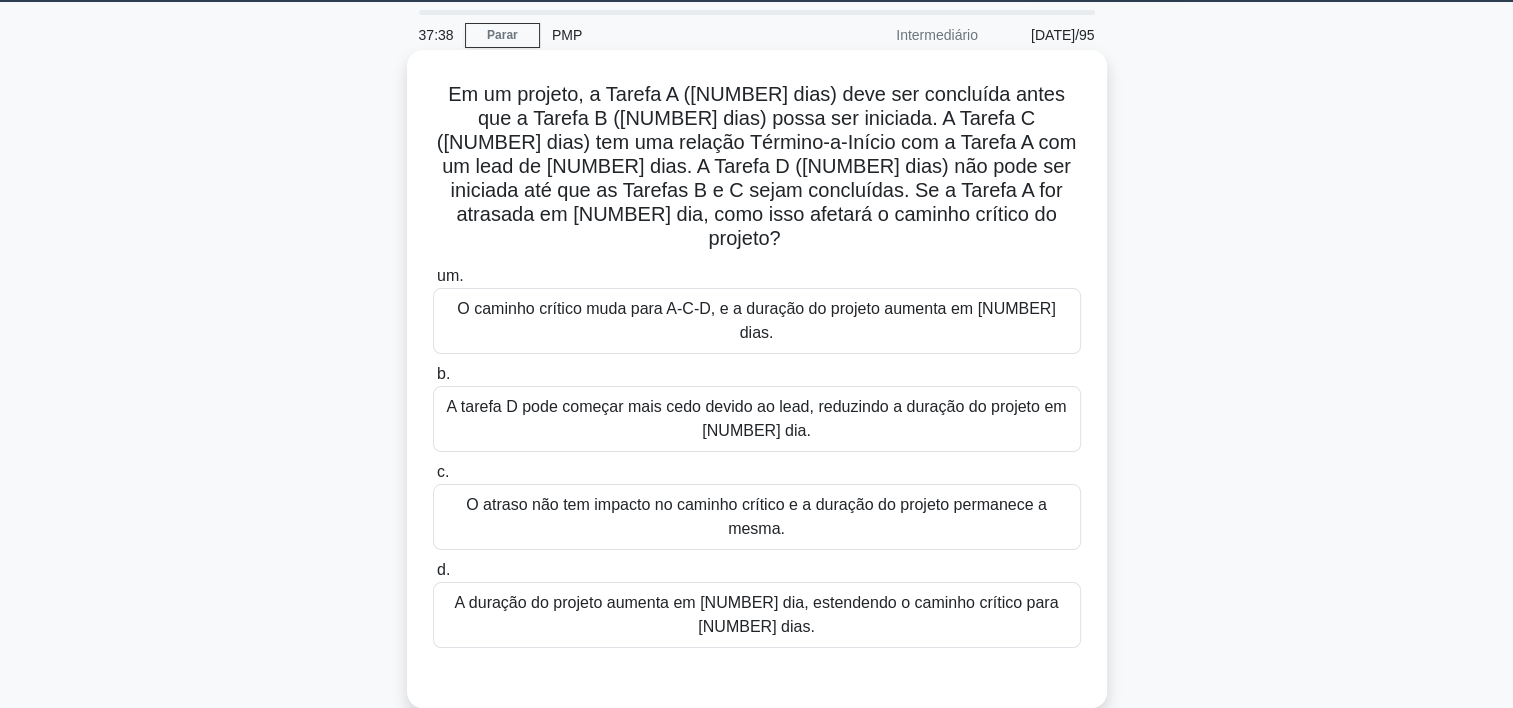 click on "Em um projeto, a Tarefa A (4 dias) deve ser concluída antes que a Tarefa B (6 dias) possa ser iniciada. A Tarefa C (5 dias) tem uma relação Término-a-Início com a Tarefa A com um lead de 2 dias. A Tarefa D (3 dias) não pode ser iniciada até que as Tarefas B e C sejam concluídas. Se a Tarefa A for atrasada em 1 dia, como isso afetará o caminho crítico do projeto?    .spinner_0XTQ {origem da transformação: centro; animação:spinner_y6GP .75s linear infinito}@keyframes spinner_y6GP{100%{transformar:girar(360deg)}}" at bounding box center (756, 166) 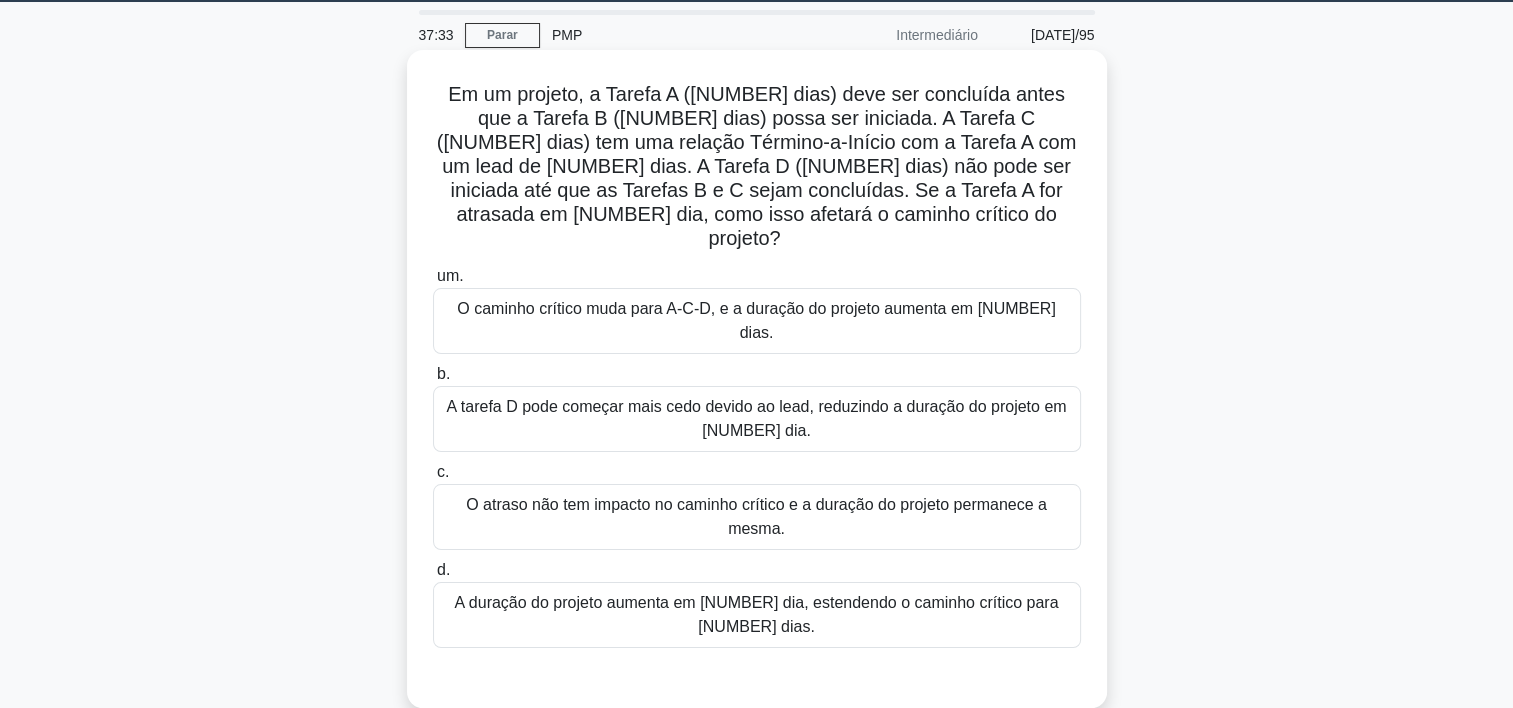 click on "Em um projeto, a Tarefa A (4 dias) deve ser concluída antes que a Tarefa B (6 dias) possa ser iniciada. A Tarefa C (5 dias) tem uma relação Término-a-Início com a Tarefa A com um lead de 2 dias. A Tarefa D (3 dias) não pode ser iniciada até que as Tarefas B e C sejam concluídas. Se a Tarefa A for atrasada em 1 dia, como isso afetará o caminho crítico do projeto?    .spinner_0XTQ {origem da transformação: centro; animação:spinner_y6GP .75s linear infinito}@keyframes spinner_y6GP{100%{transformar:girar(360deg)}}" at bounding box center [756, 166] 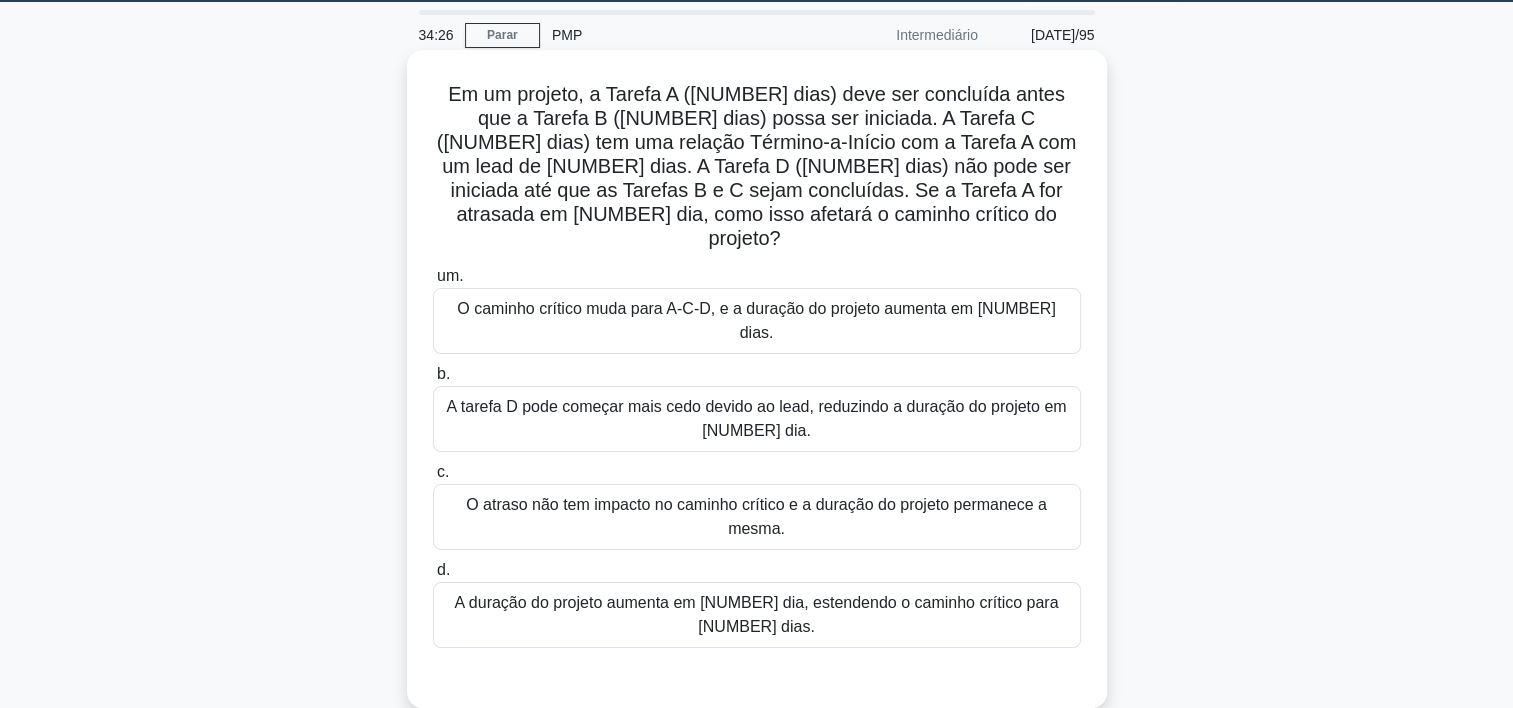 click on "O atraso não tem impacto no caminho crítico e a duração do projeto permanece a mesma." at bounding box center (757, 517) 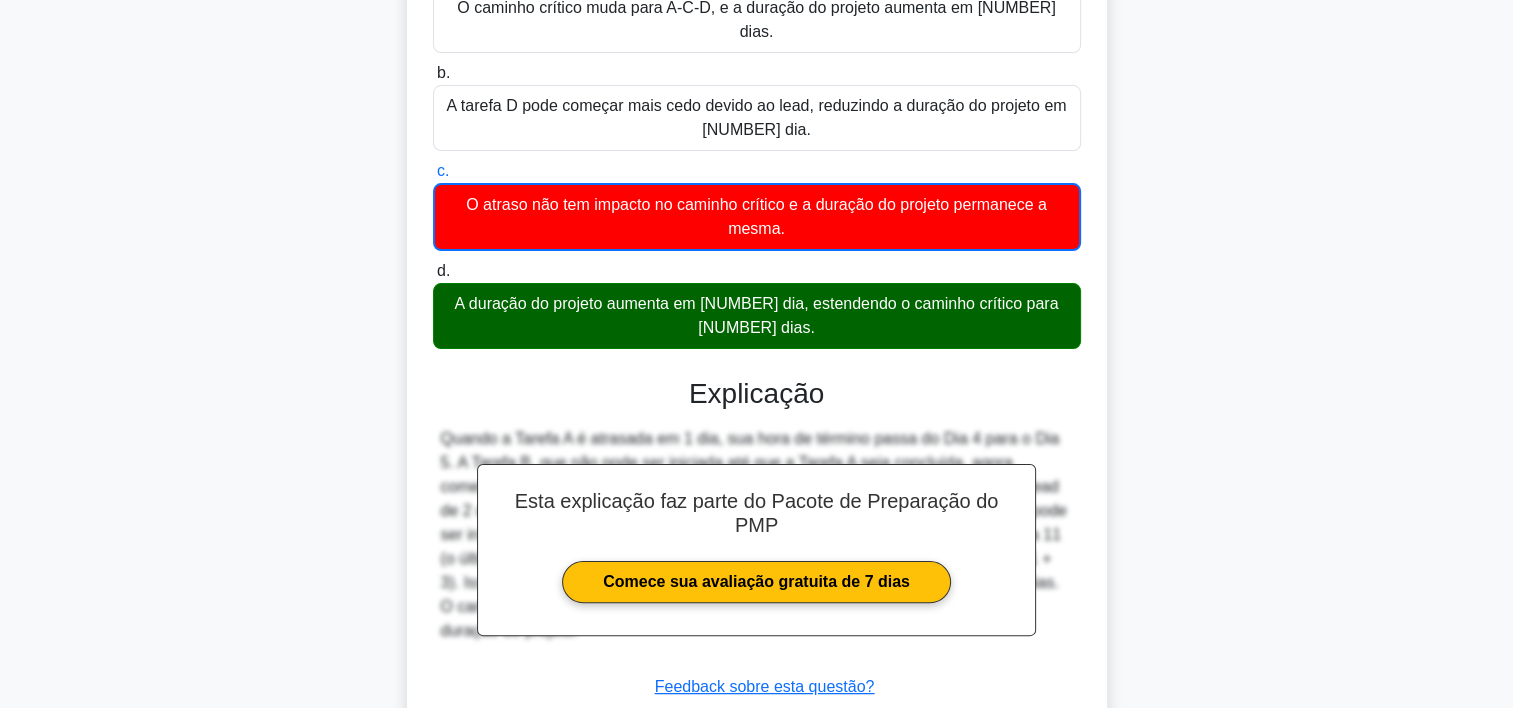 scroll, scrollTop: 429, scrollLeft: 0, axis: vertical 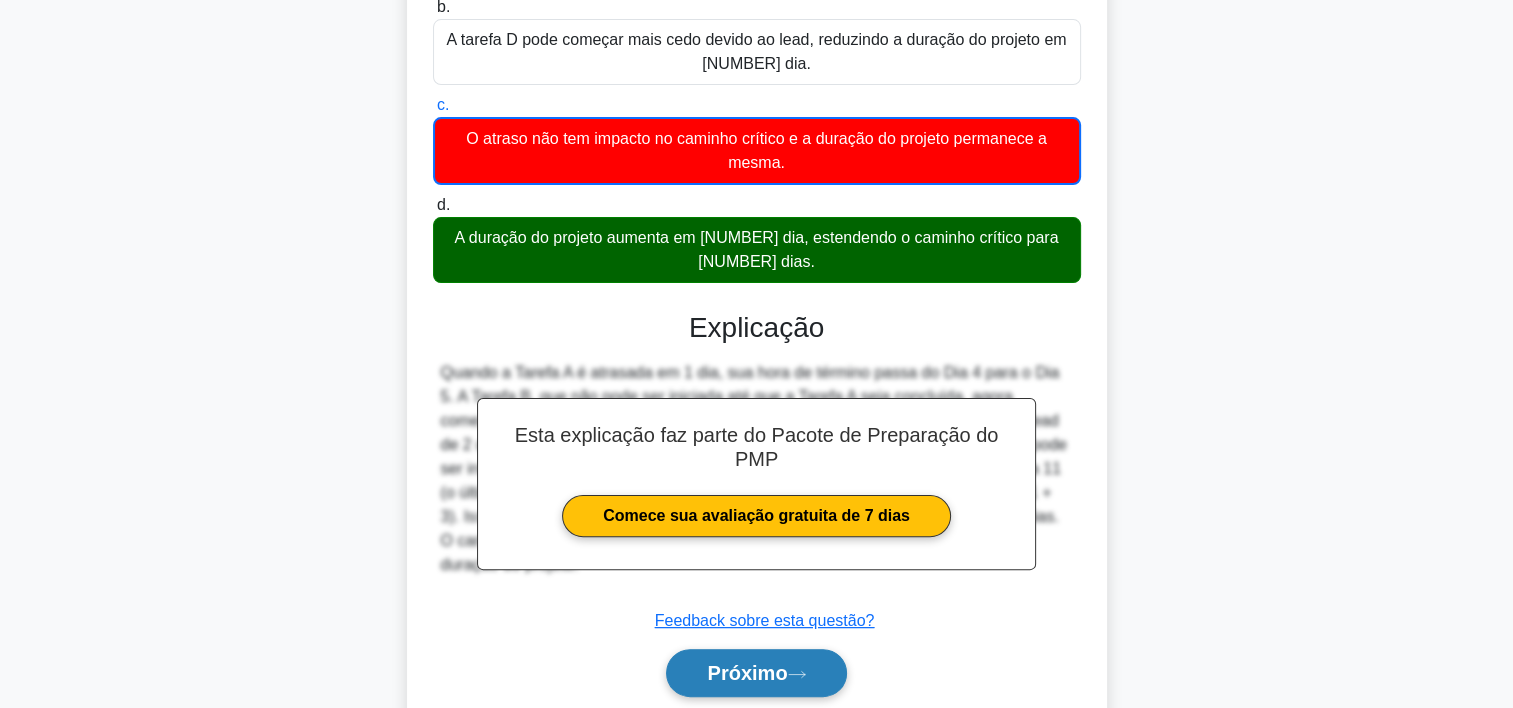 click on "Próximo" at bounding box center [747, 673] 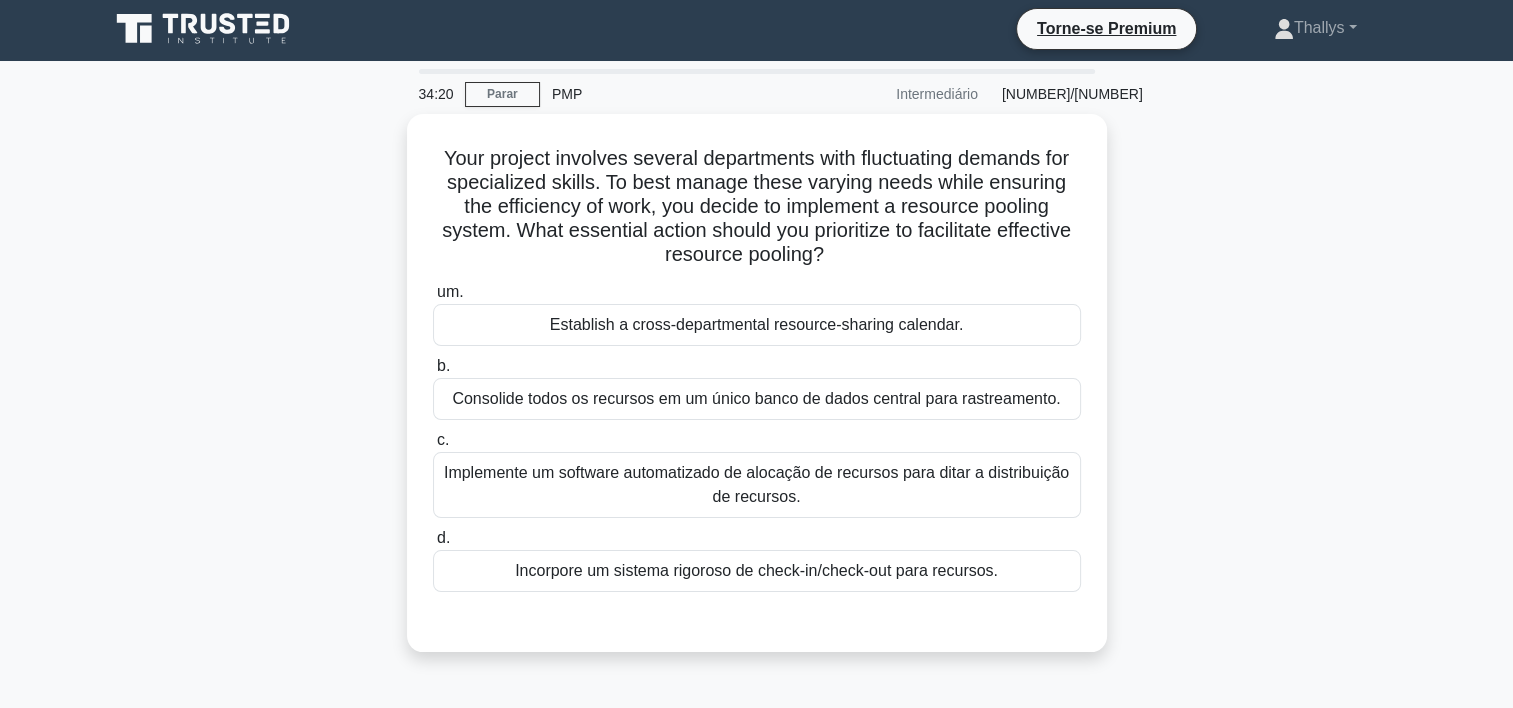 scroll, scrollTop: 0, scrollLeft: 0, axis: both 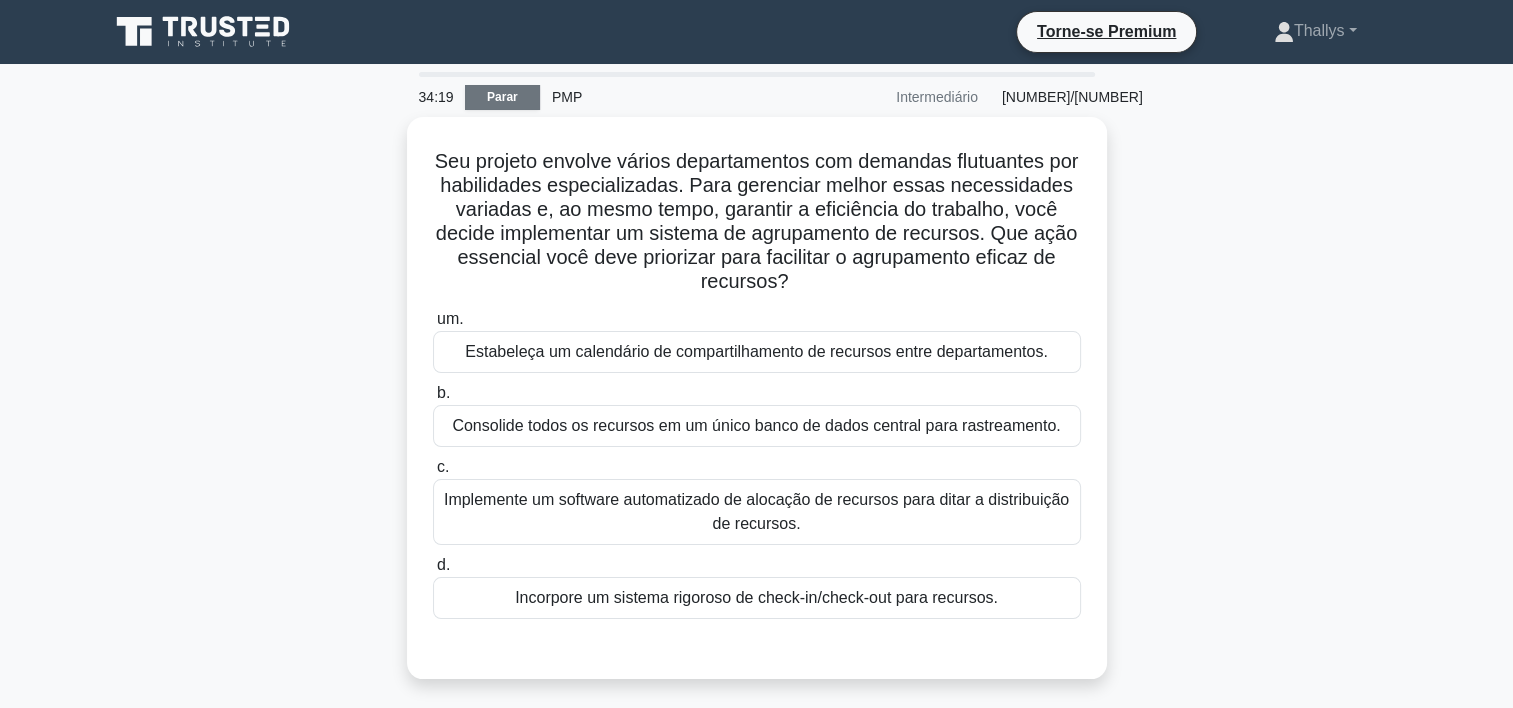 click on "Parar" at bounding box center (502, 97) 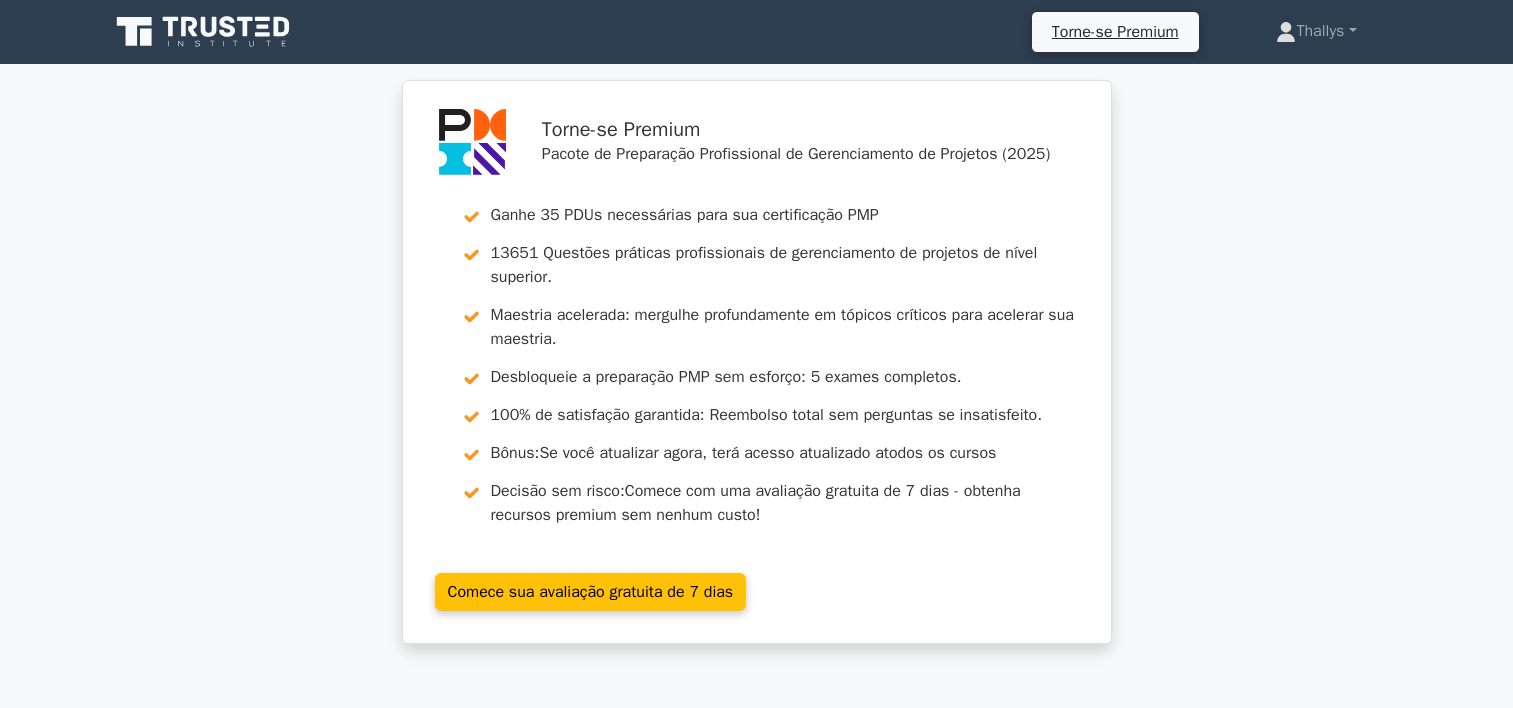 scroll, scrollTop: 0, scrollLeft: 0, axis: both 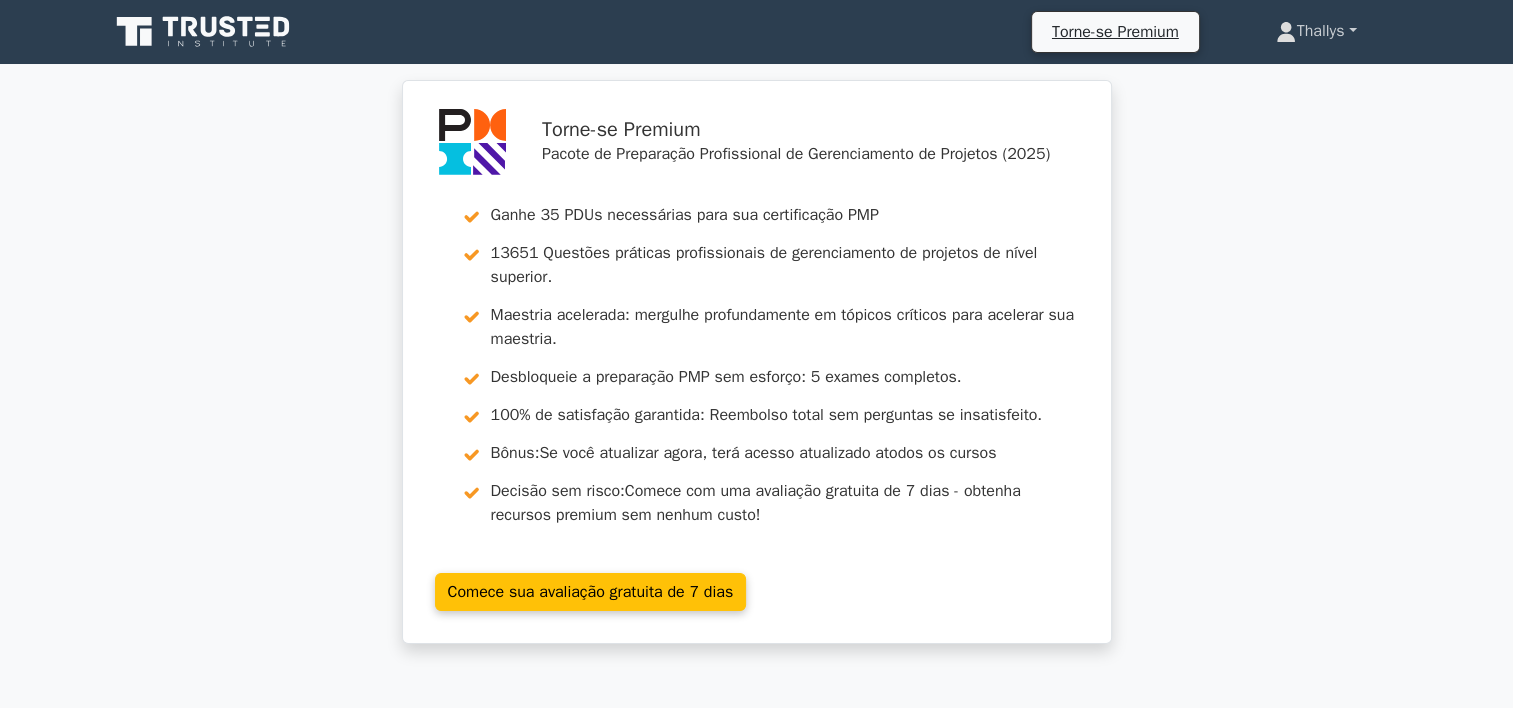 click on "Thallys" at bounding box center [1320, 31] 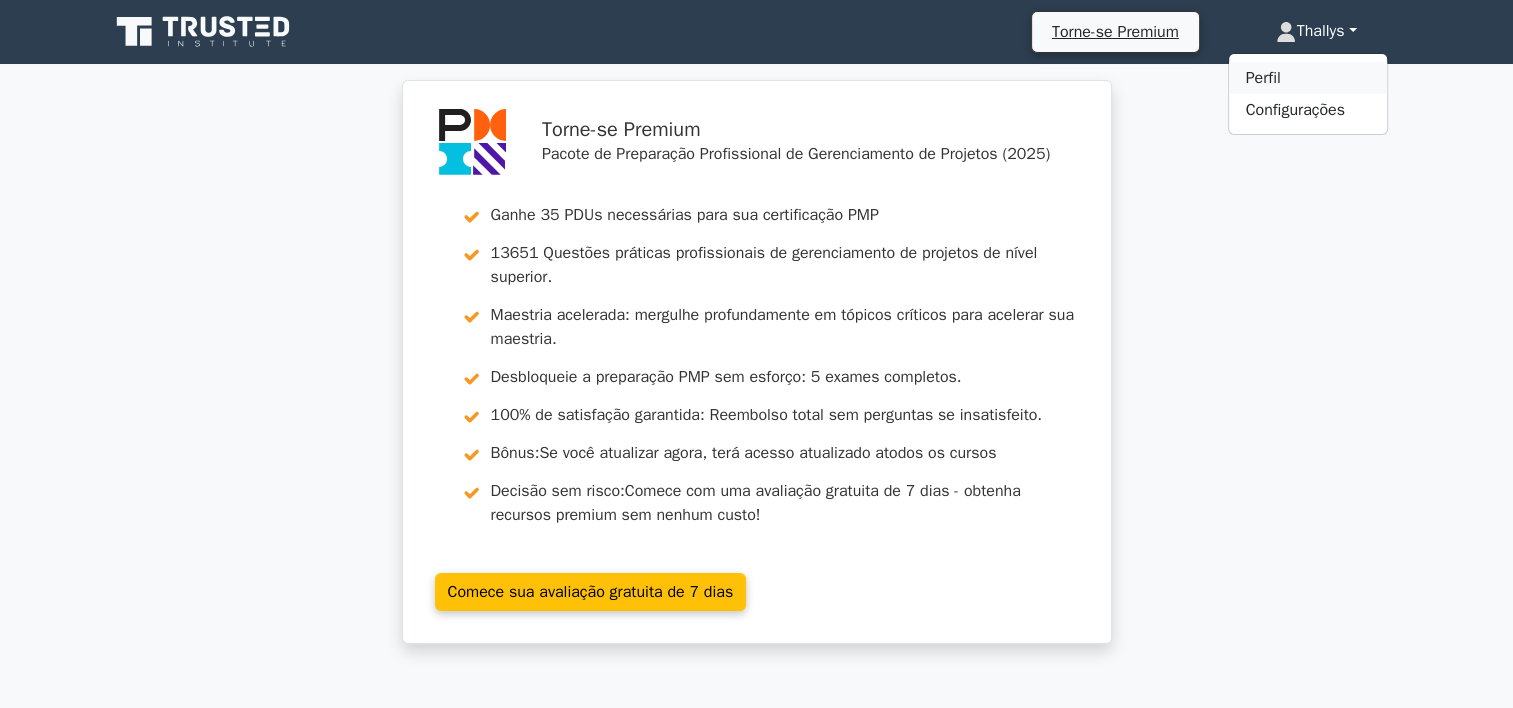 click on "Perfil" at bounding box center [1308, 78] 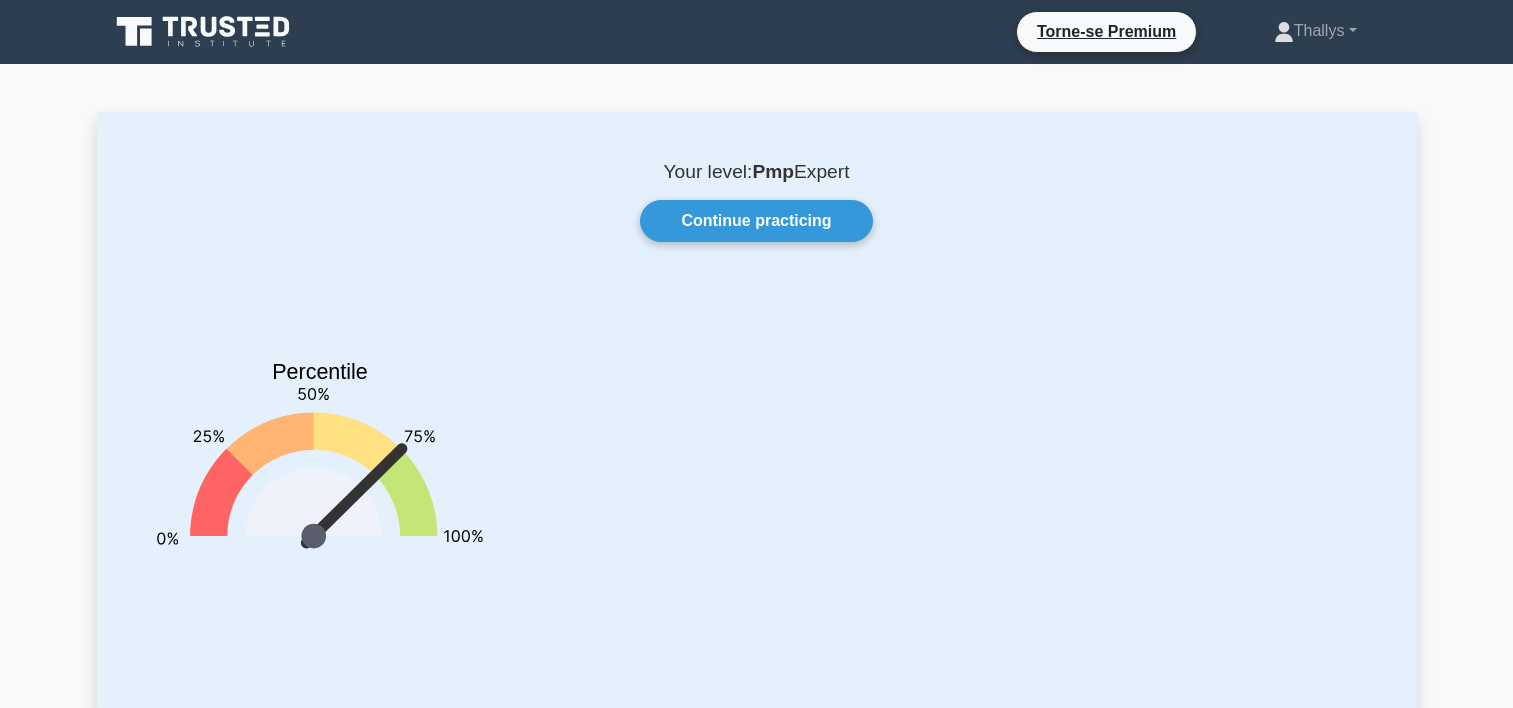 scroll, scrollTop: 0, scrollLeft: 0, axis: both 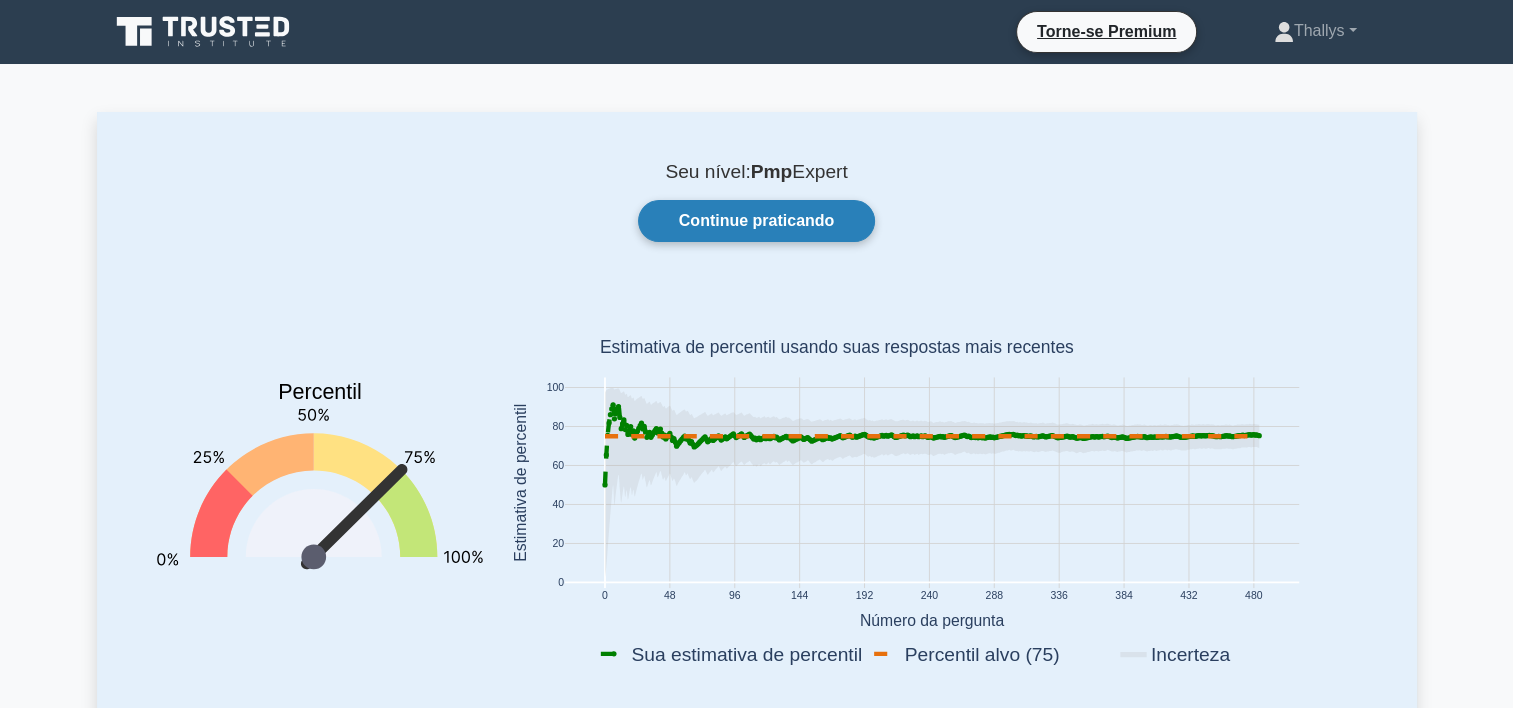 click on "Continue praticando" at bounding box center [757, 221] 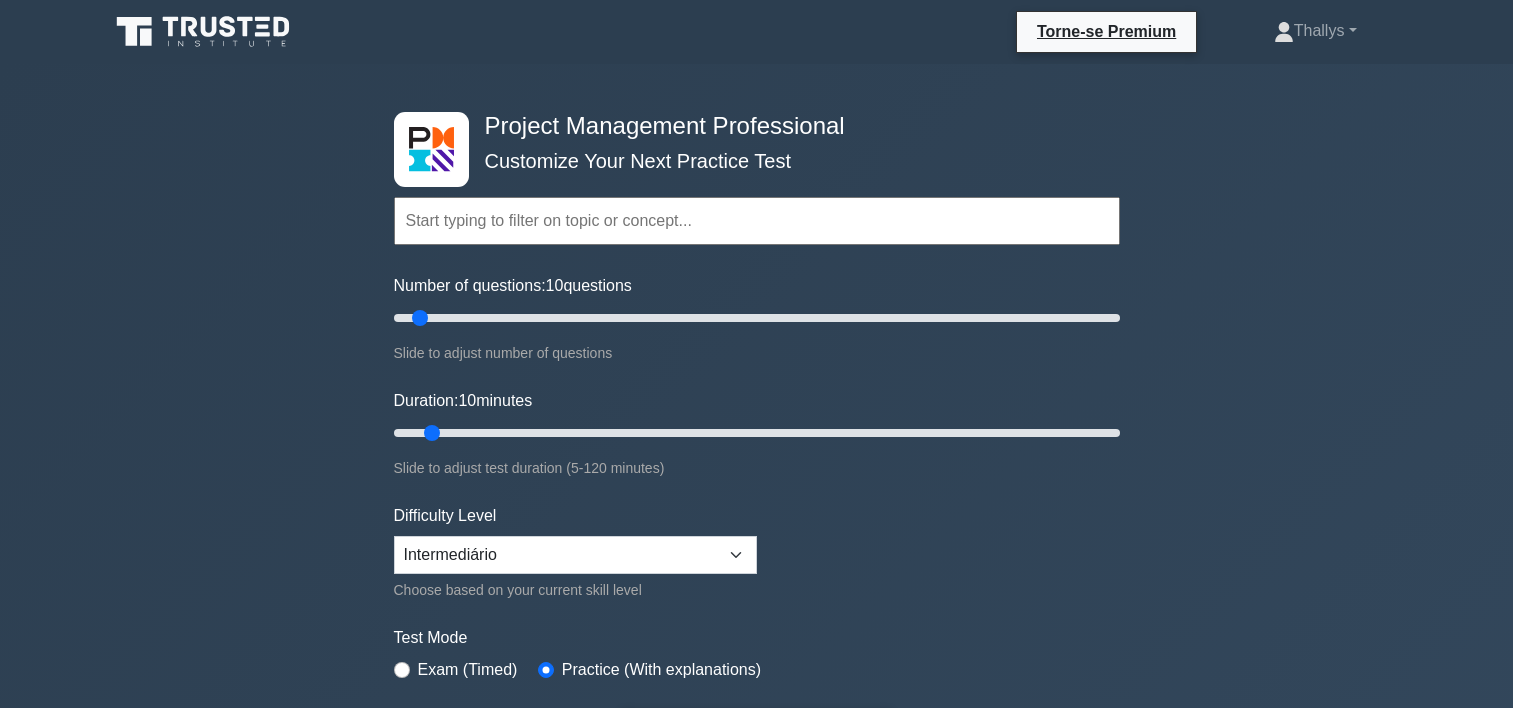 scroll, scrollTop: 0, scrollLeft: 0, axis: both 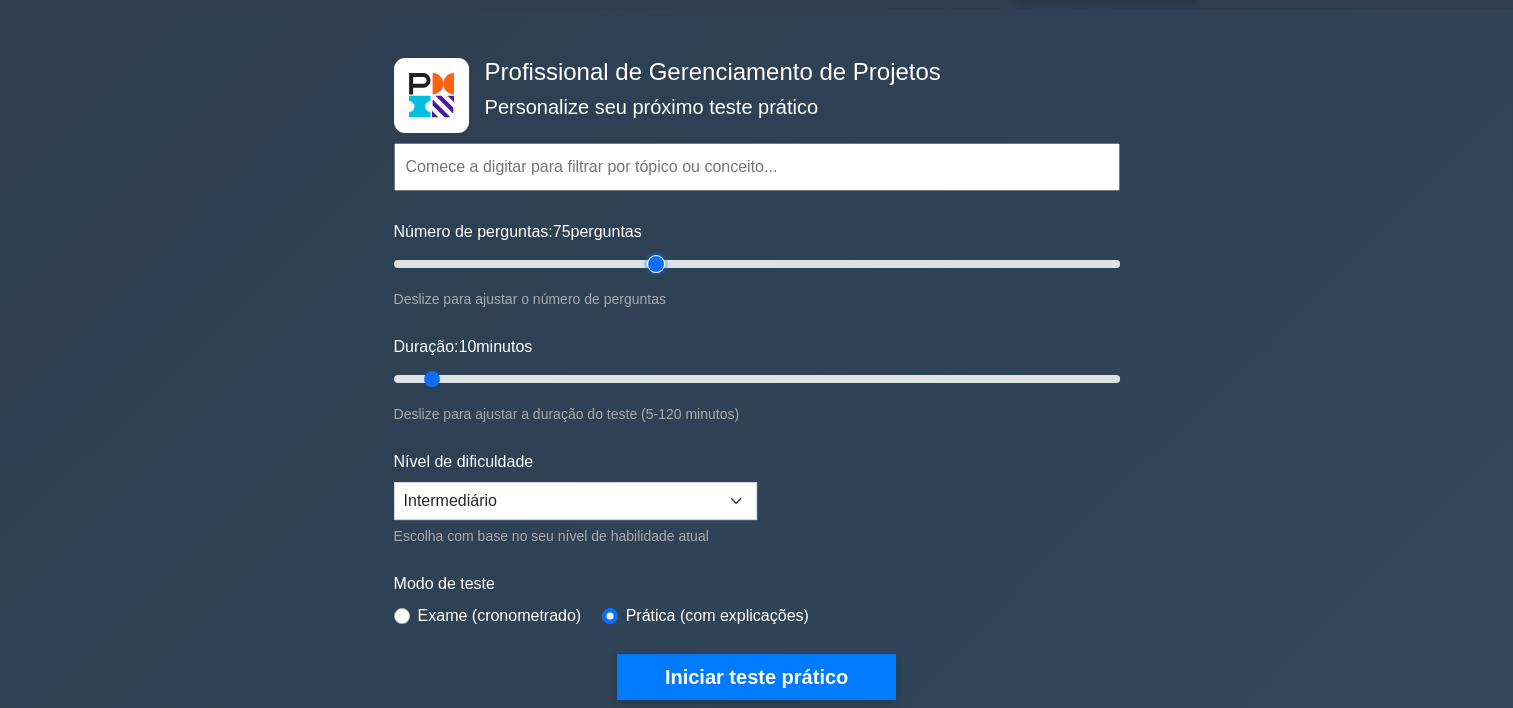type on "75" 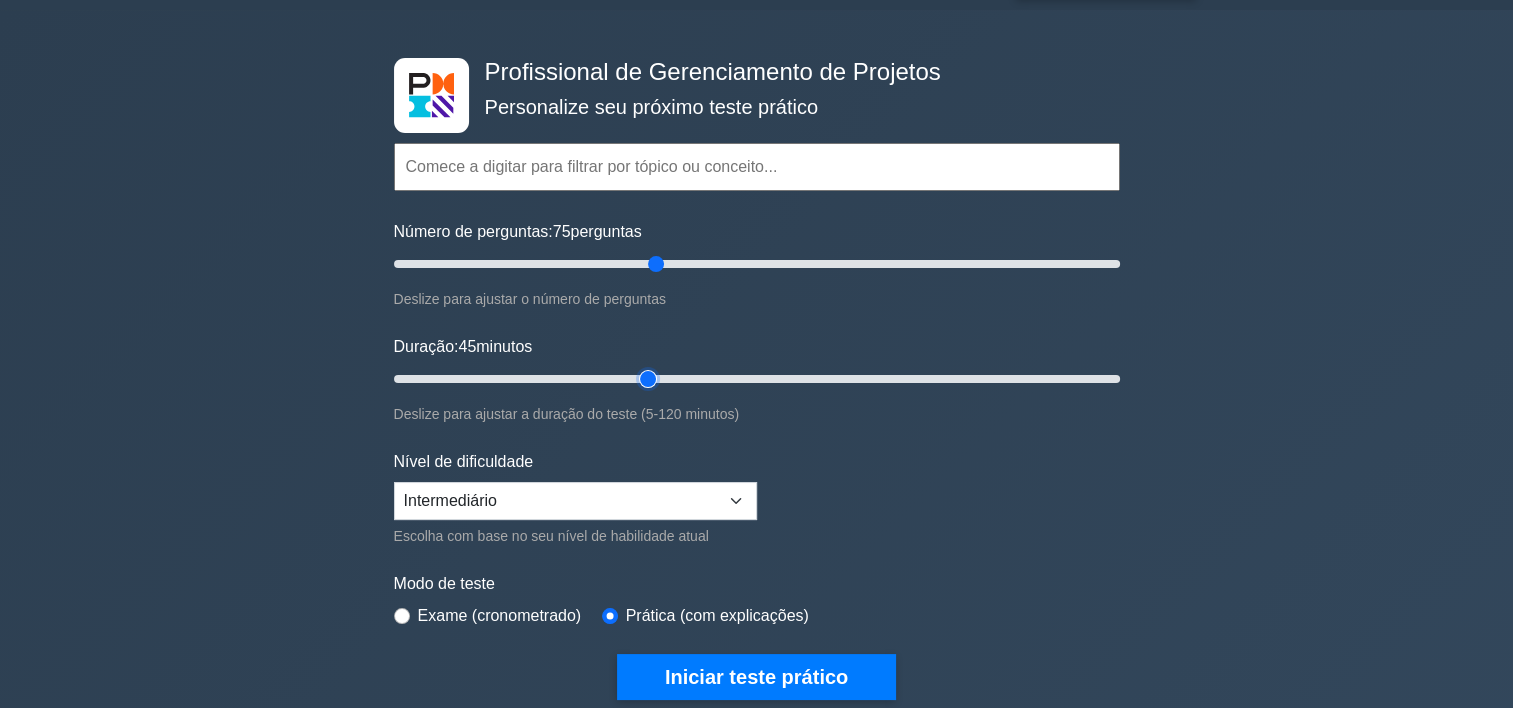 type on "45" 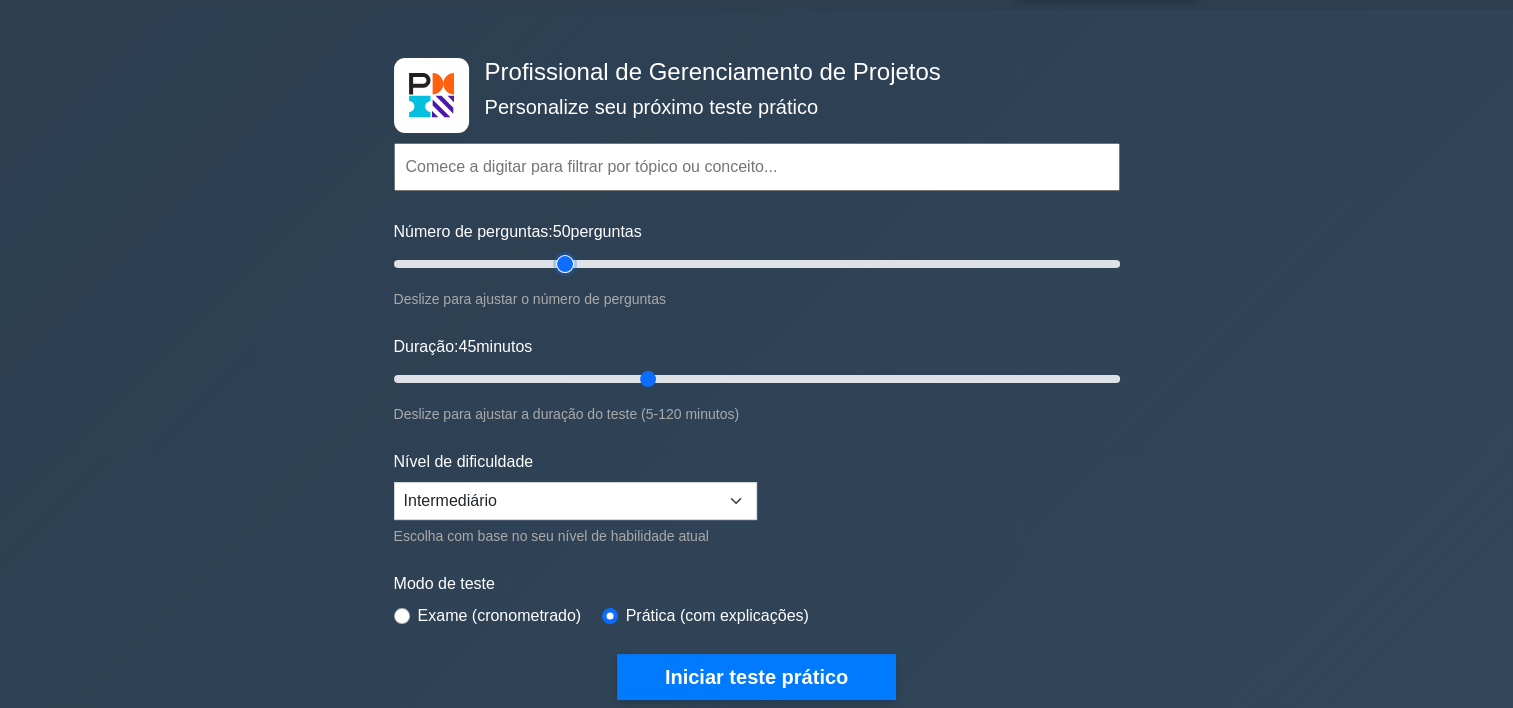 type on "50" 